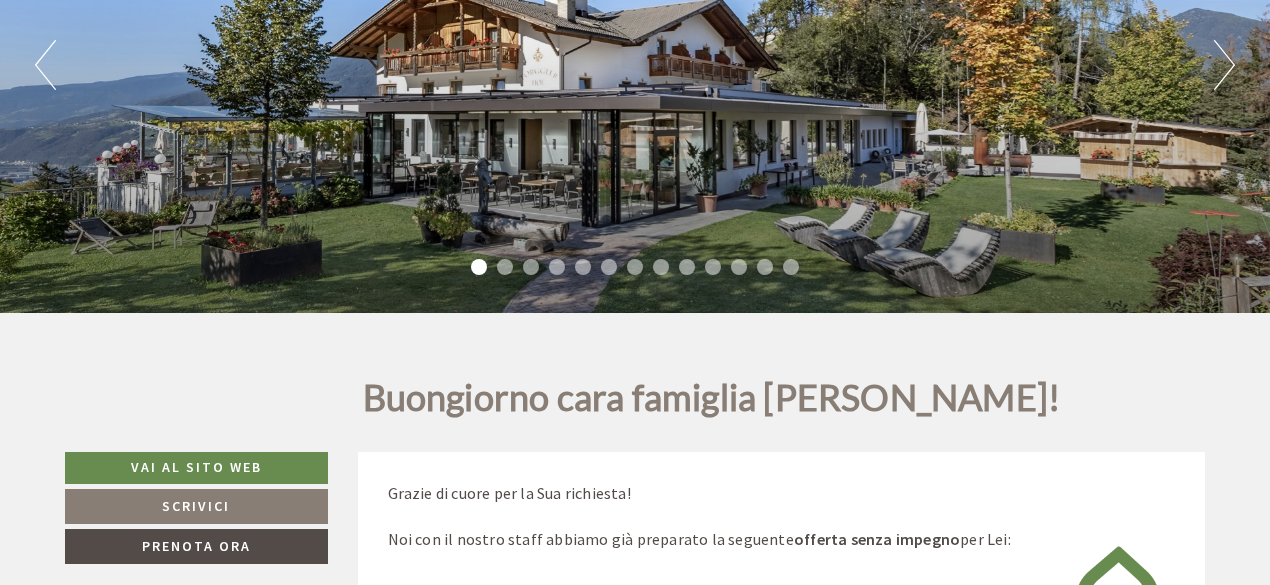 scroll, scrollTop: 200, scrollLeft: 0, axis: vertical 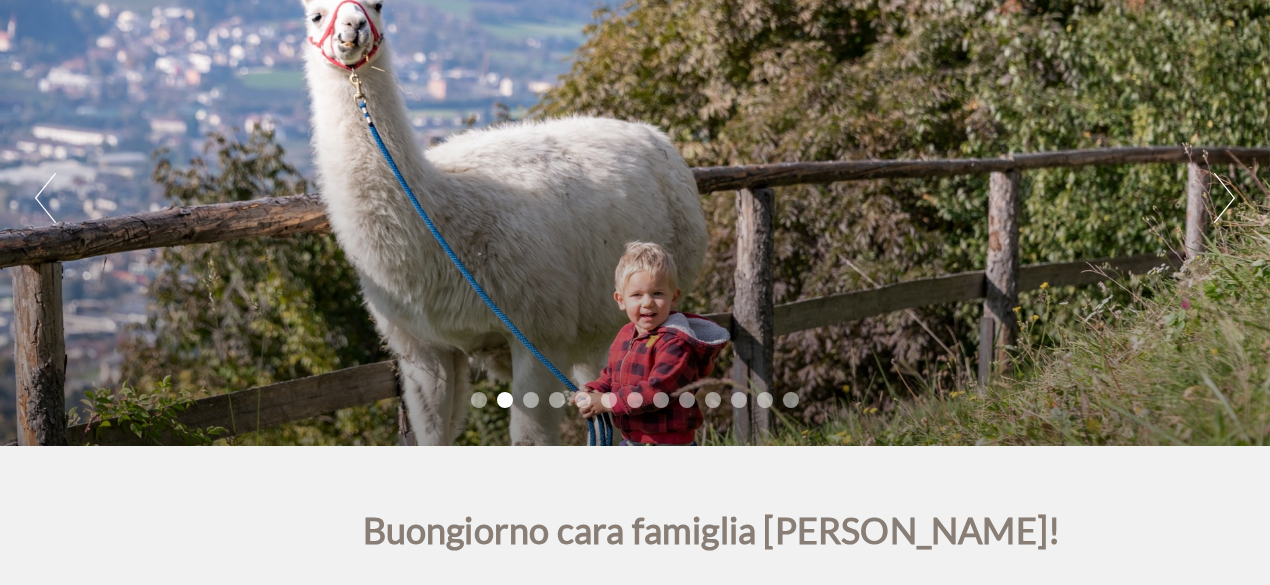 click on "Next" at bounding box center (1224, 198) 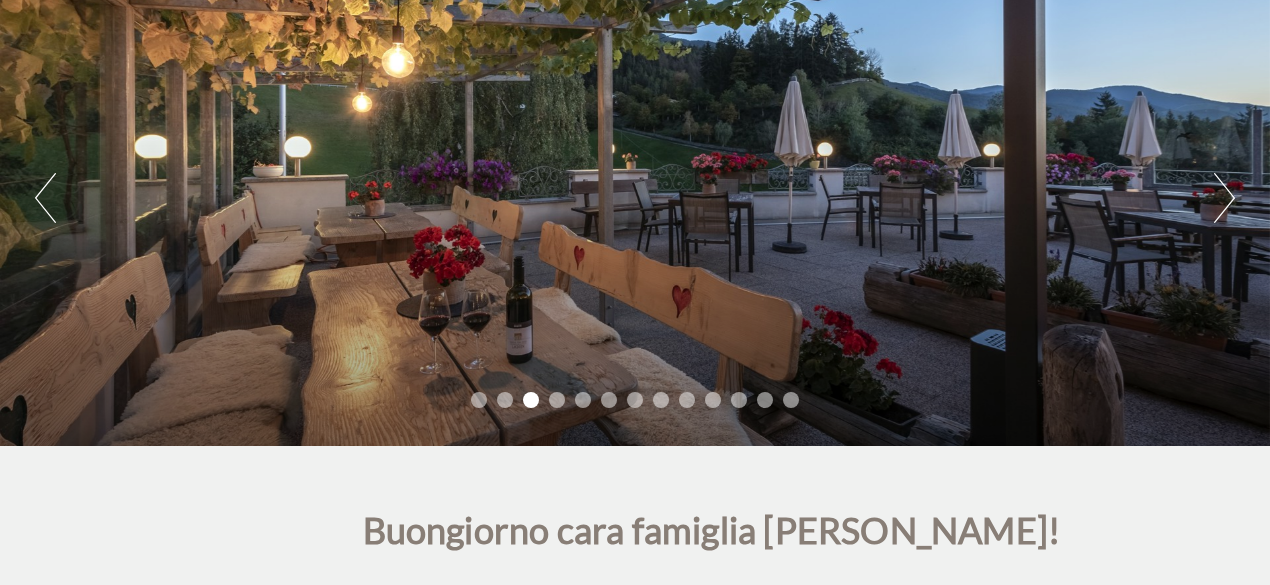 click on "Next" at bounding box center (1224, 198) 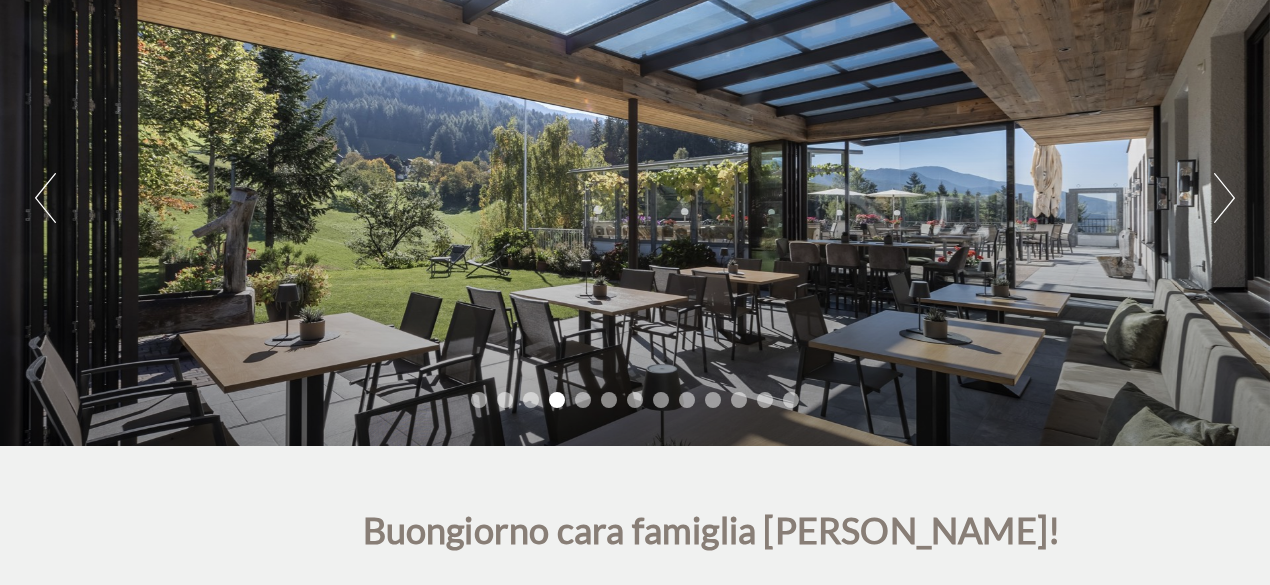 click on "Next" at bounding box center [1224, 198] 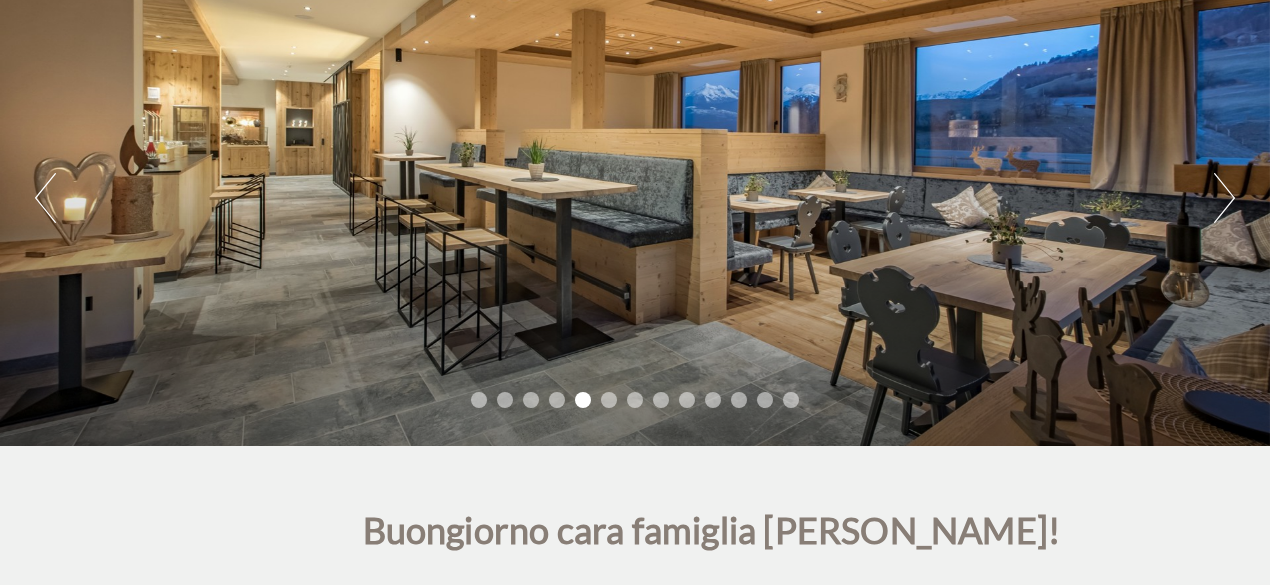 click on "Next" at bounding box center (1224, 198) 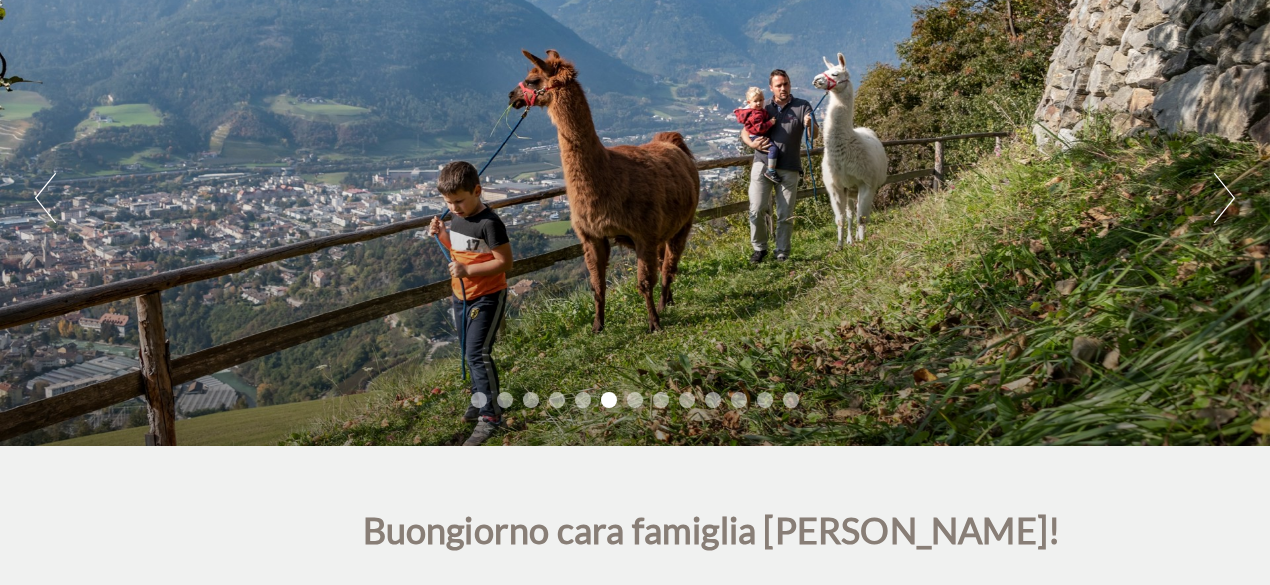 click on "Next" at bounding box center [1224, 198] 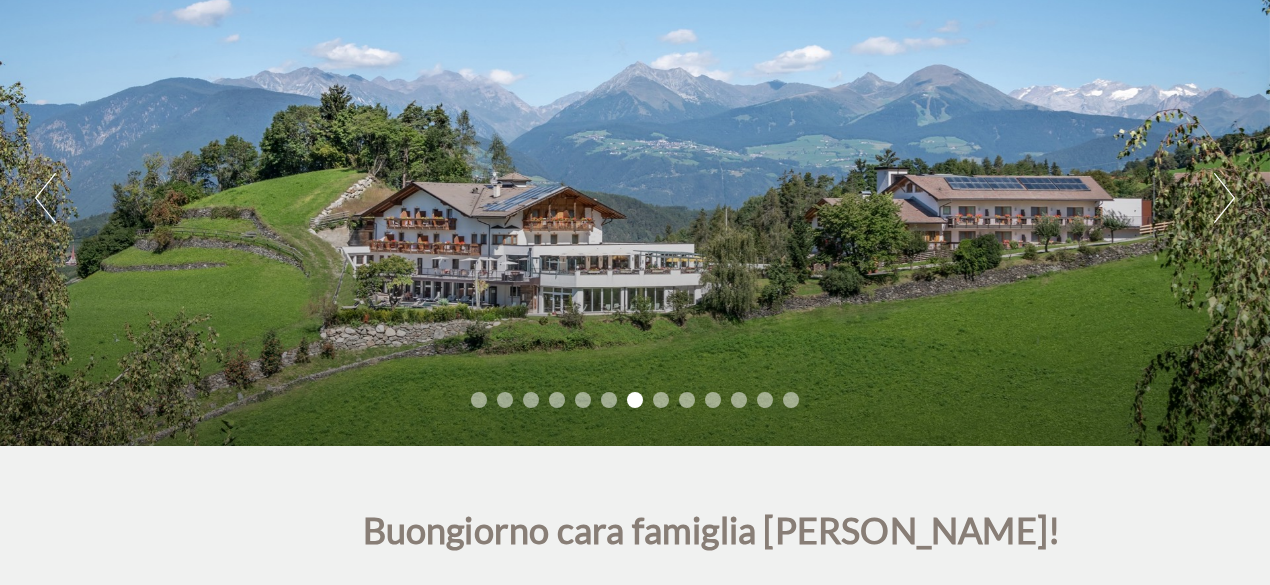 click on "Next" at bounding box center [1224, 198] 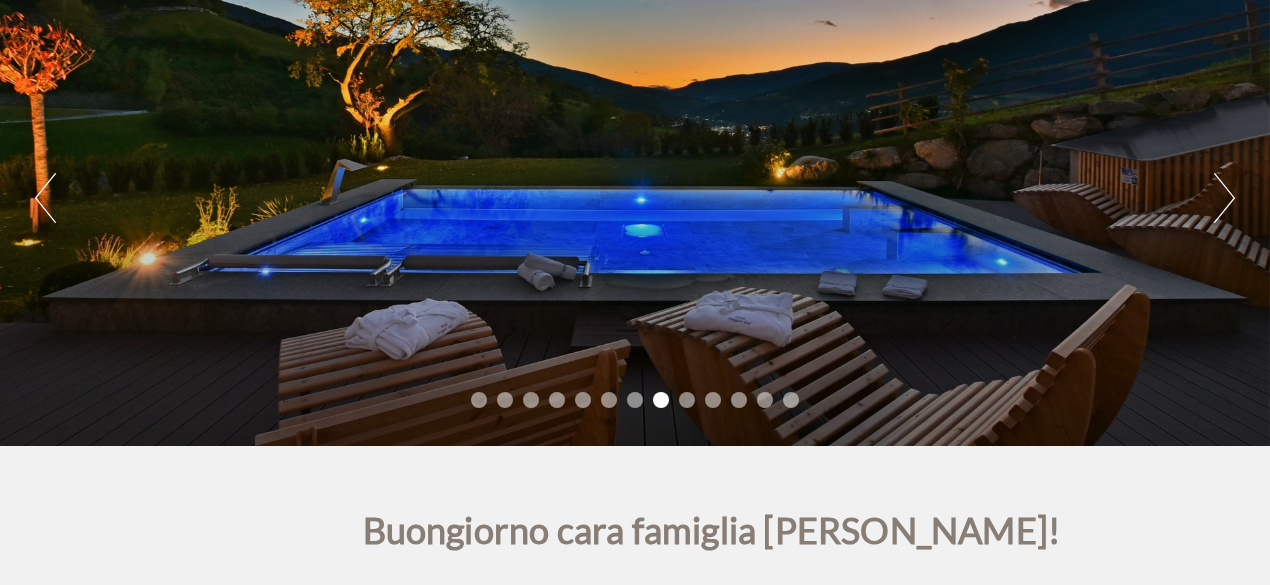 click on "Next" at bounding box center (1224, 198) 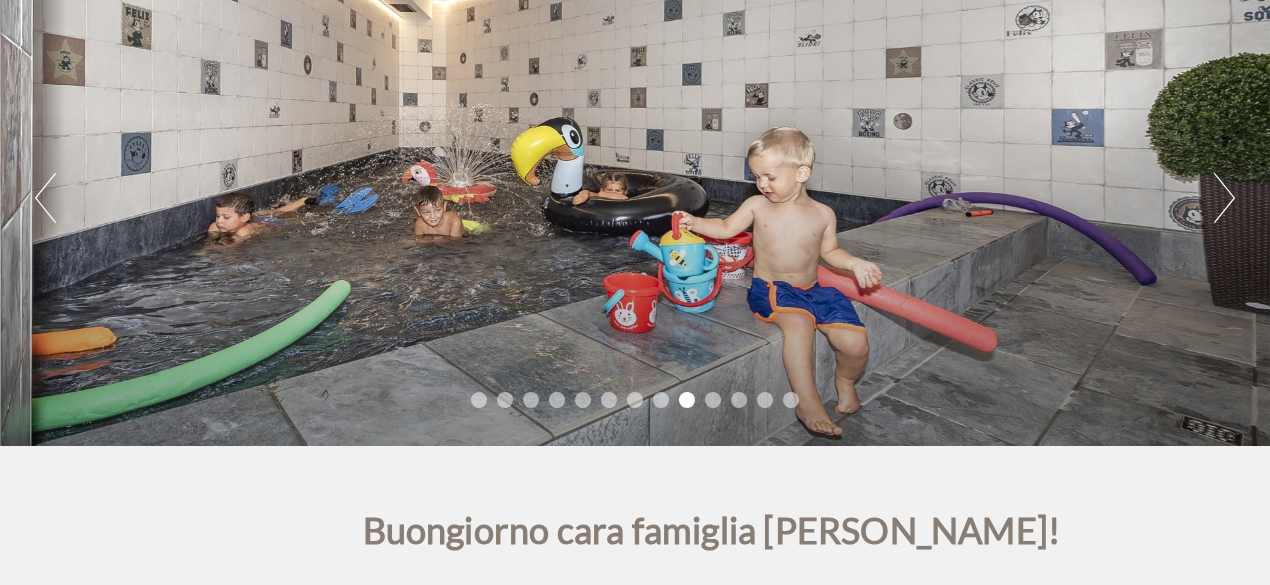 click on "Next" at bounding box center (1224, 198) 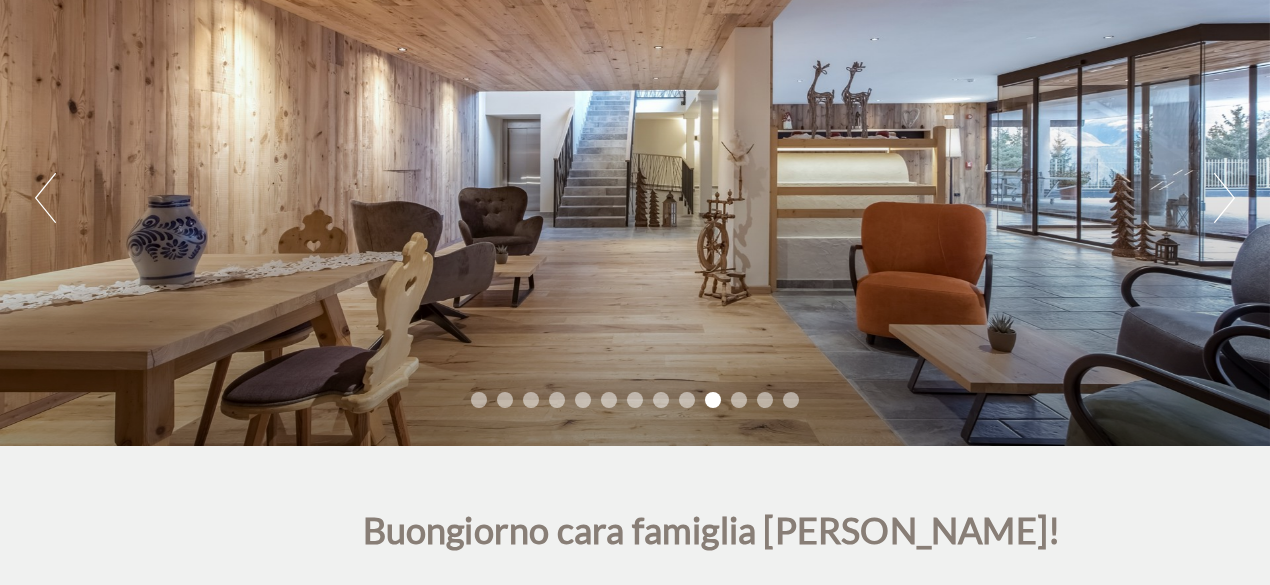 click on "Next" at bounding box center [1224, 198] 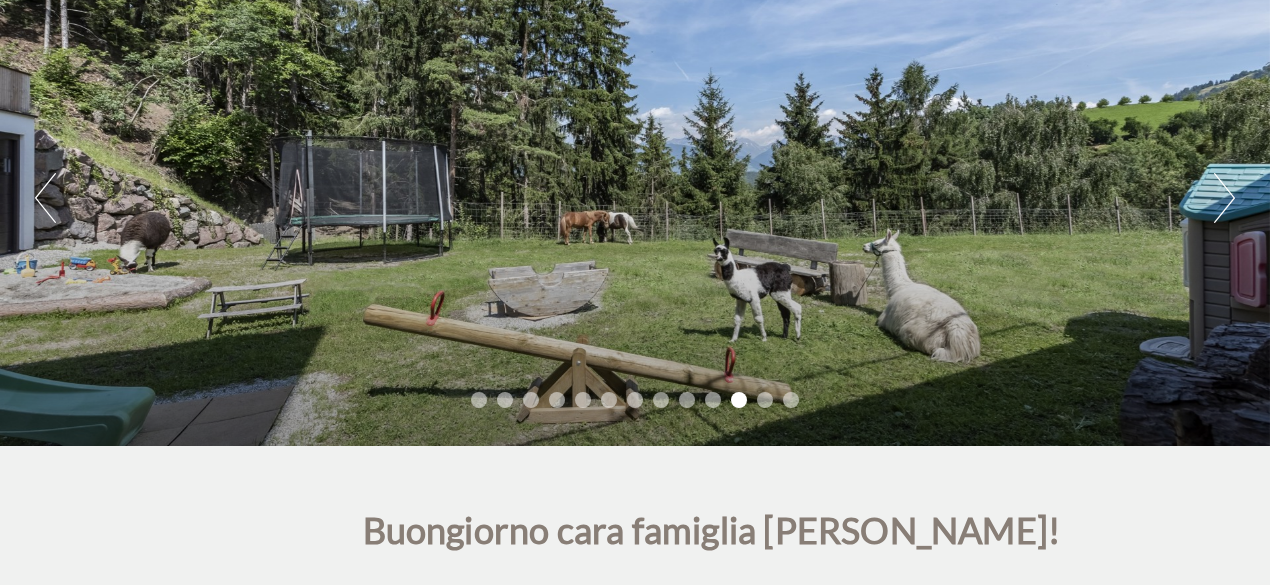click on "Next" at bounding box center (1224, 198) 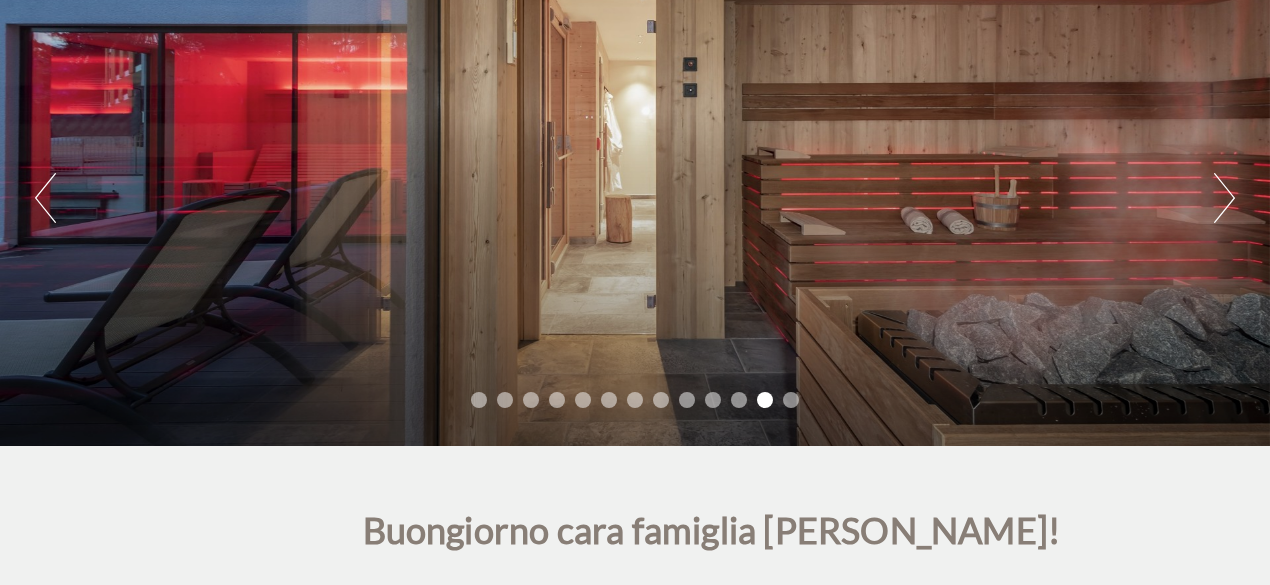 click on "Next" at bounding box center [1224, 198] 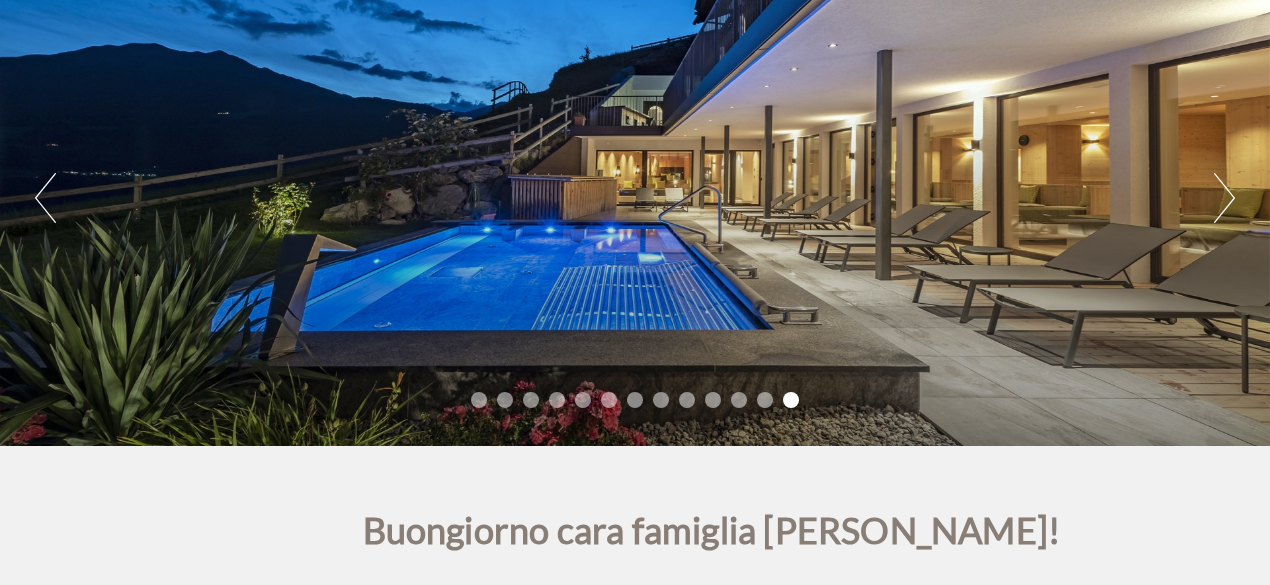 click on "Next" at bounding box center [1224, 198] 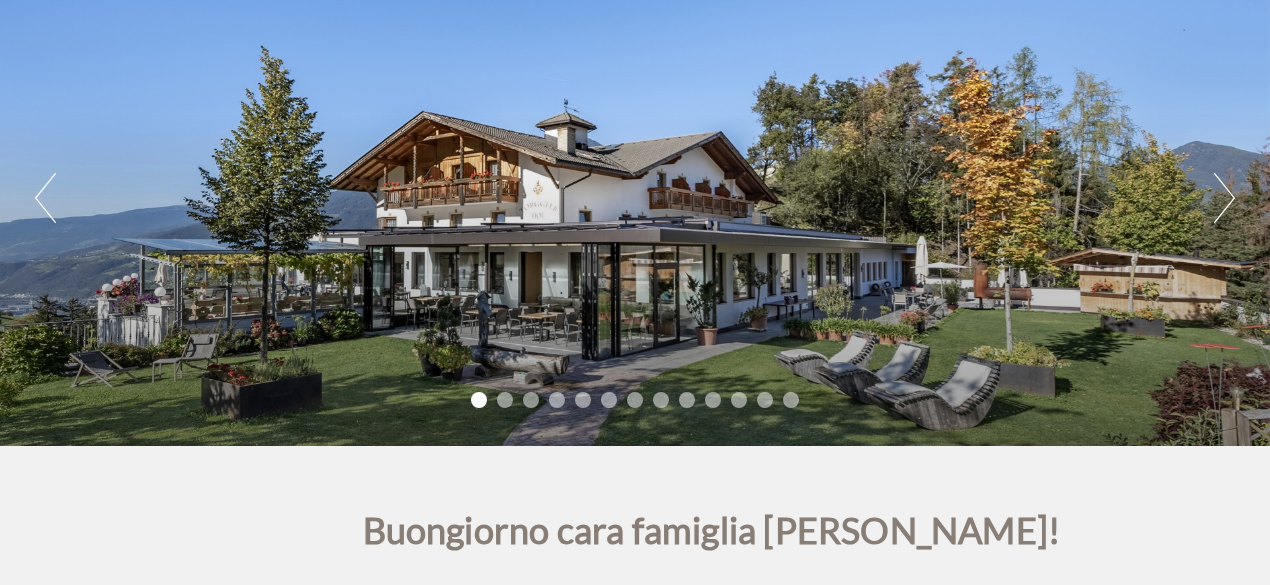 click on "Next" at bounding box center (1224, 198) 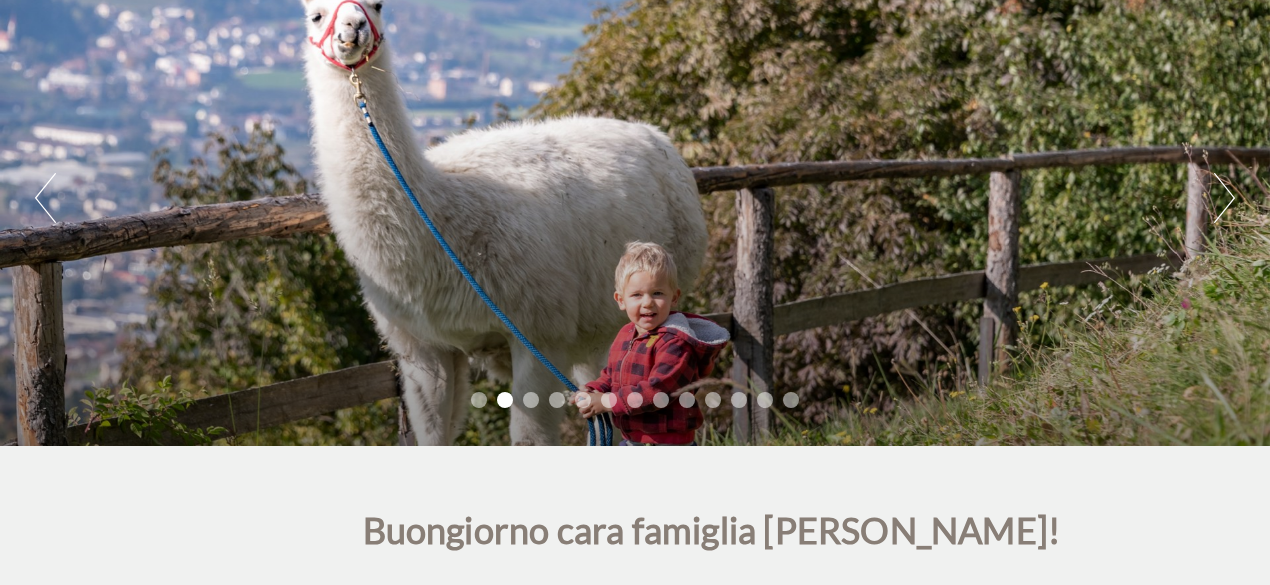 click on "Next" at bounding box center (1224, 198) 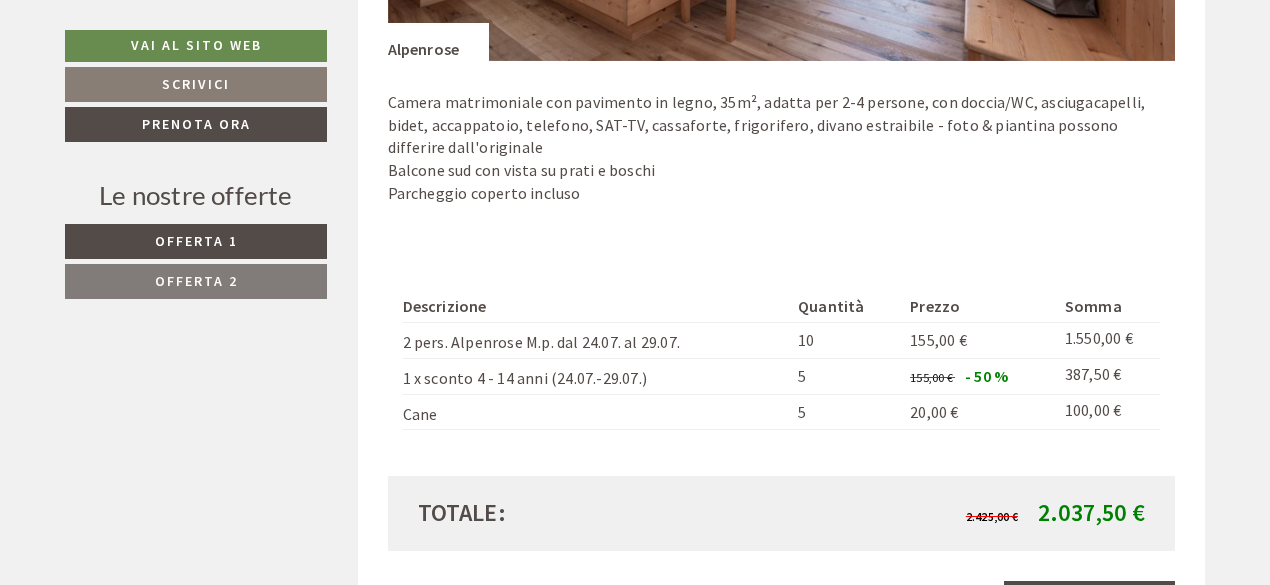 scroll, scrollTop: 1600, scrollLeft: 0, axis: vertical 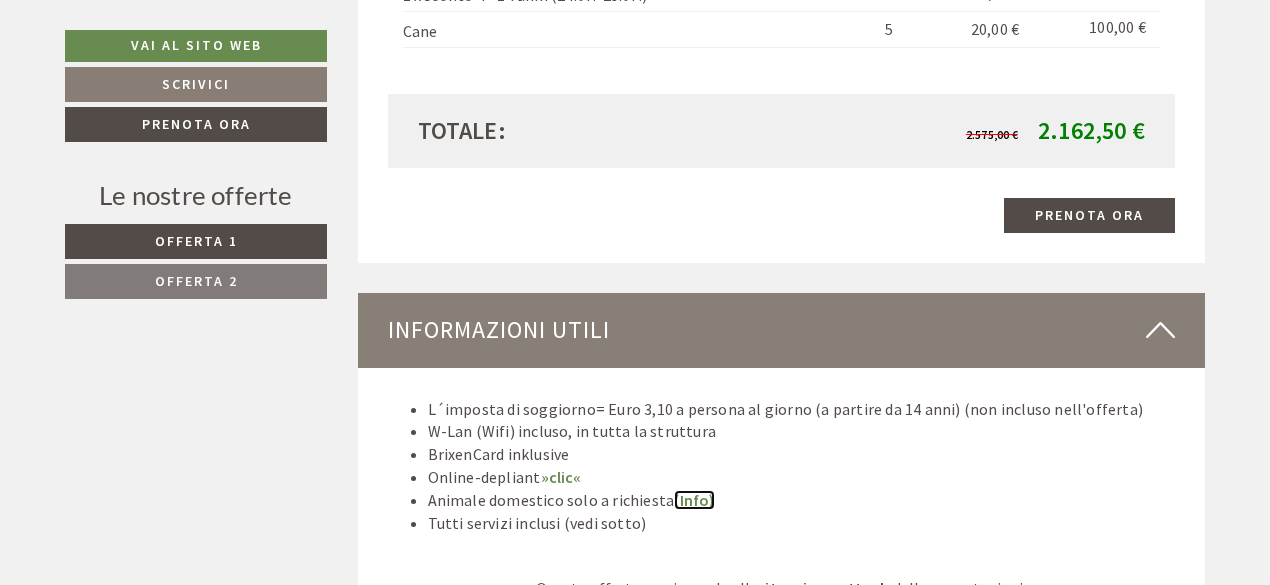 click on "(Info)" at bounding box center [694, 500] 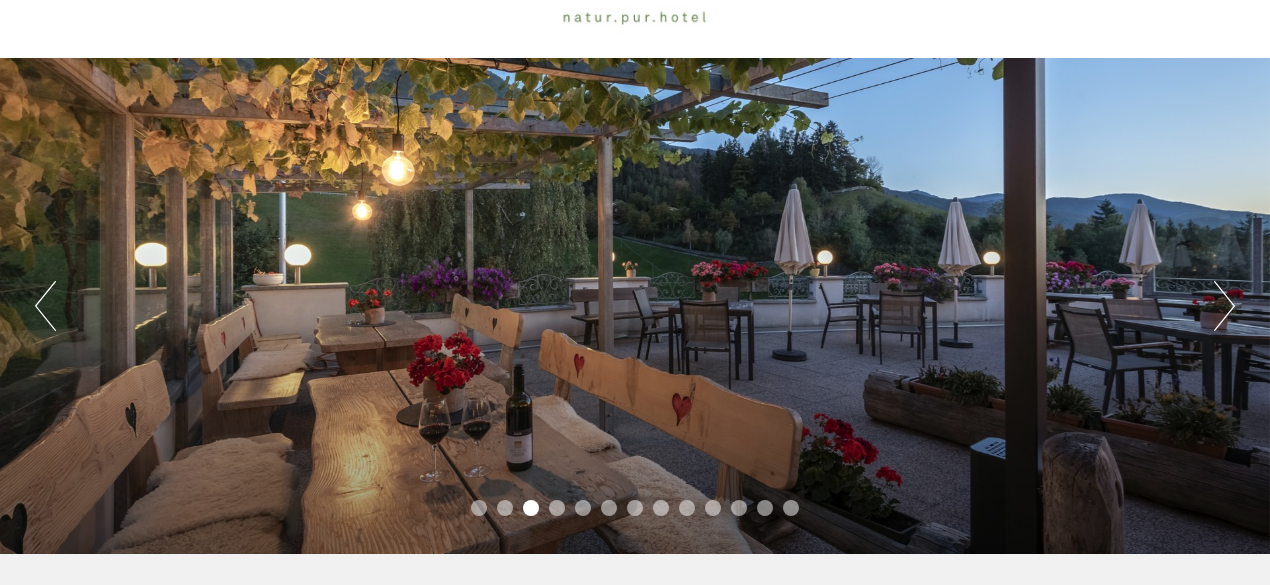 scroll, scrollTop: 200, scrollLeft: 0, axis: vertical 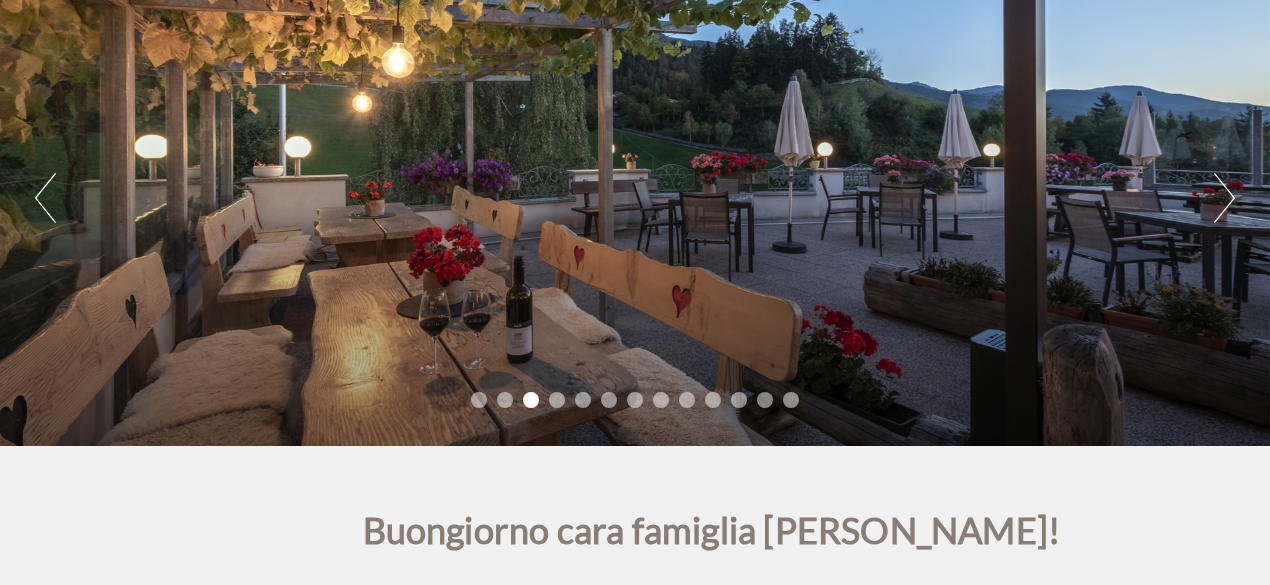 click on "Next" at bounding box center (1224, 198) 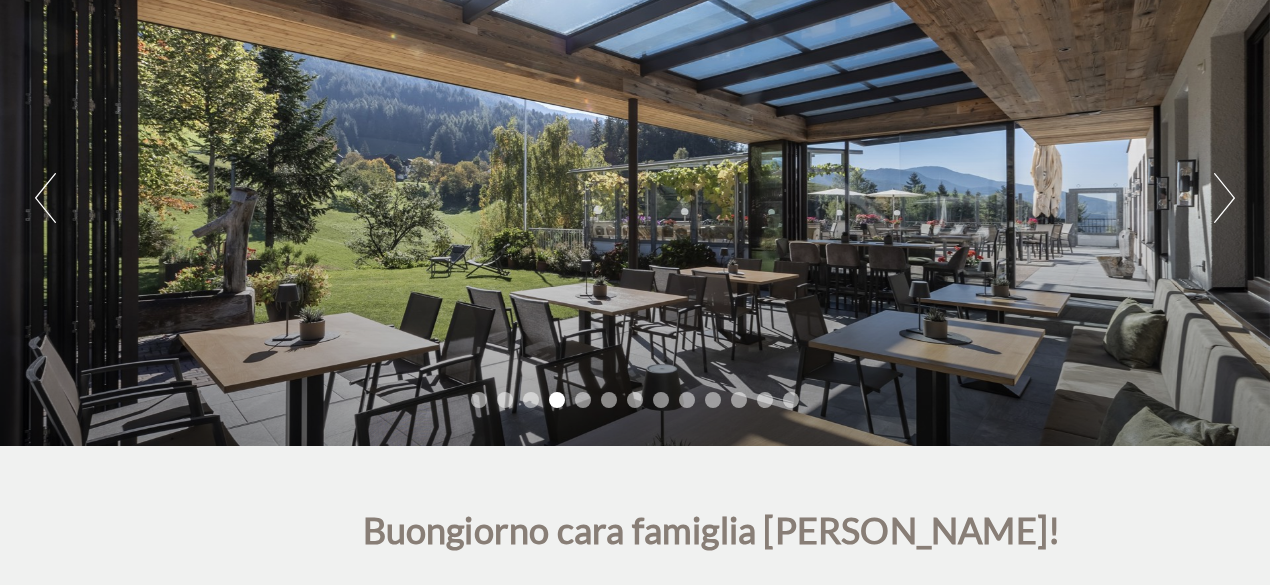 click on "Next" at bounding box center (1224, 198) 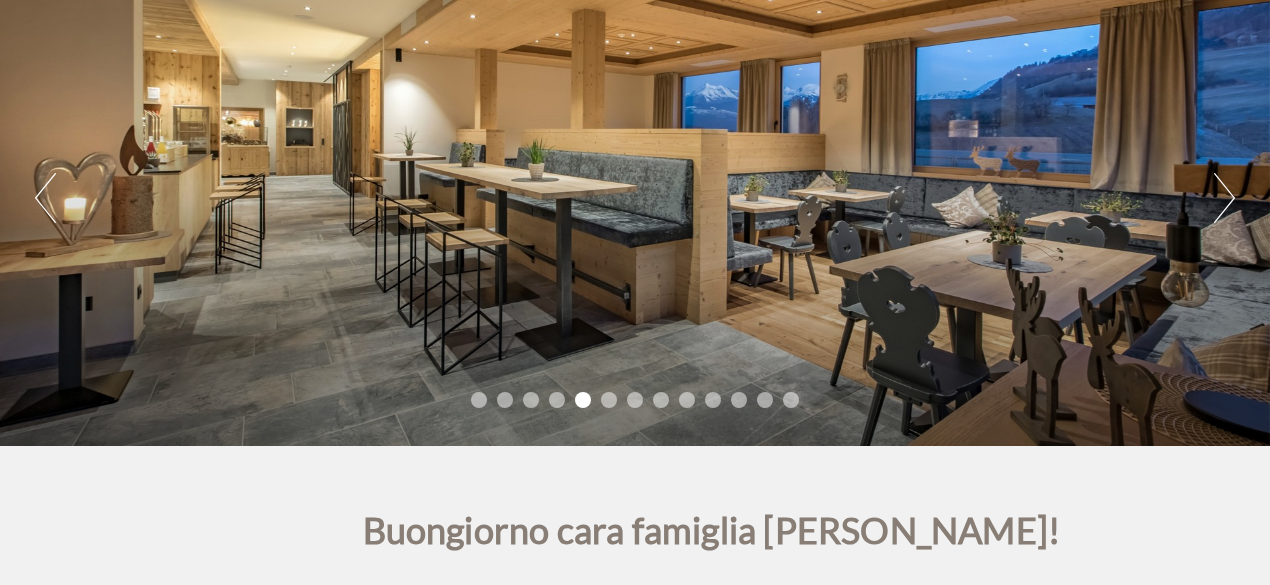 click on "Next" at bounding box center (1224, 198) 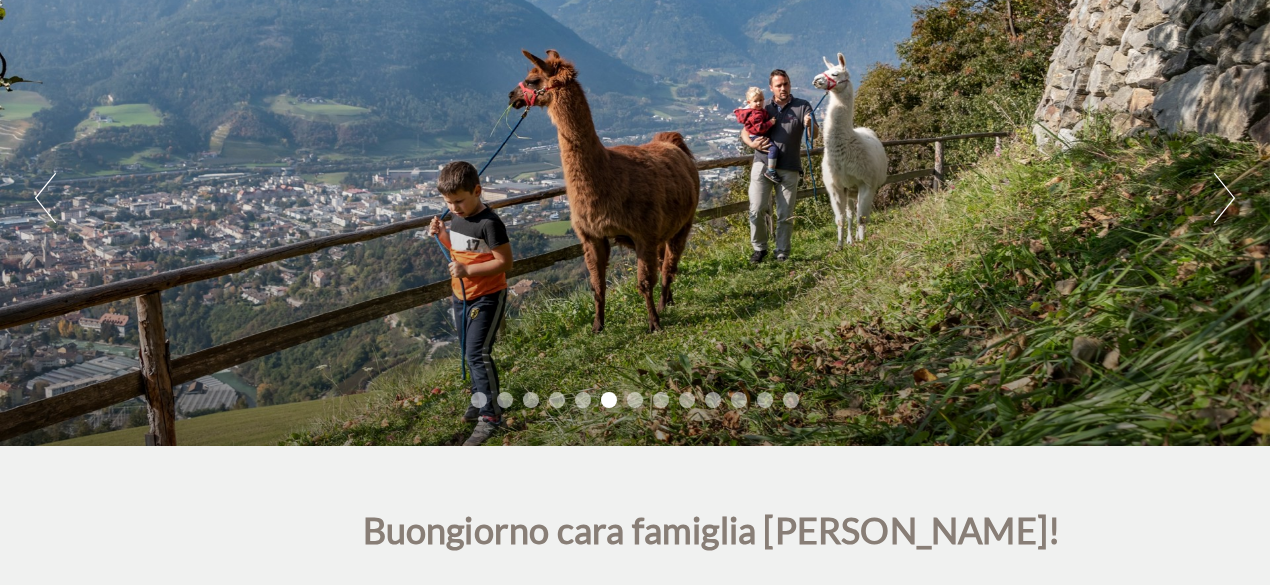click on "Next" at bounding box center [1224, 198] 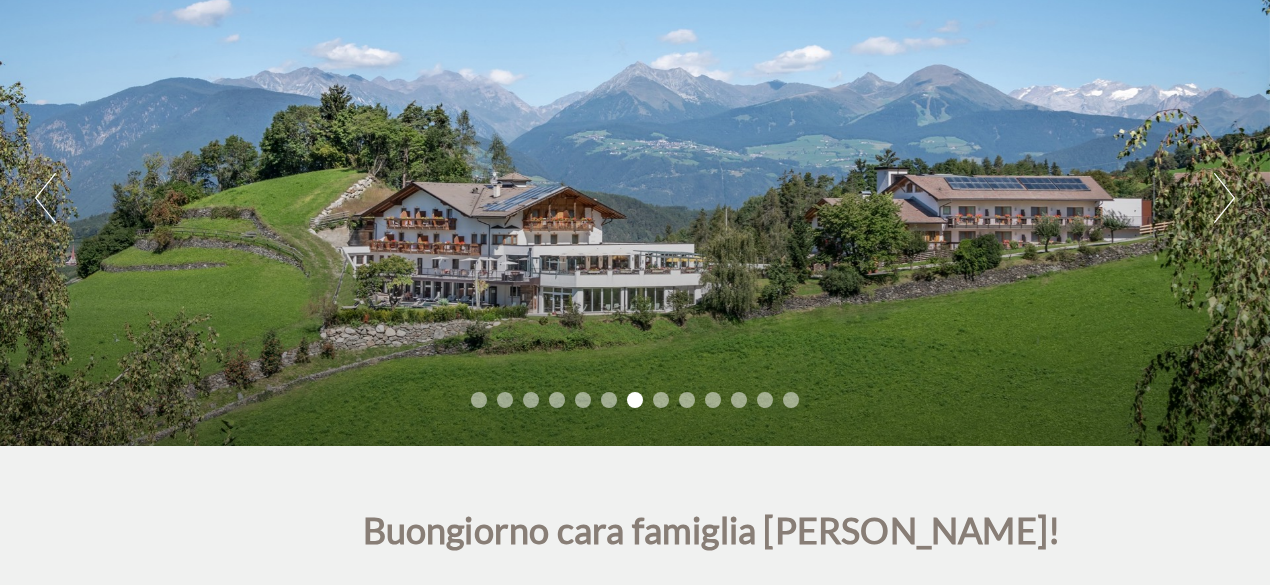 click on "Next" at bounding box center [1224, 198] 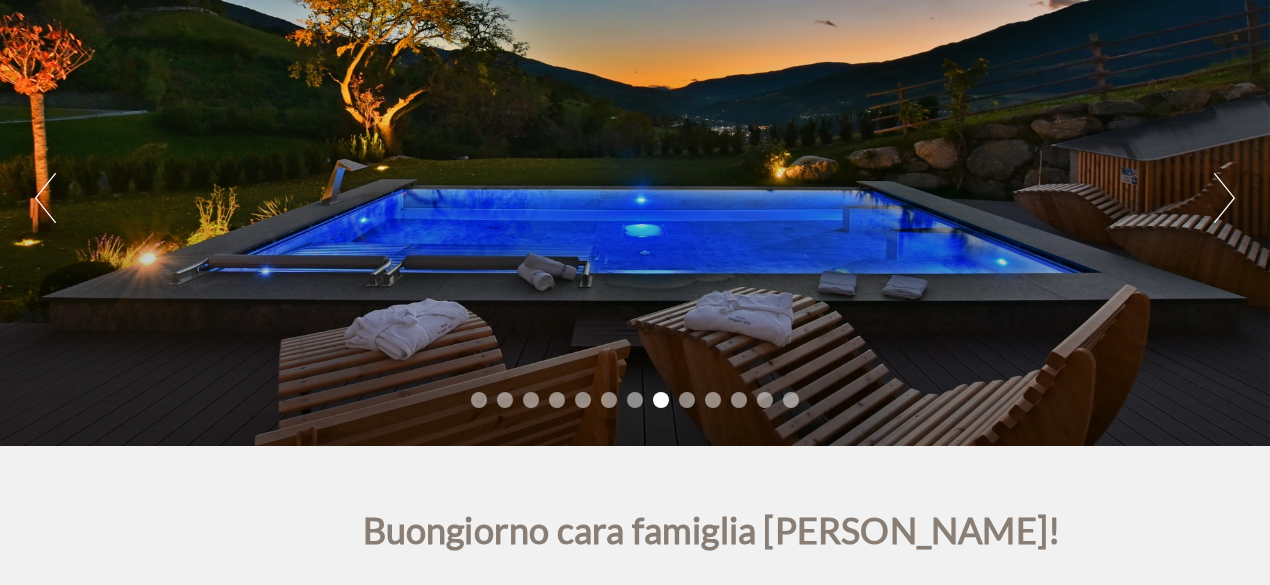 click on "Next" at bounding box center (1224, 198) 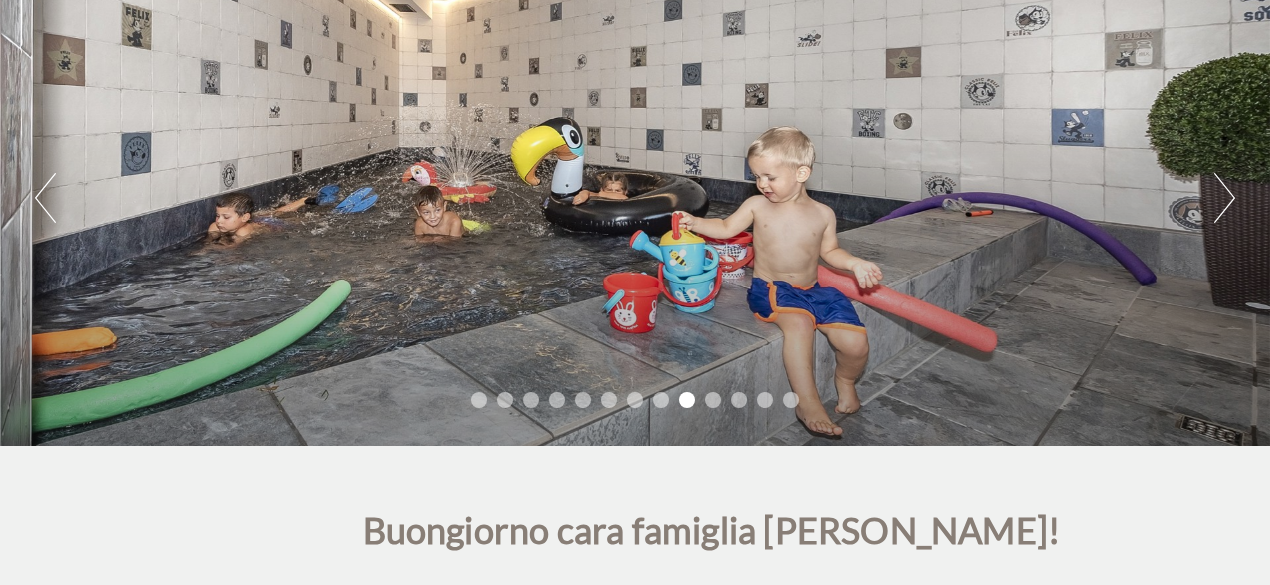 click on "Next" at bounding box center [1224, 198] 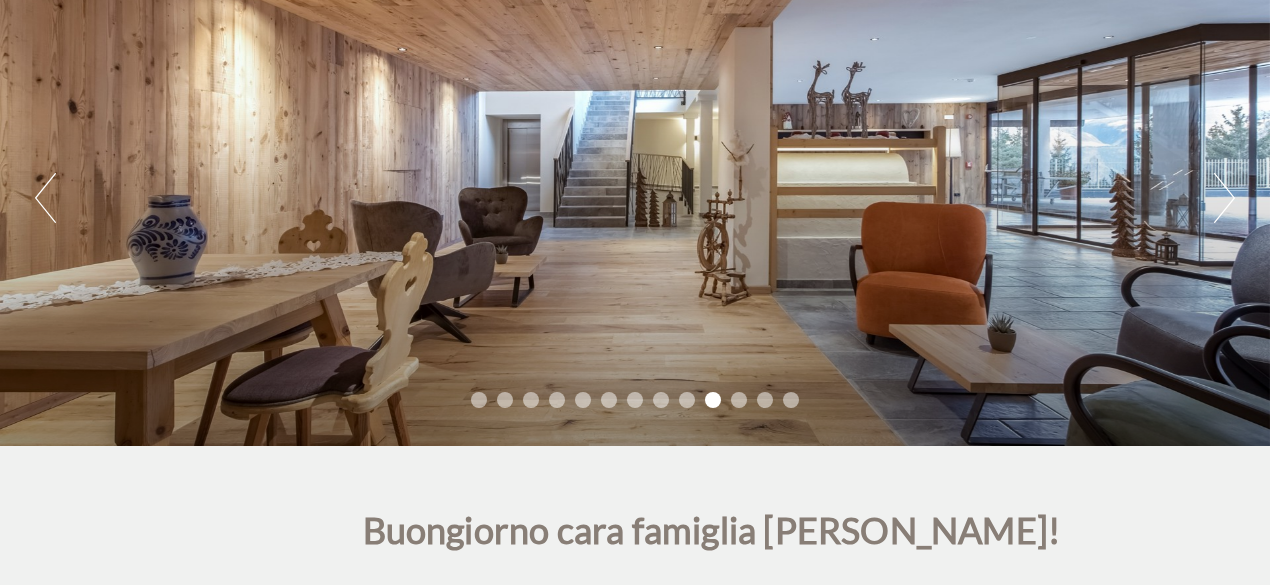 click on "Next" at bounding box center [1224, 198] 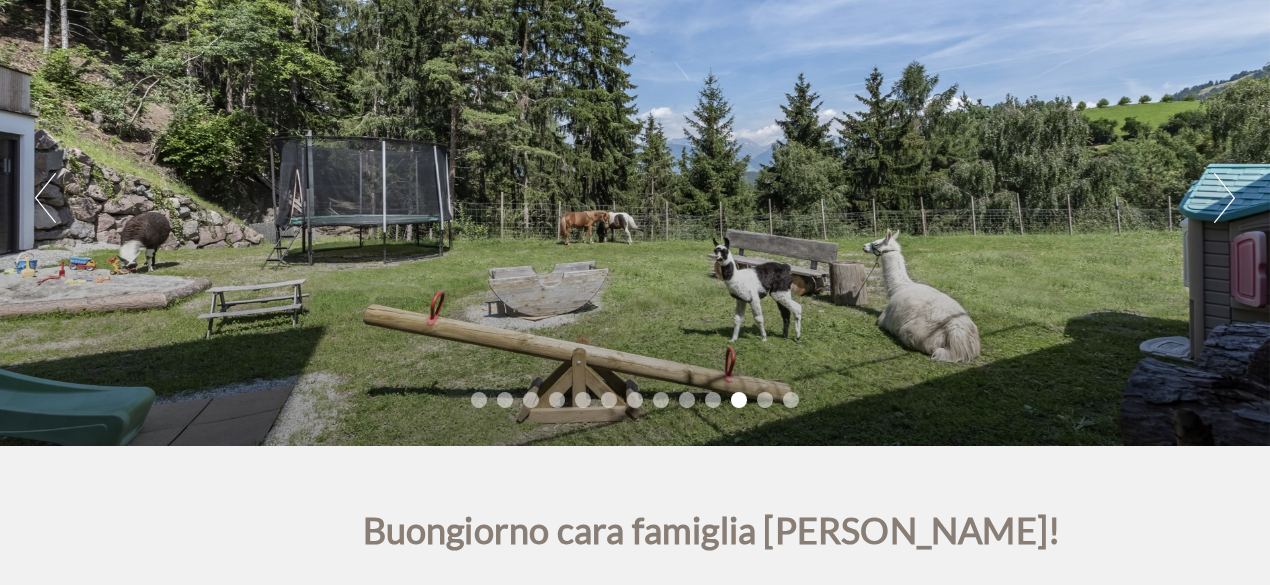 click on "Next" at bounding box center (1224, 198) 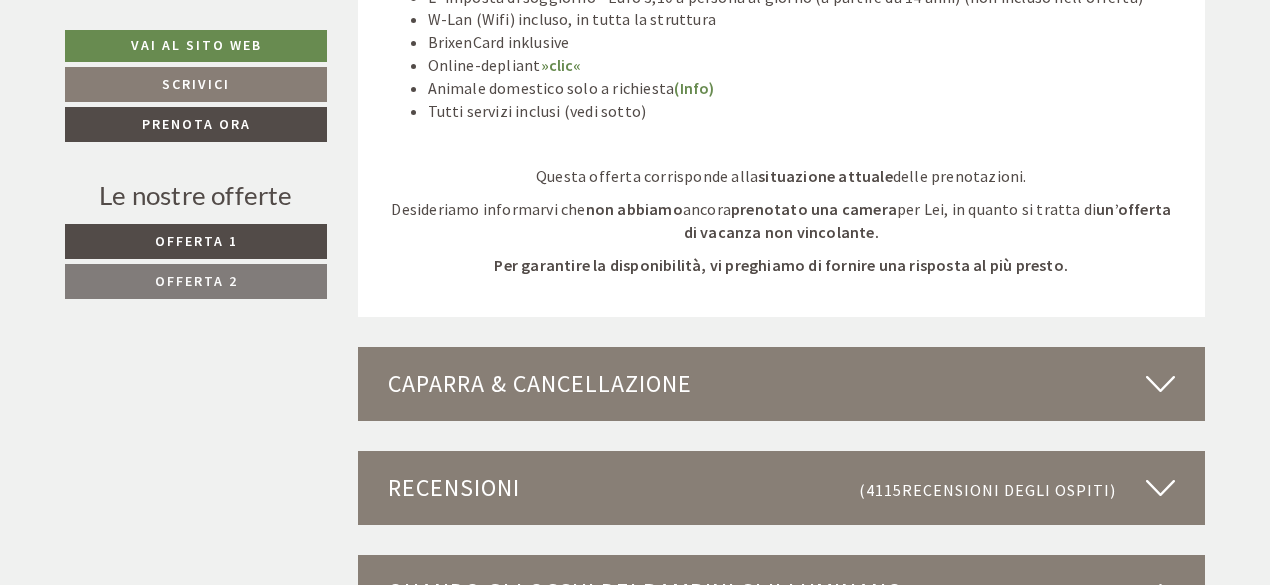 scroll, scrollTop: 3800, scrollLeft: 0, axis: vertical 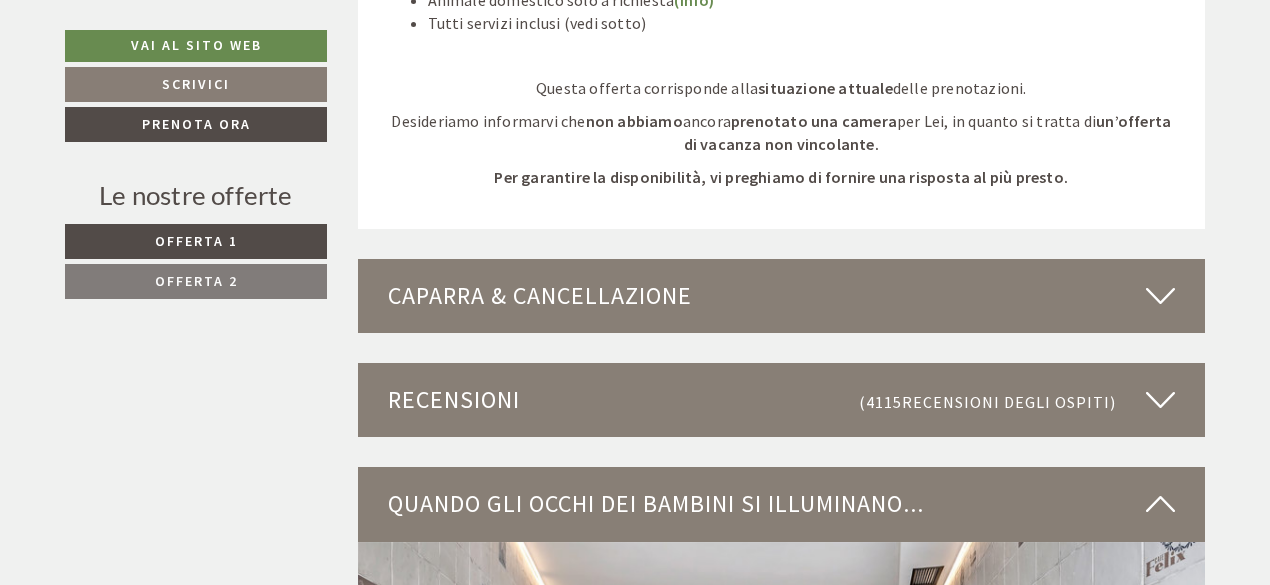 click at bounding box center [1160, 296] 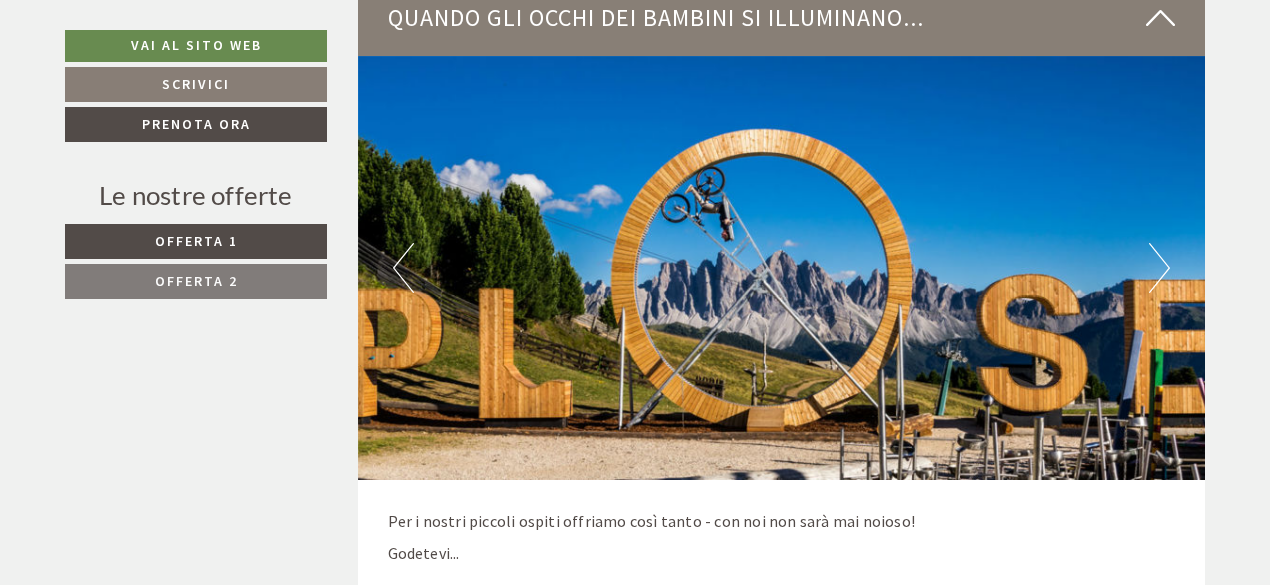 scroll, scrollTop: 4700, scrollLeft: 0, axis: vertical 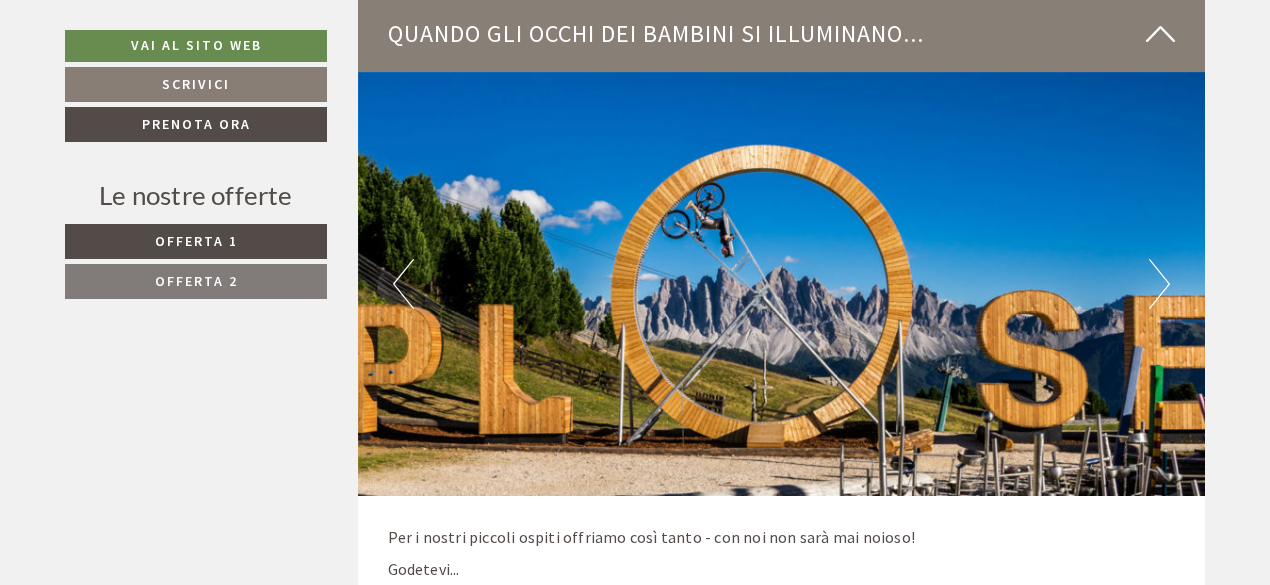 click on "Next" at bounding box center (1159, 284) 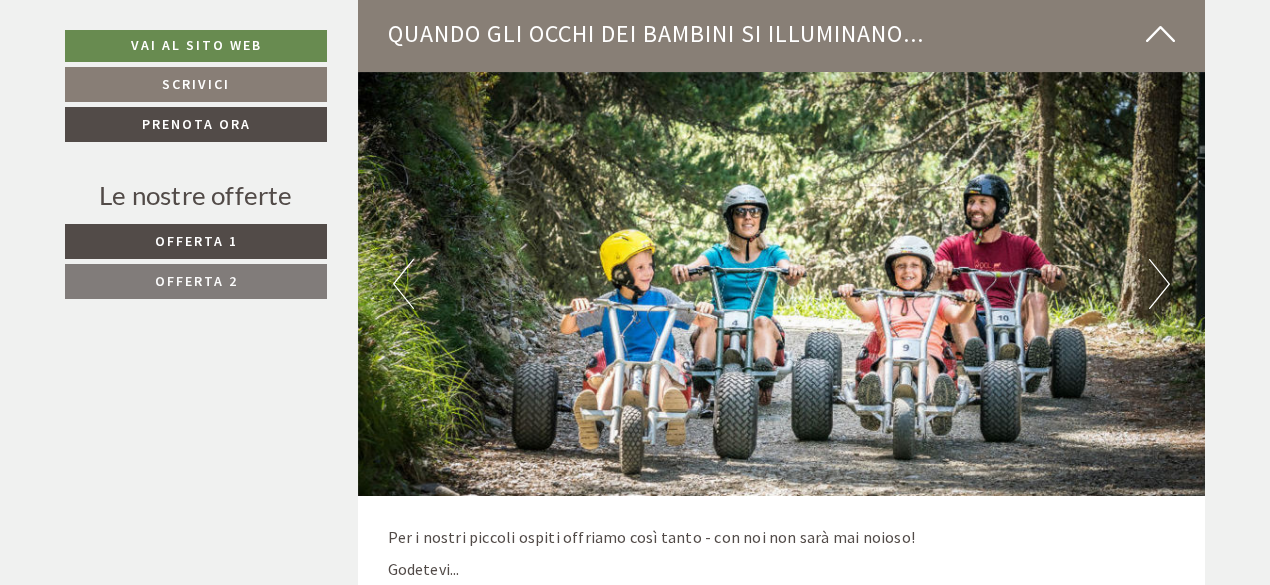 click on "Next" at bounding box center (1159, 284) 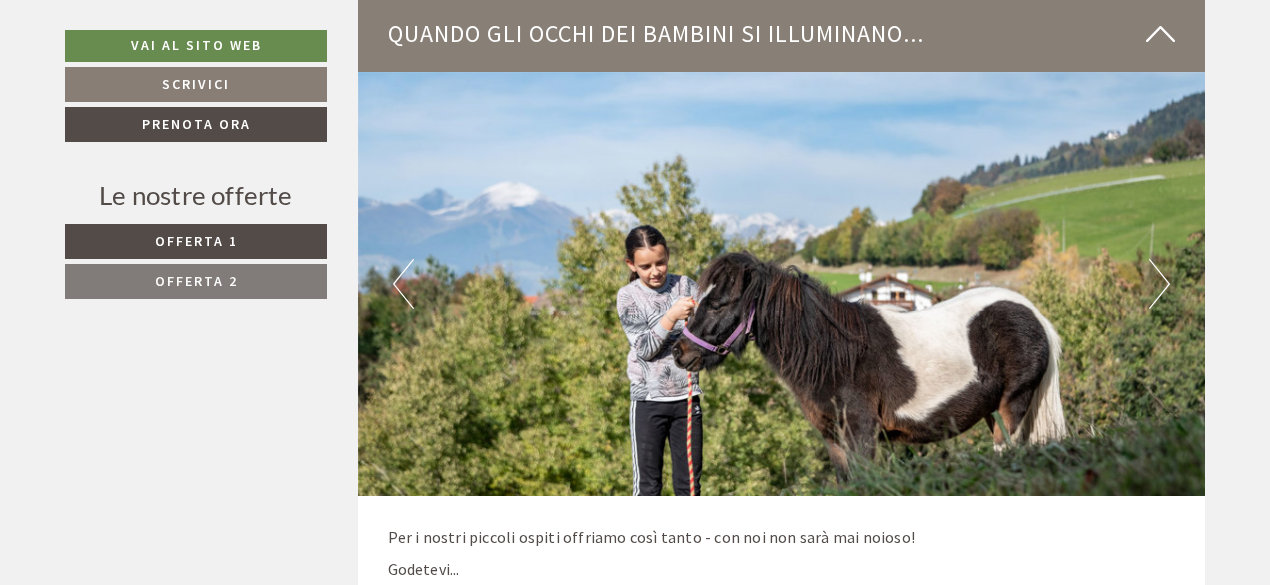 click on "Next" at bounding box center [1159, 284] 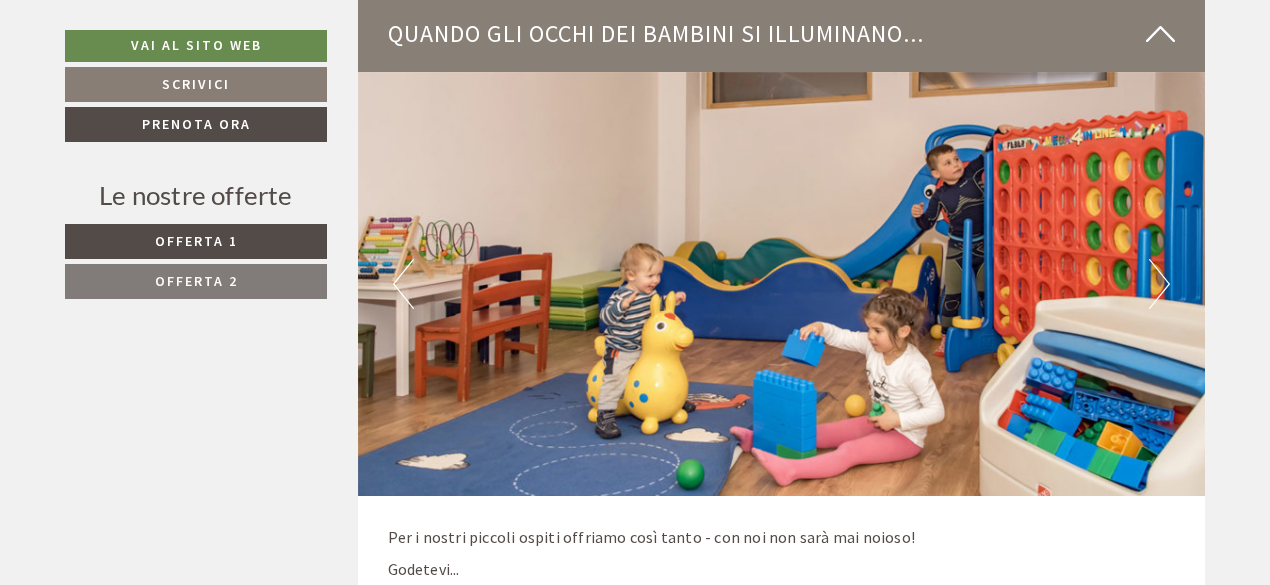 click on "Next" at bounding box center (1159, 284) 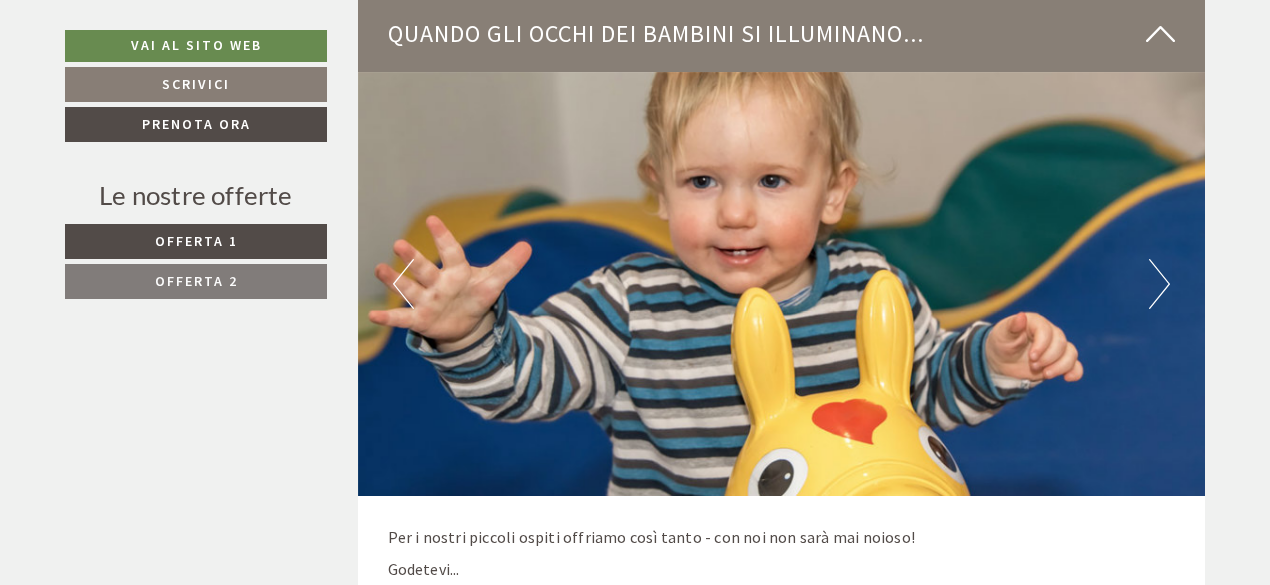 click on "Next" at bounding box center (1159, 284) 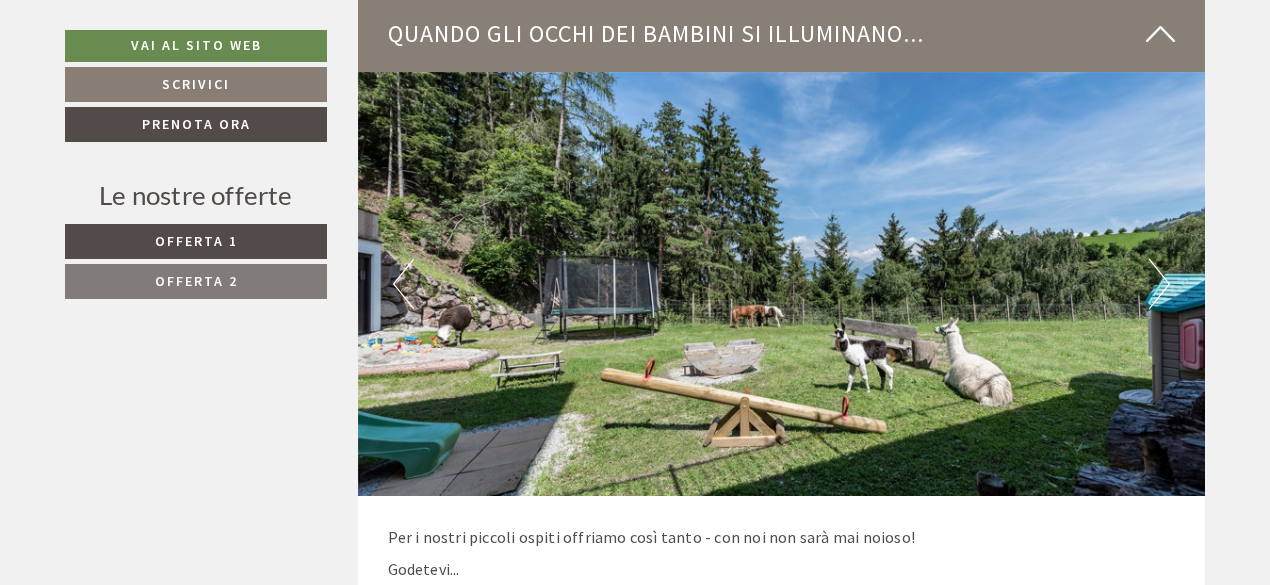 click on "Next" at bounding box center (1159, 284) 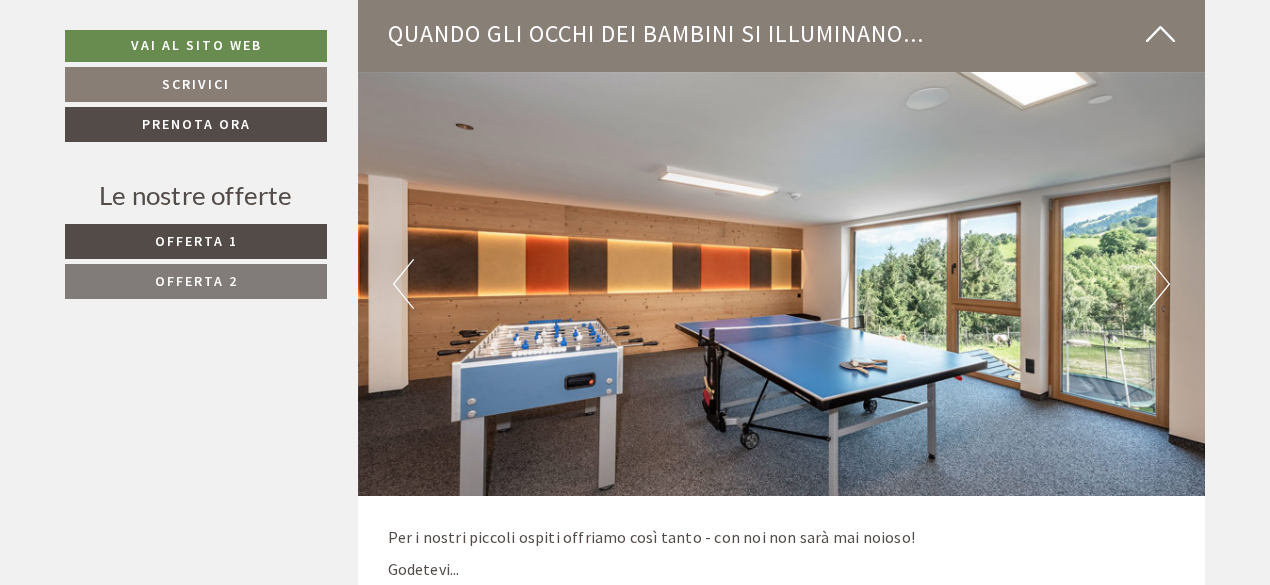 click on "Next" at bounding box center [1159, 284] 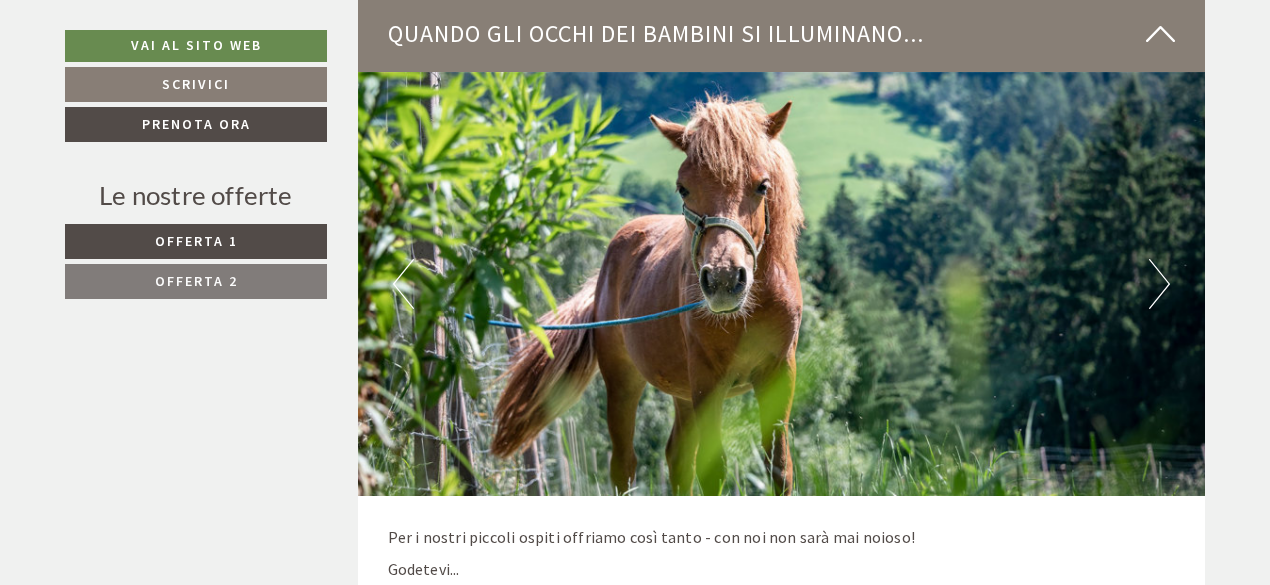 click on "Next" at bounding box center [1159, 284] 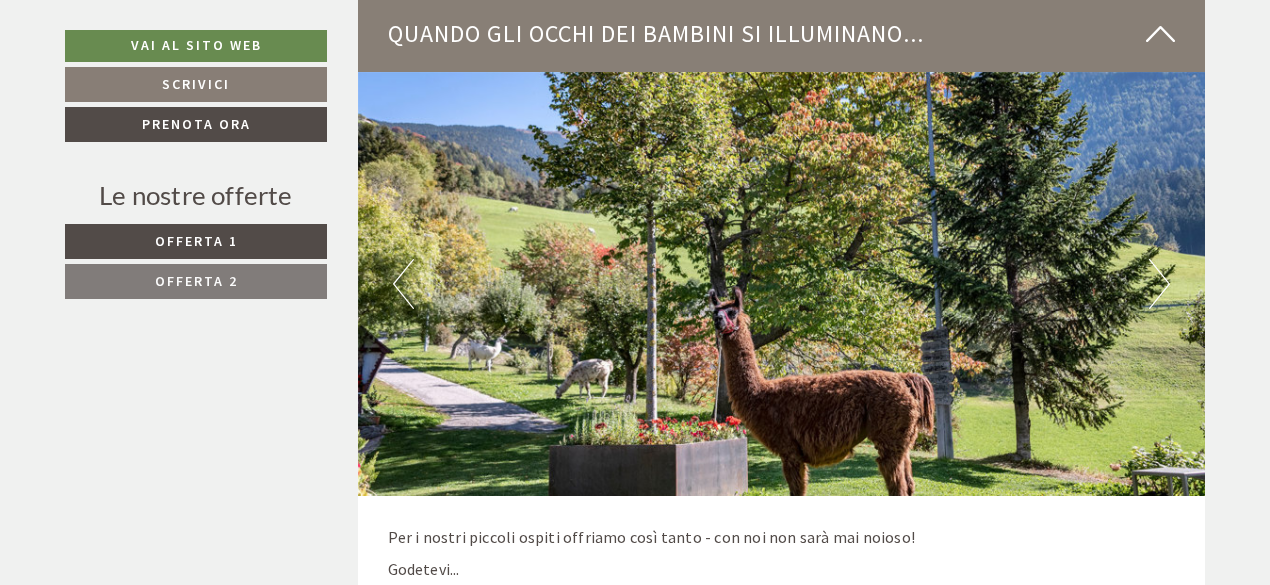 click on "Next" at bounding box center (1159, 284) 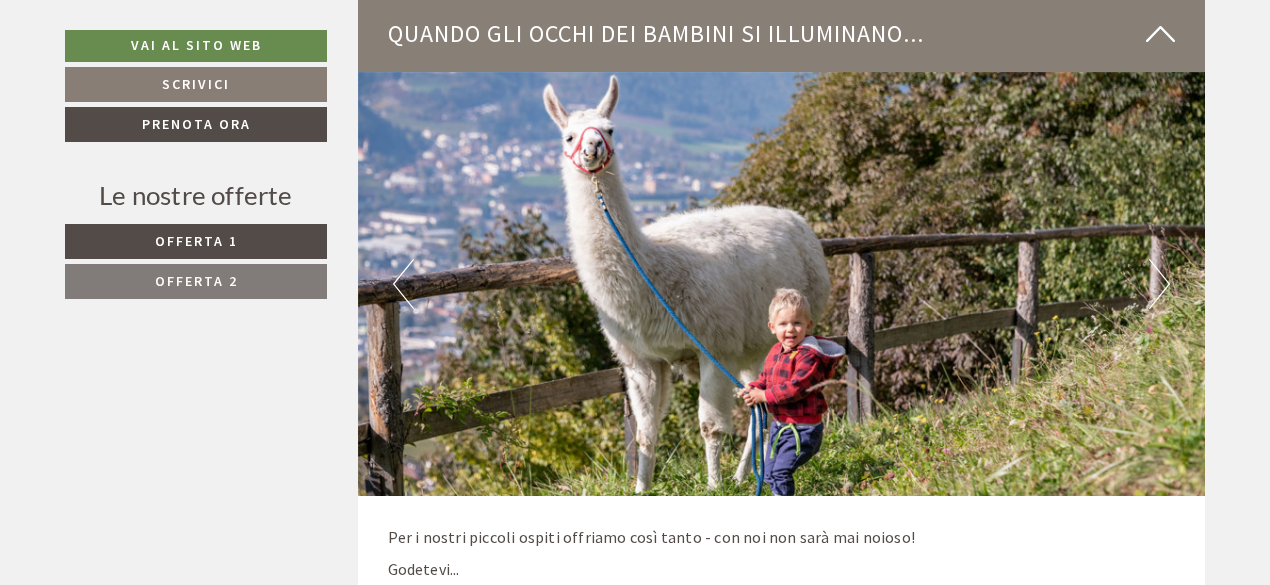 click on "Next" at bounding box center [1159, 284] 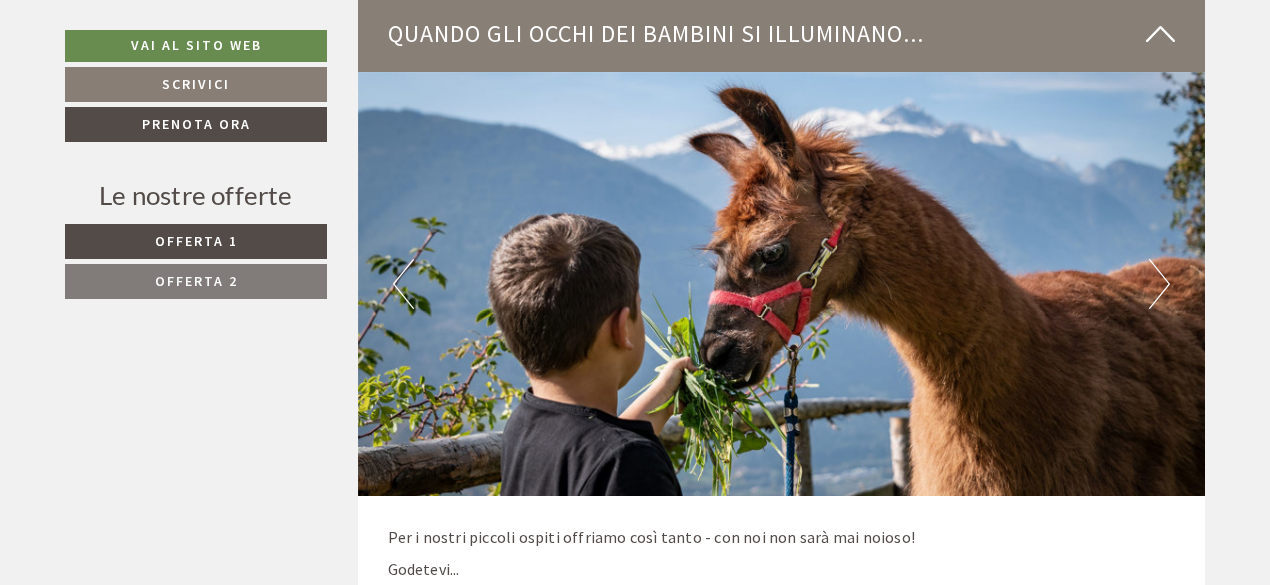 click on "Next" at bounding box center (1159, 284) 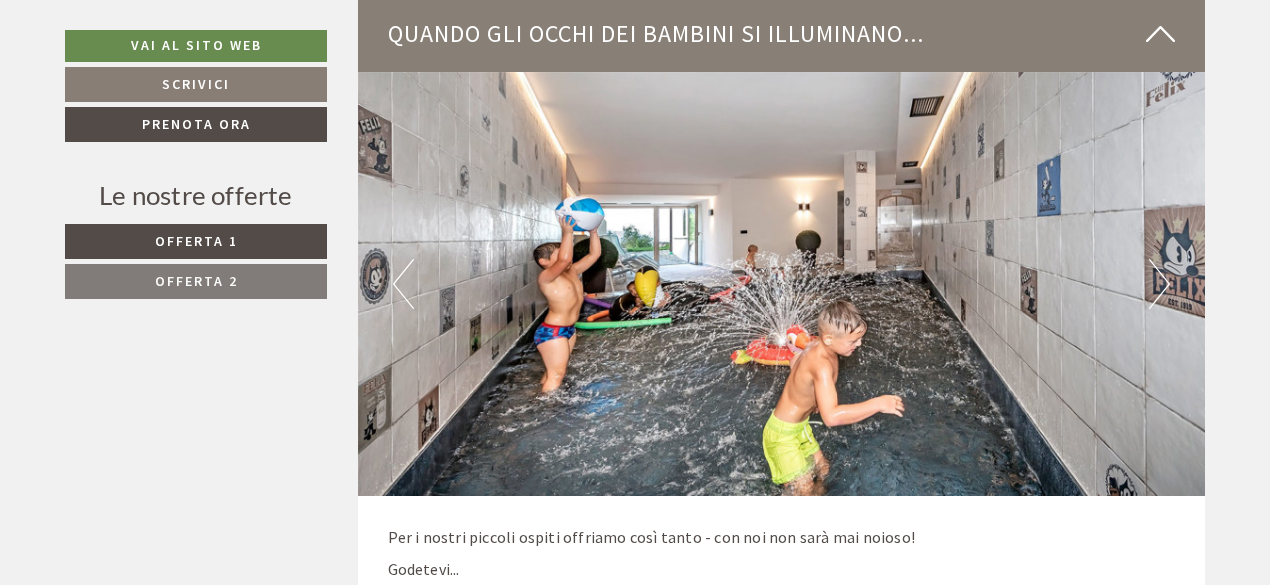 click on "Next" at bounding box center (1159, 284) 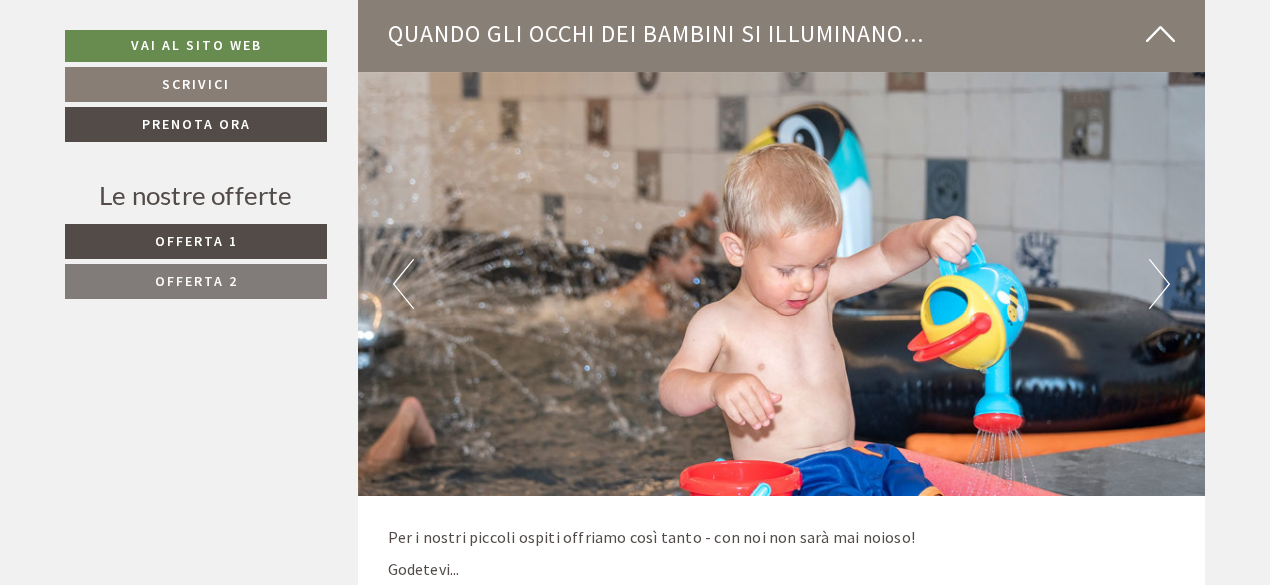 click on "Next" at bounding box center (1159, 284) 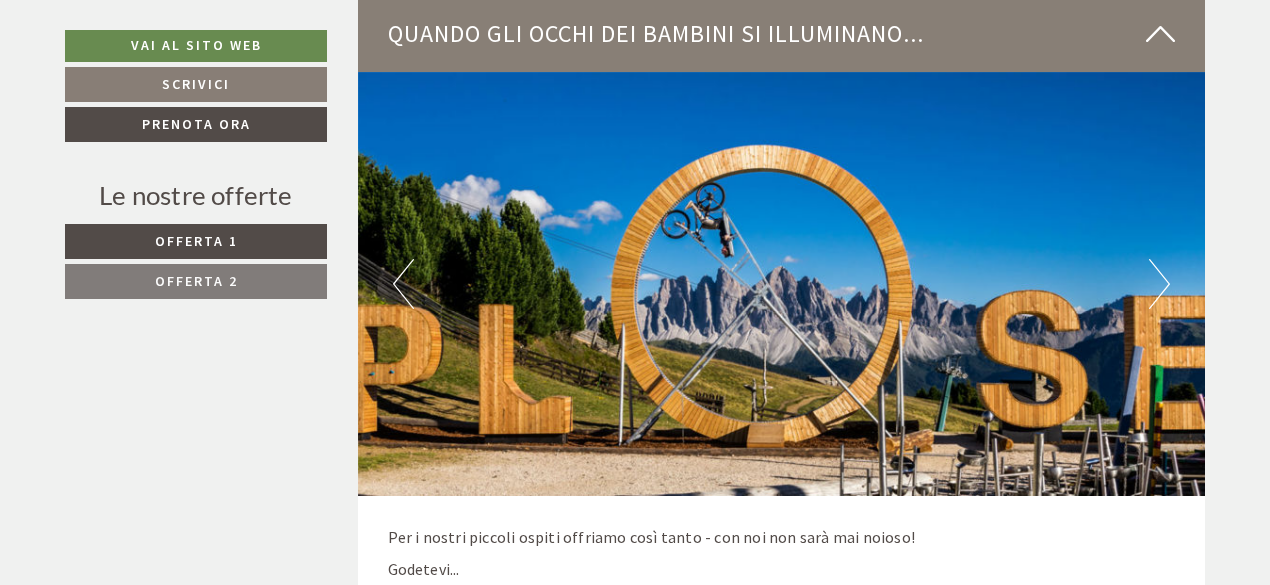 click on "Next" at bounding box center (1159, 284) 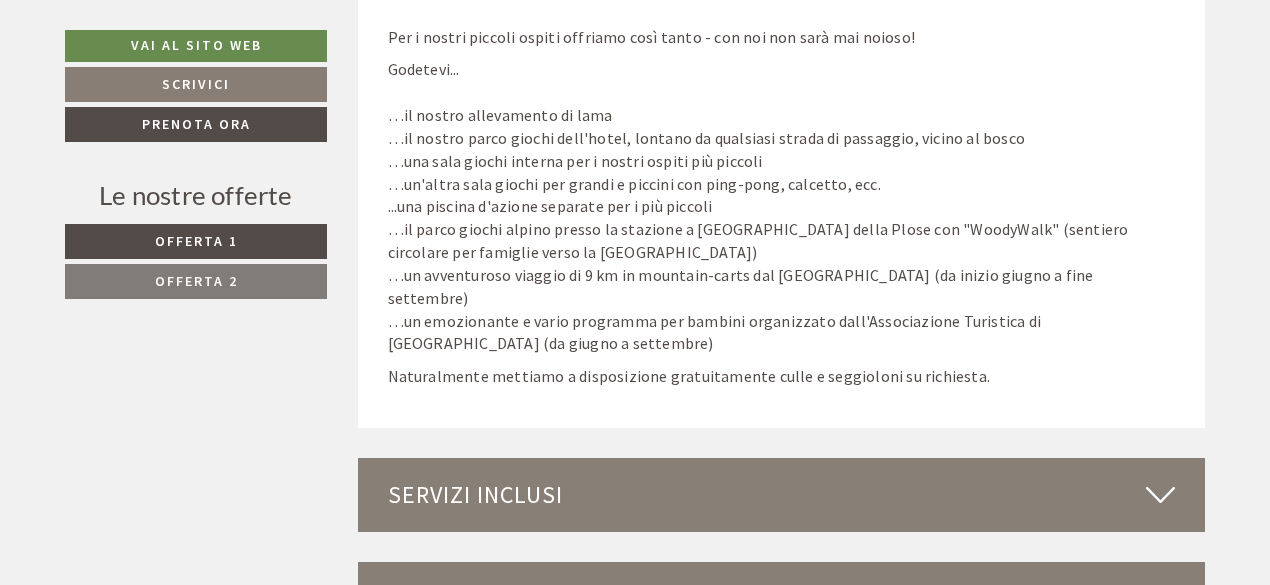 scroll, scrollTop: 5400, scrollLeft: 0, axis: vertical 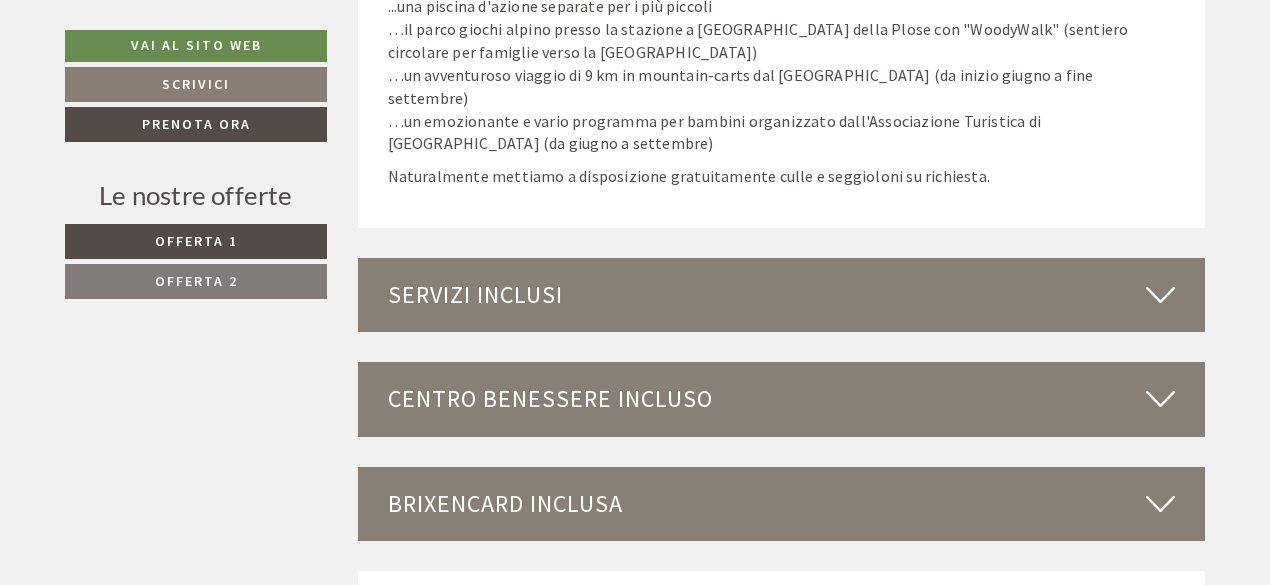 click at bounding box center (1160, 399) 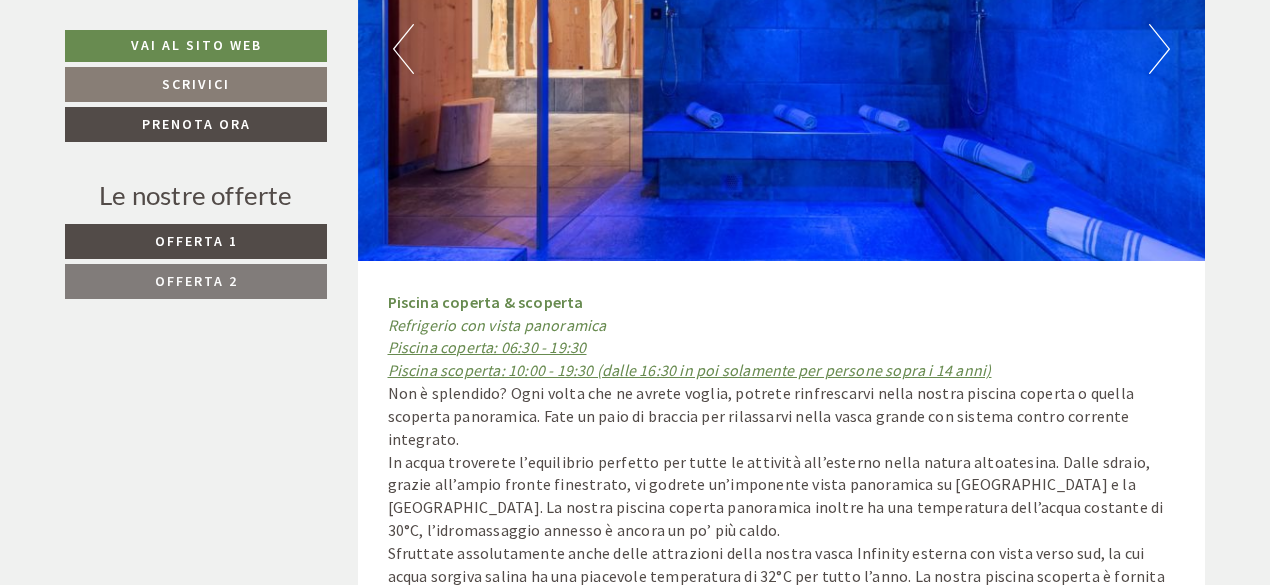 scroll, scrollTop: 5800, scrollLeft: 0, axis: vertical 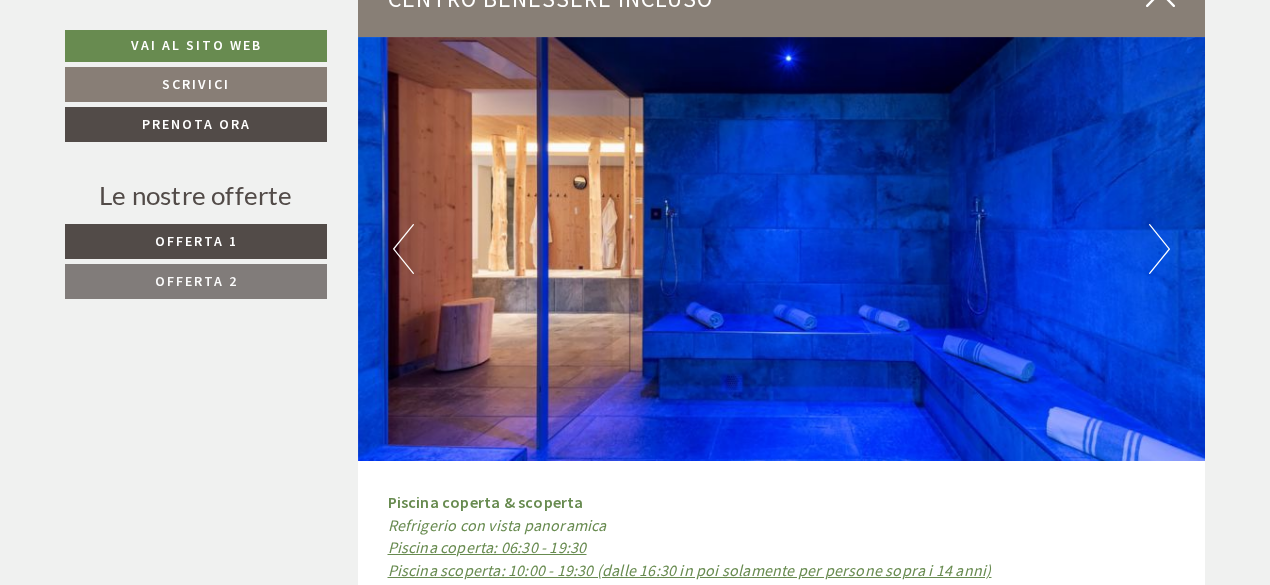click on "Next" at bounding box center (1159, 249) 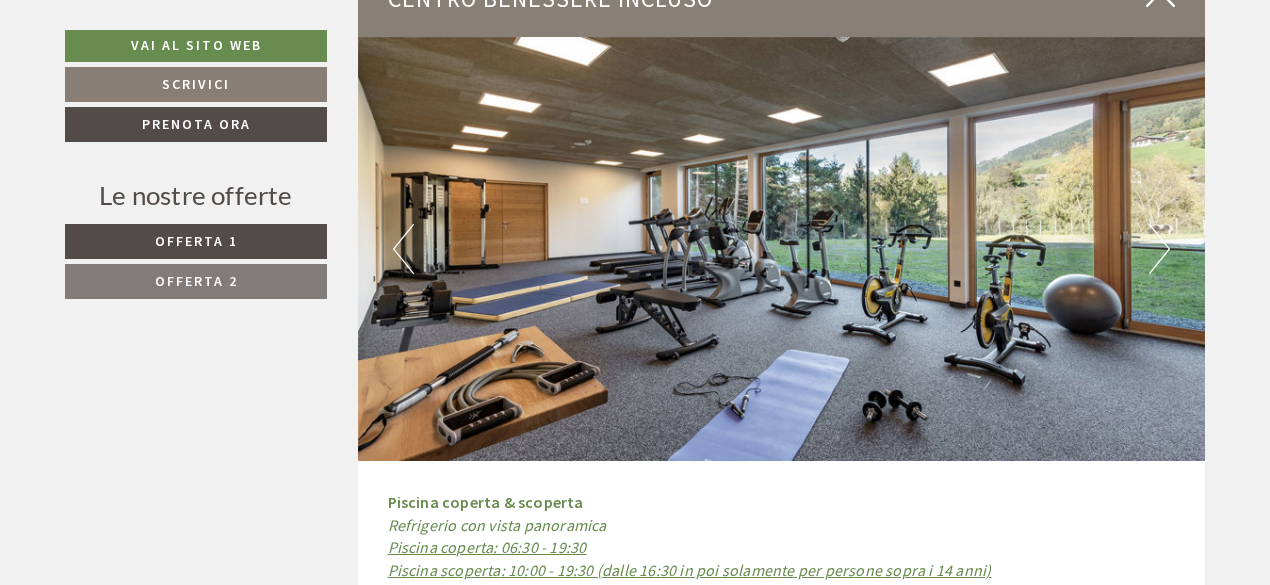 click on "Next" at bounding box center [1159, 249] 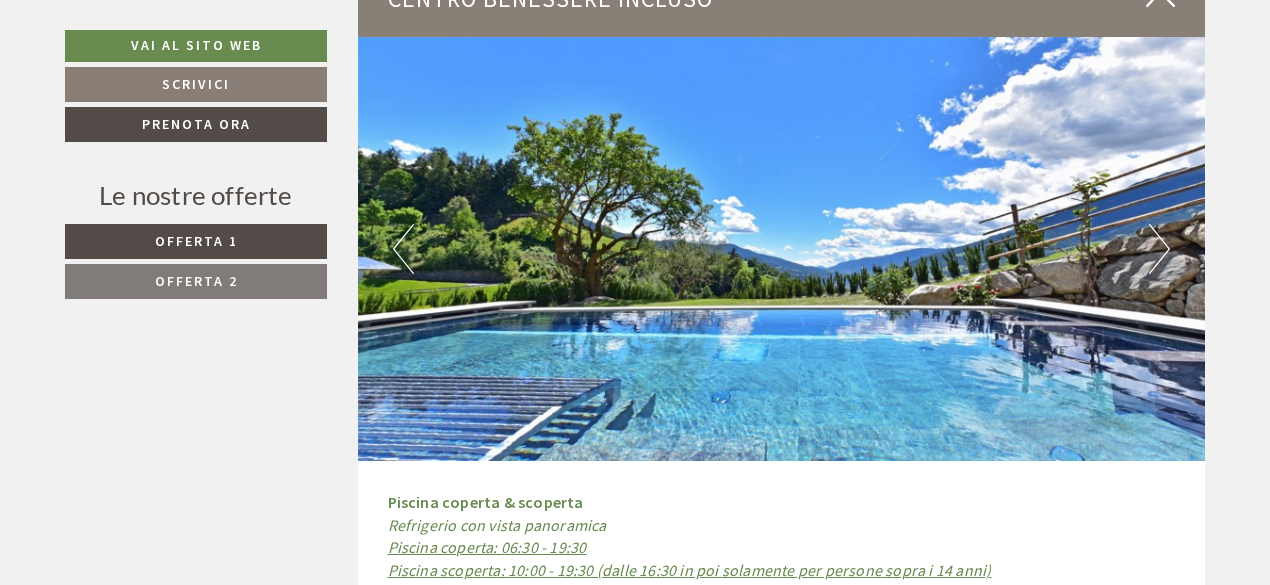click on "Next" at bounding box center (1159, 249) 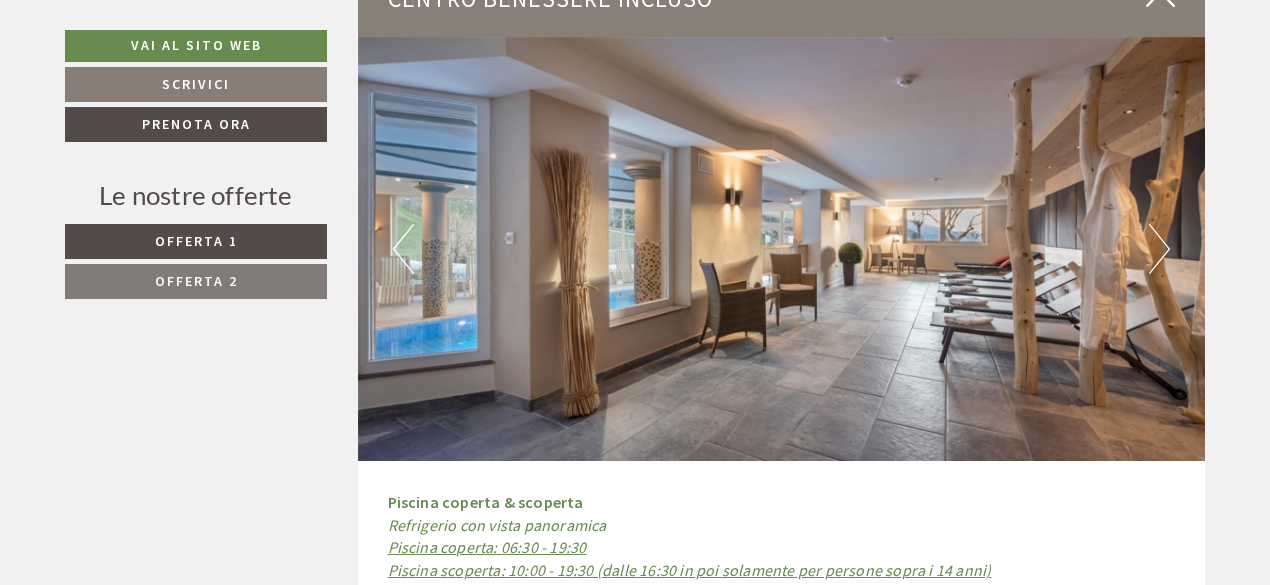click on "Next" at bounding box center (1159, 249) 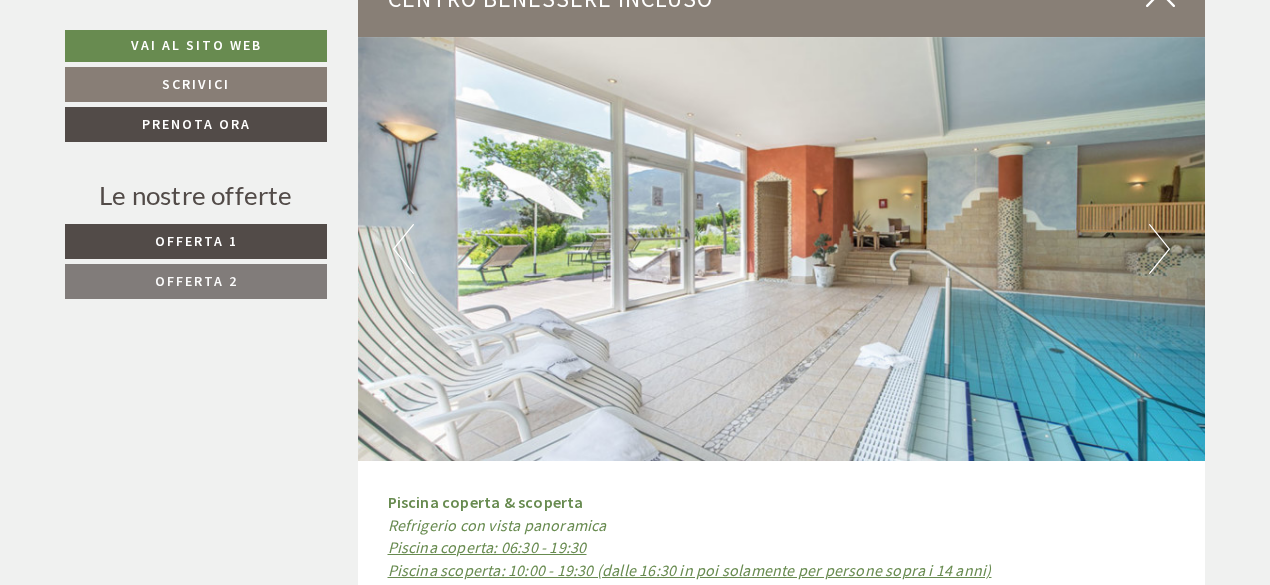 click on "Next" at bounding box center (1159, 249) 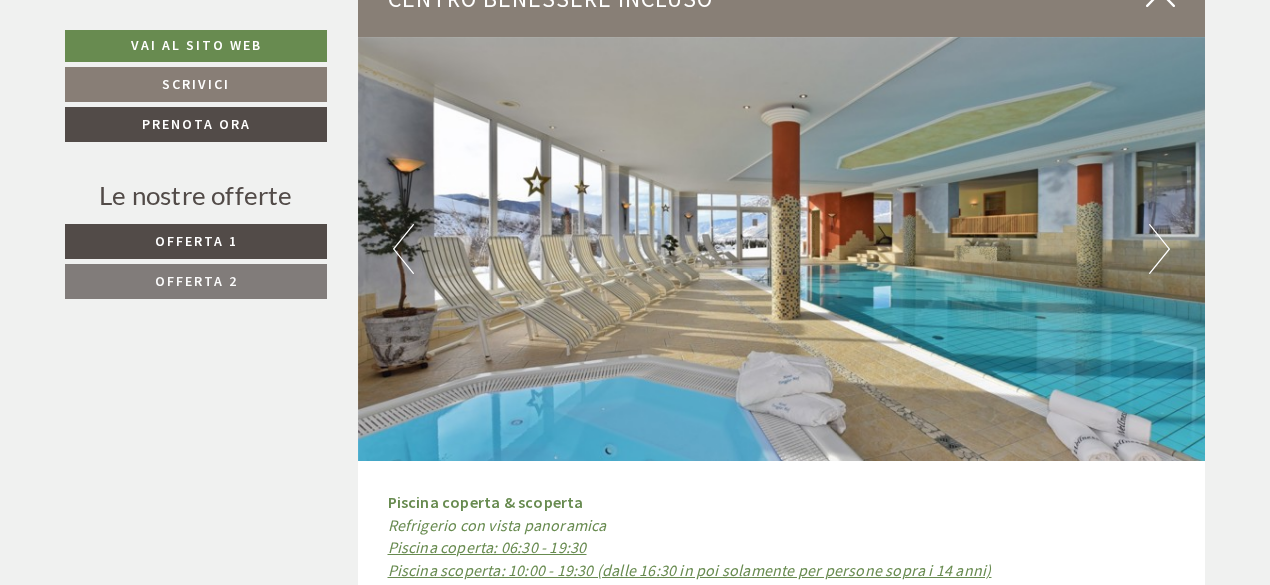click on "Next" at bounding box center (1159, 249) 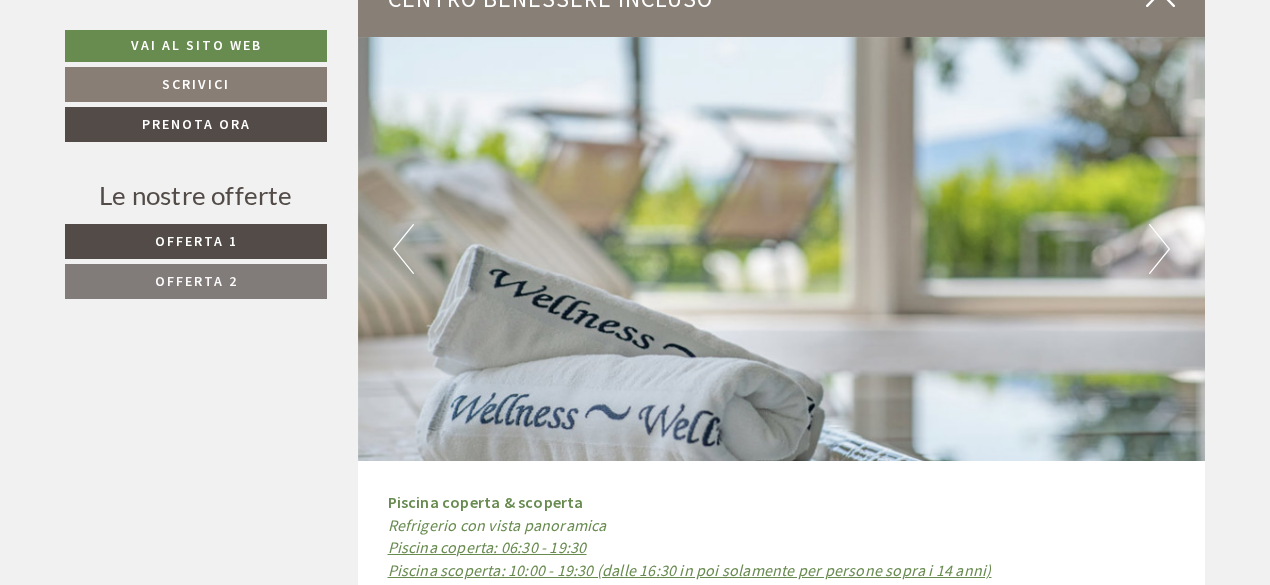 click on "Next" at bounding box center [1159, 249] 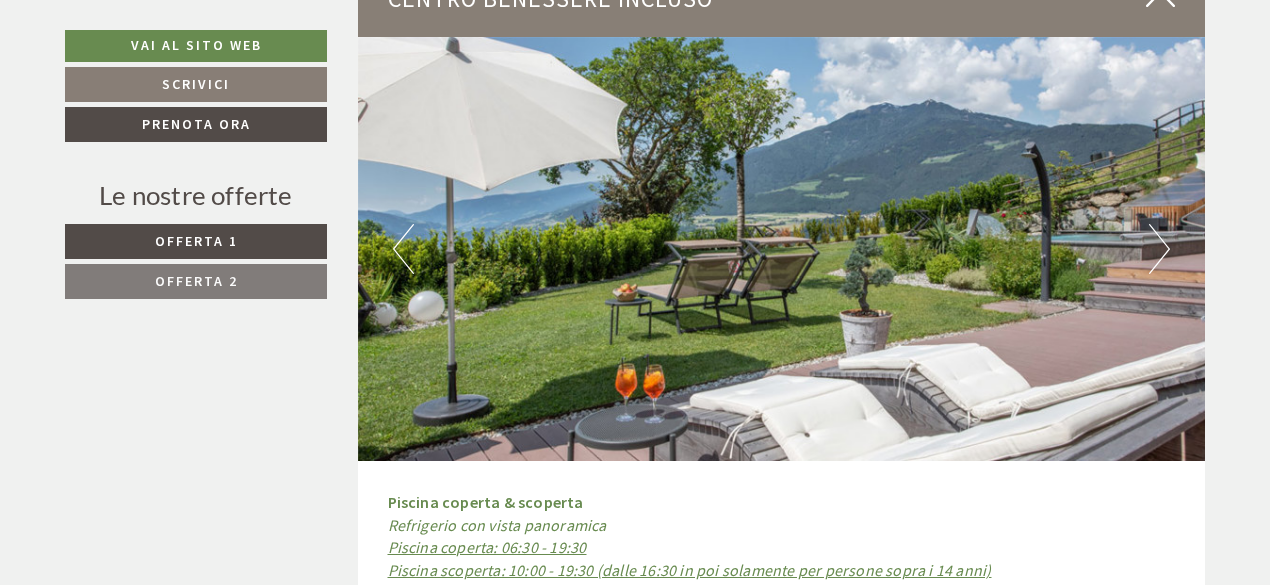 click on "Next" at bounding box center (1159, 249) 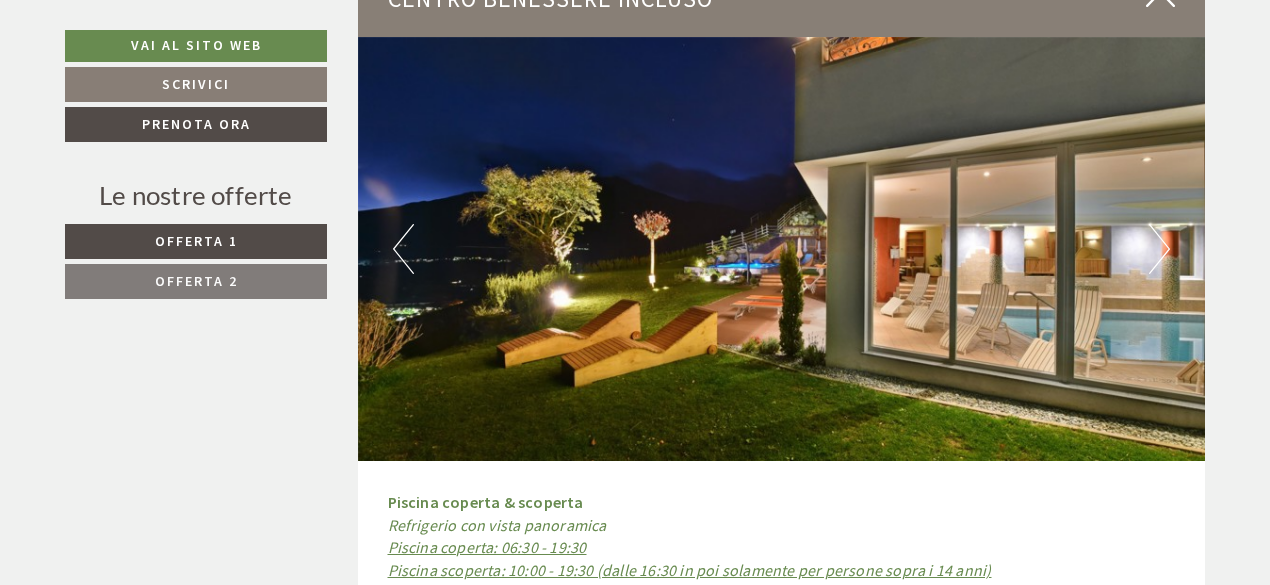 click on "Next" at bounding box center [1159, 249] 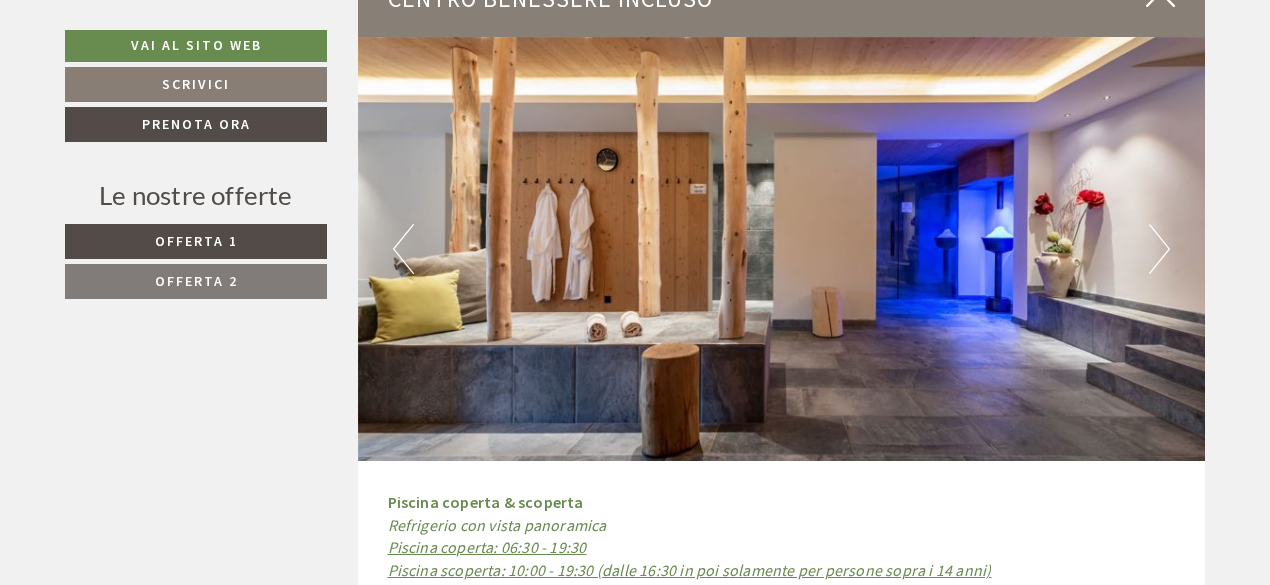click on "Next" at bounding box center (1159, 249) 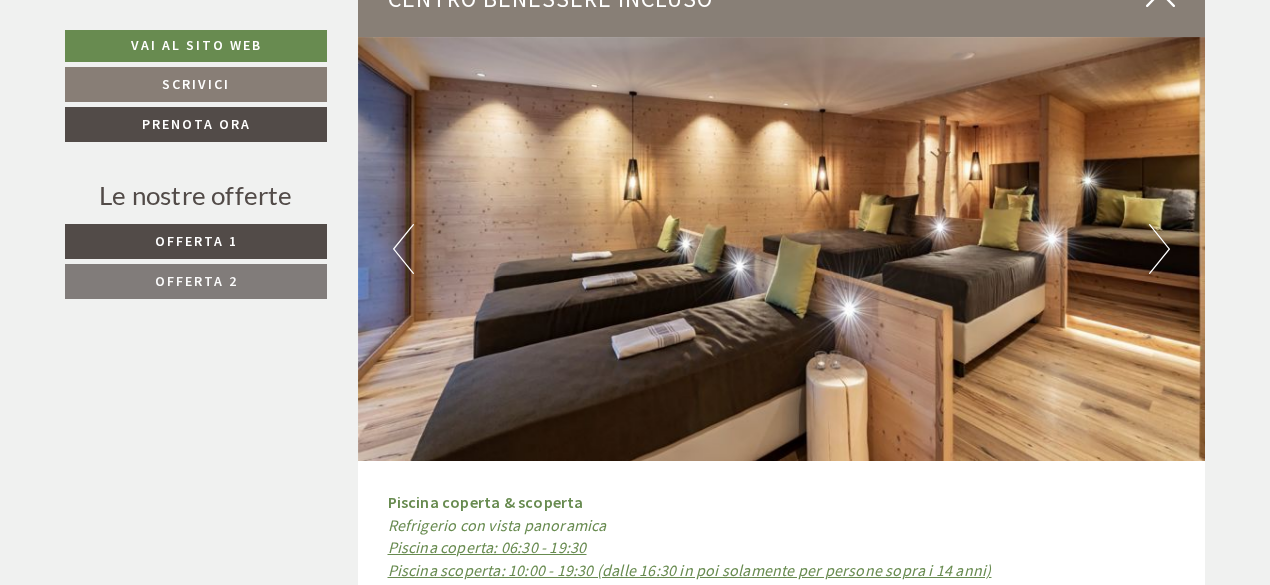 click on "Next" at bounding box center [1159, 249] 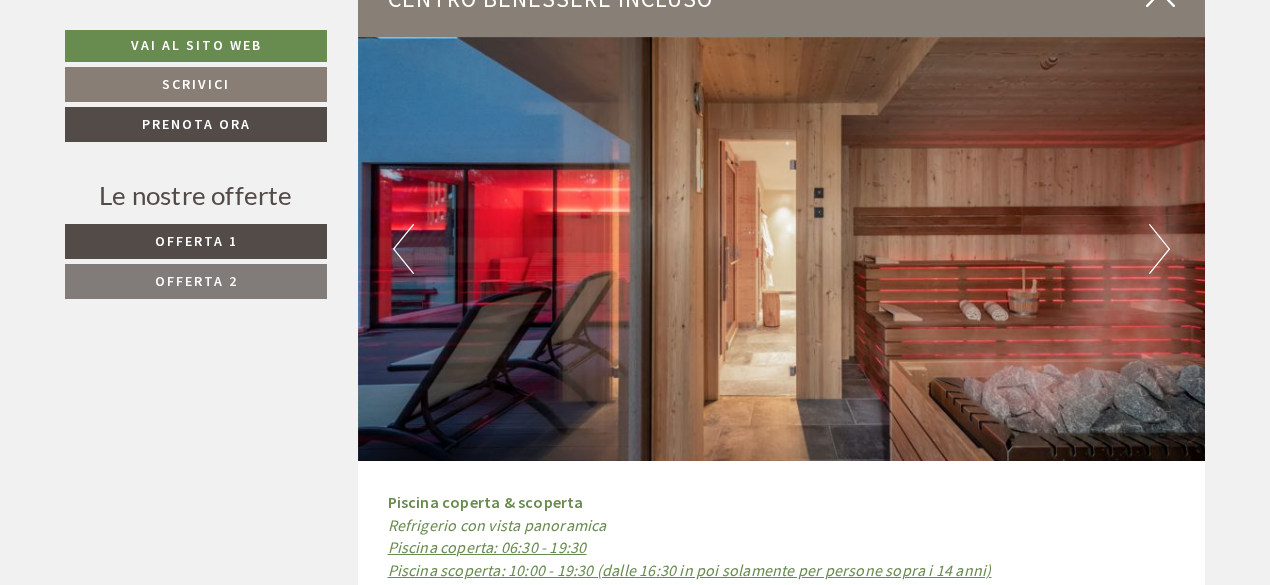click on "Next" at bounding box center [1159, 249] 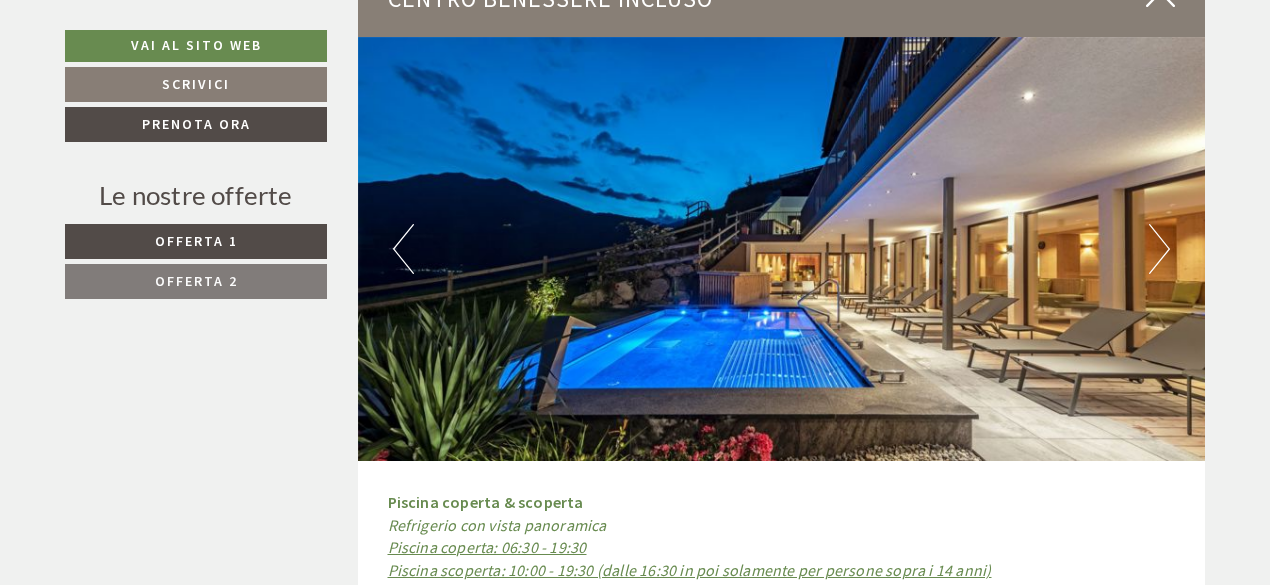 click on "Next" at bounding box center [1159, 249] 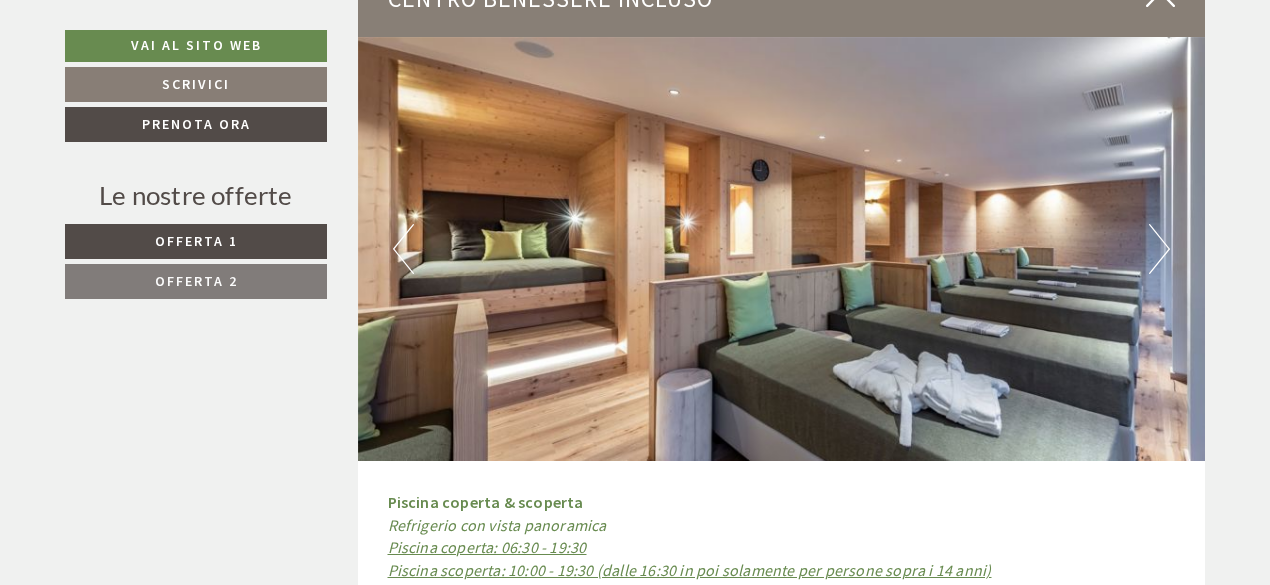 click on "Next" at bounding box center [1159, 249] 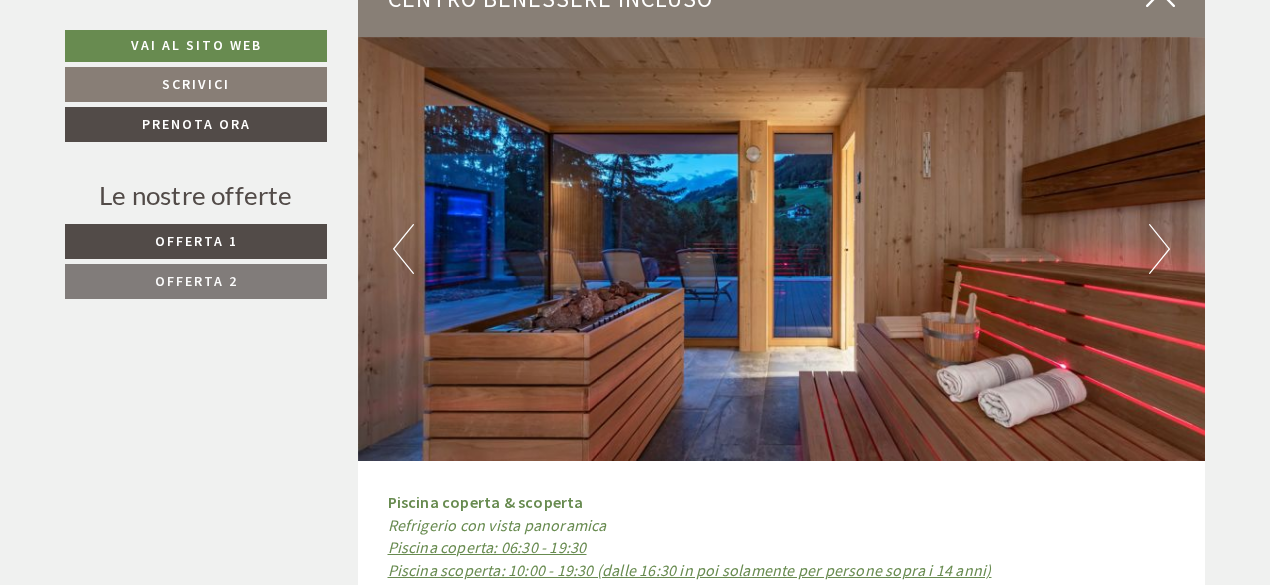 click on "Next" at bounding box center (1159, 249) 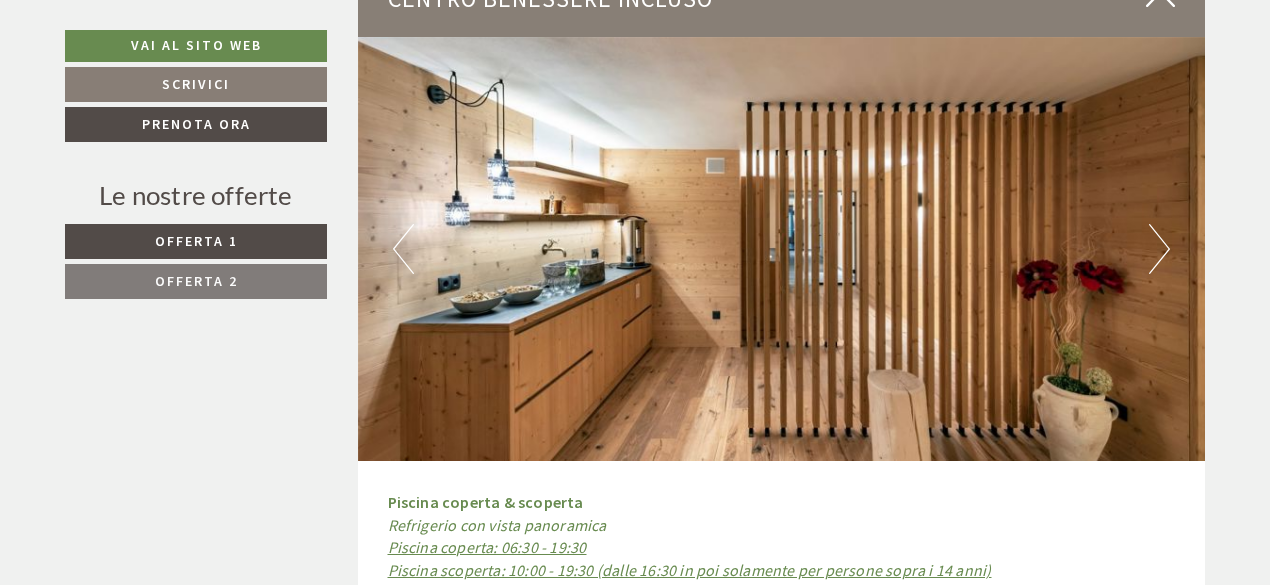 click on "Next" at bounding box center (1159, 249) 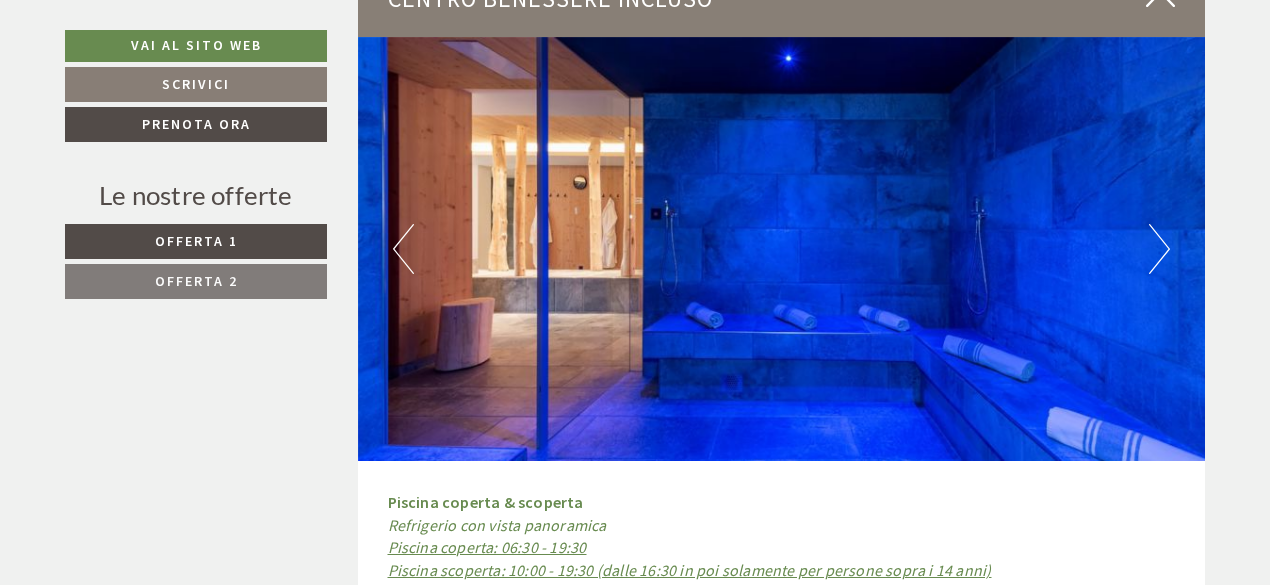 click on "Next" at bounding box center [1159, 249] 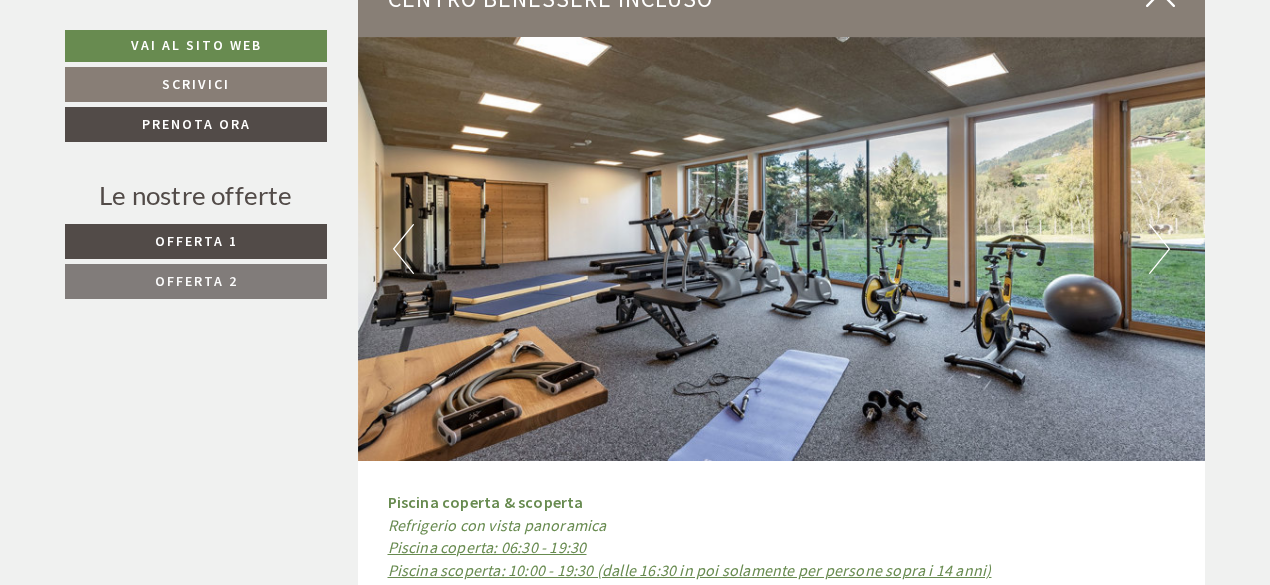 click on "Next" at bounding box center (1159, 249) 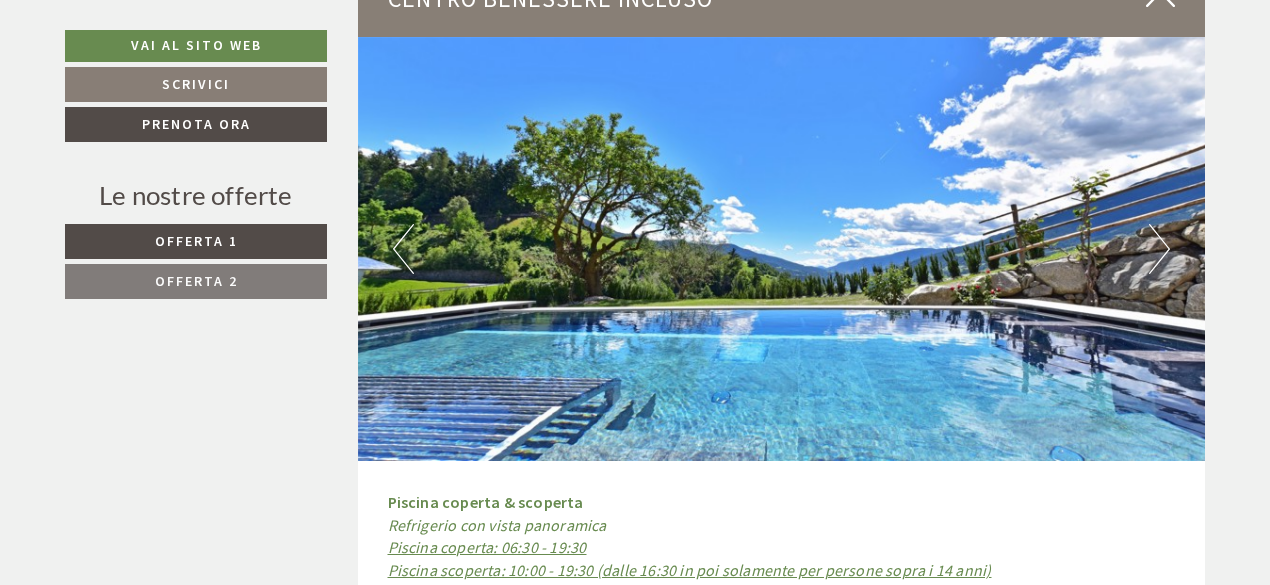 click on "Next" at bounding box center (1159, 249) 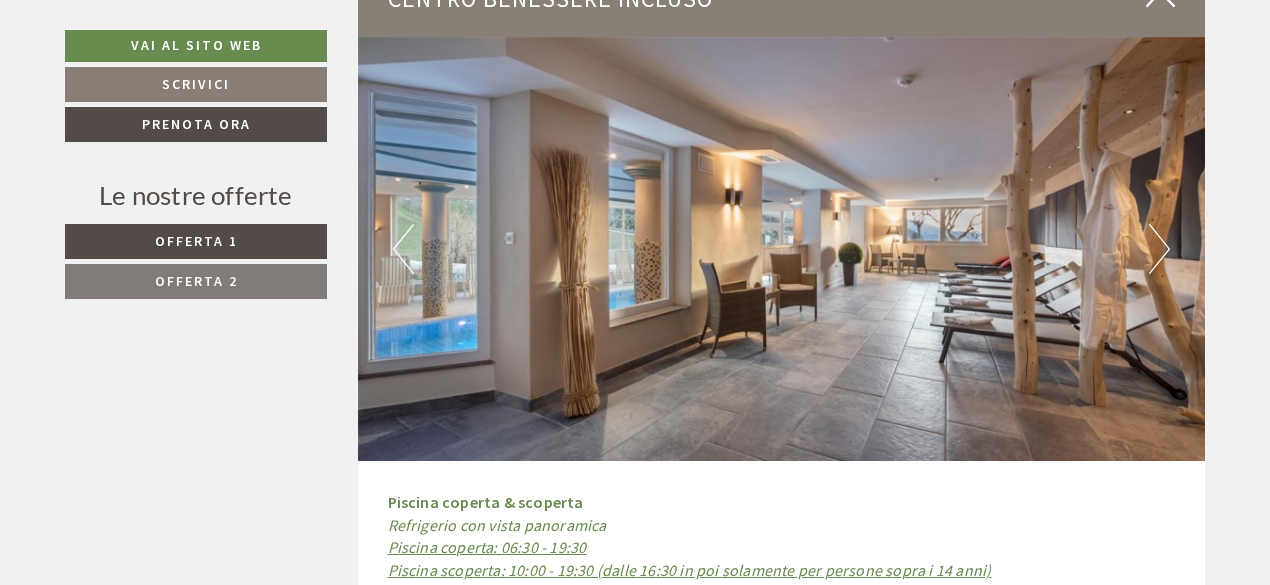 click on "Next" at bounding box center (1159, 249) 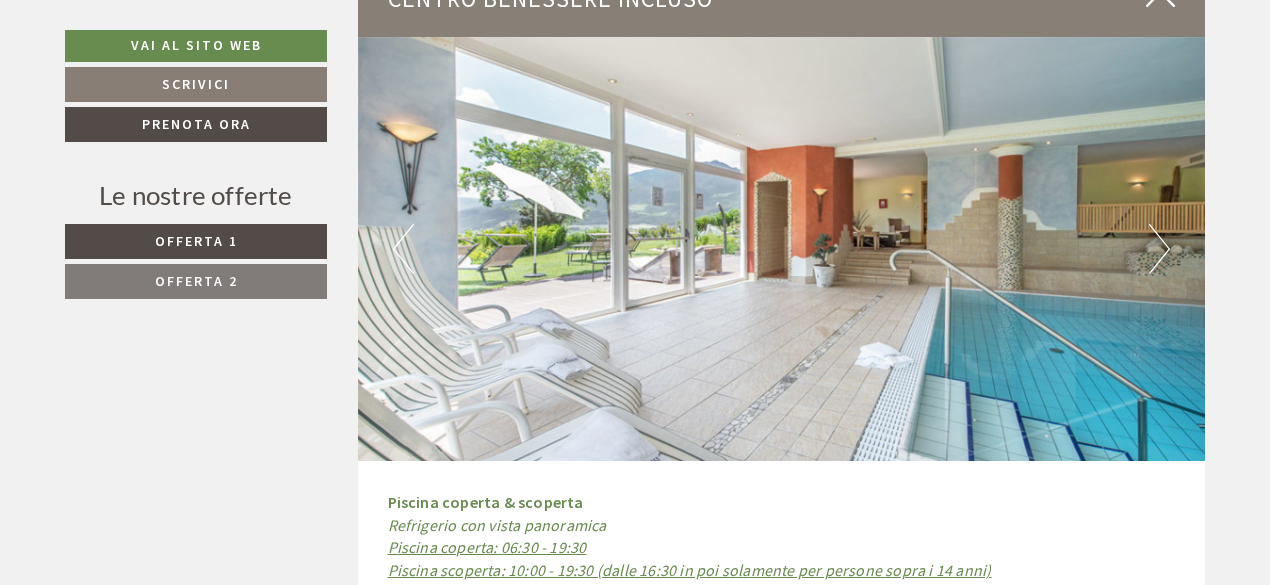 click on "Next" at bounding box center (1159, 249) 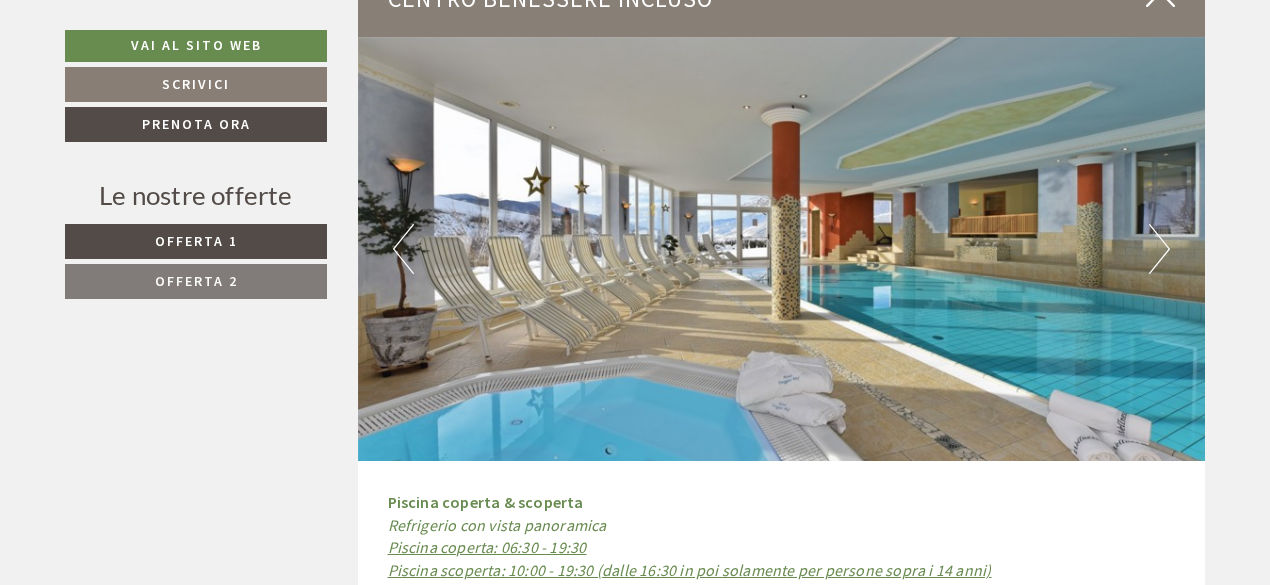 click on "Next" at bounding box center (1159, 249) 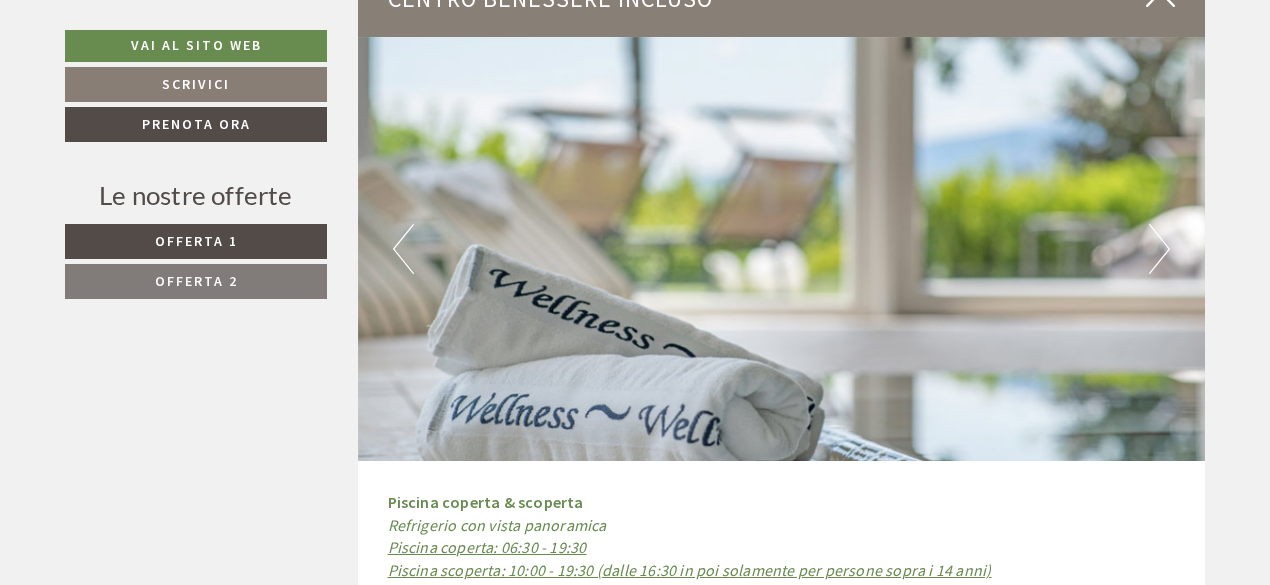click on "Next" at bounding box center [1159, 249] 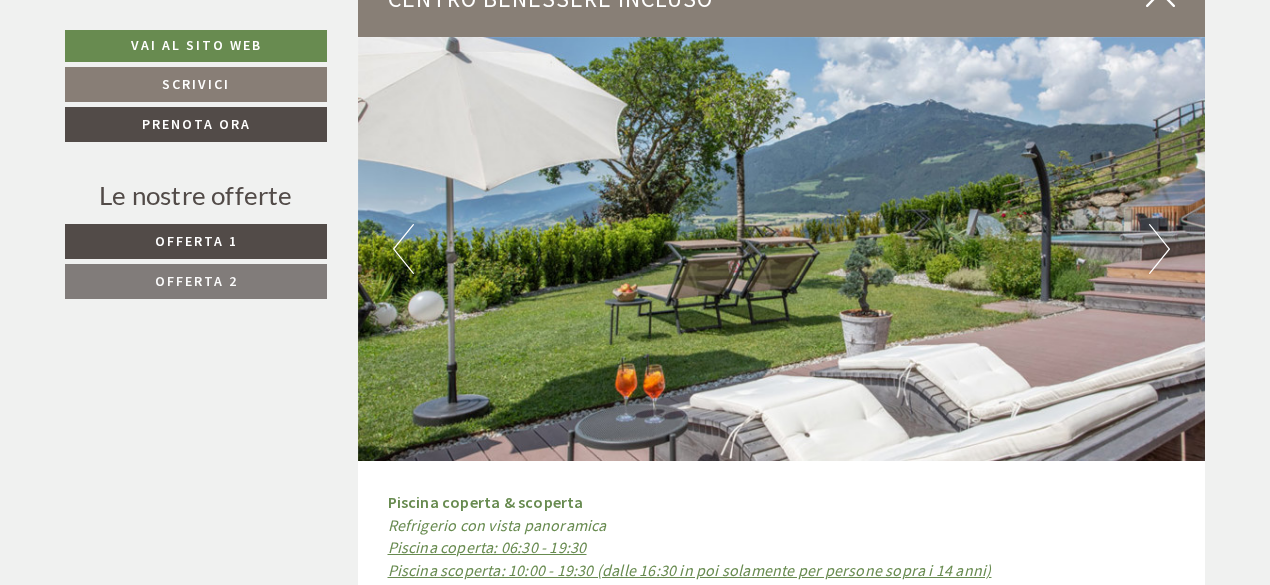 click on "Next" at bounding box center (1159, 249) 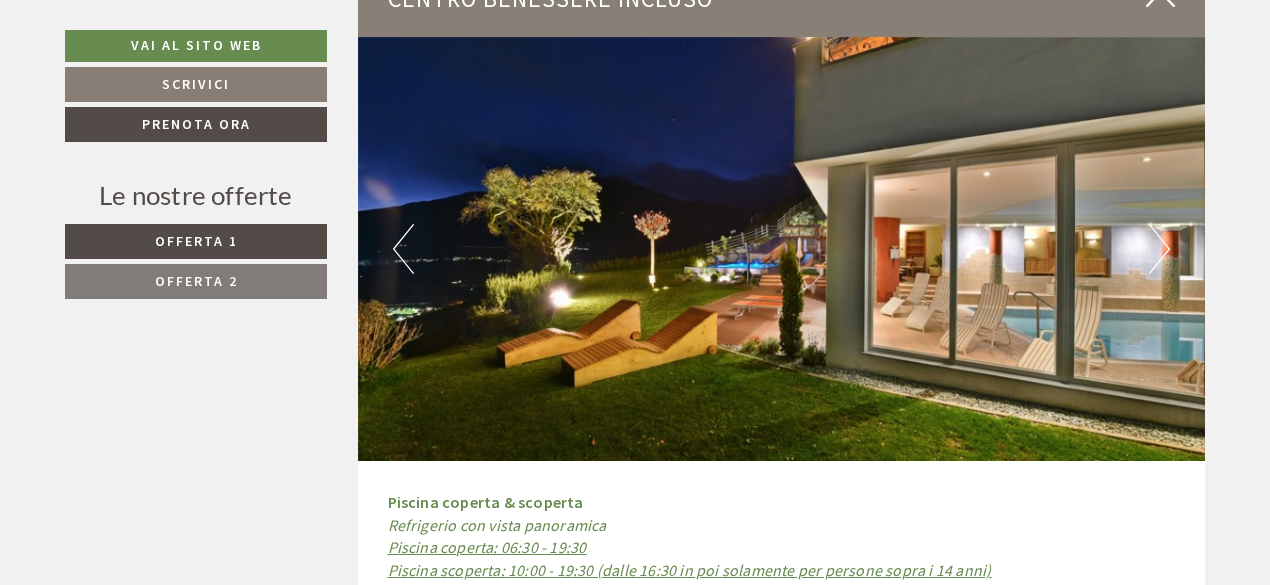 click on "Next" at bounding box center [1159, 249] 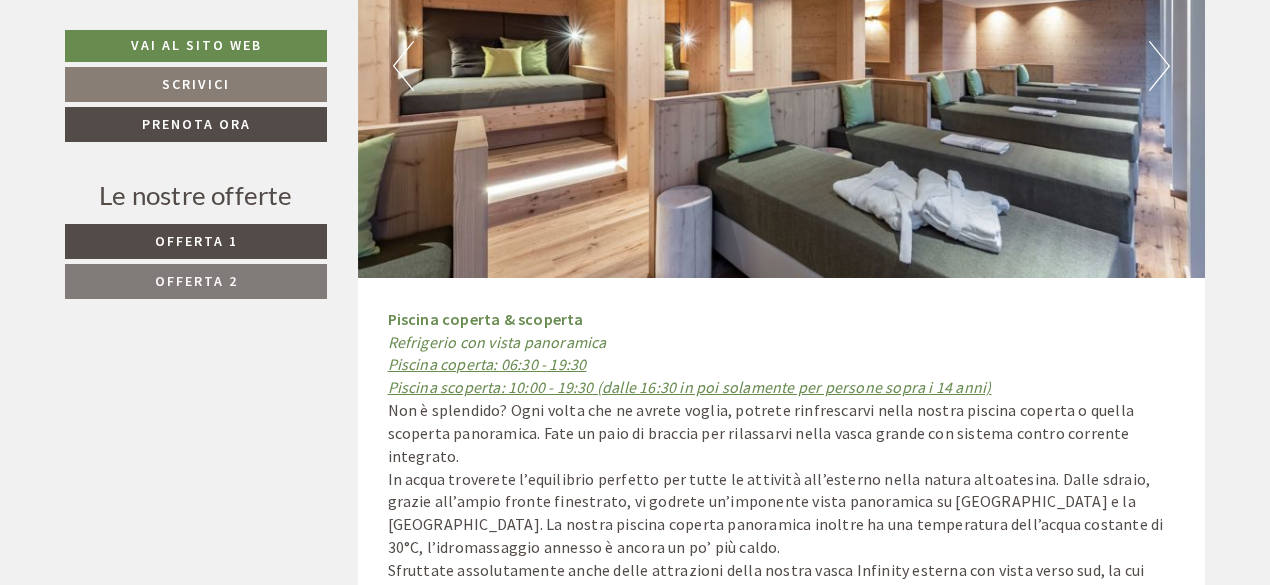 scroll, scrollTop: 5900, scrollLeft: 0, axis: vertical 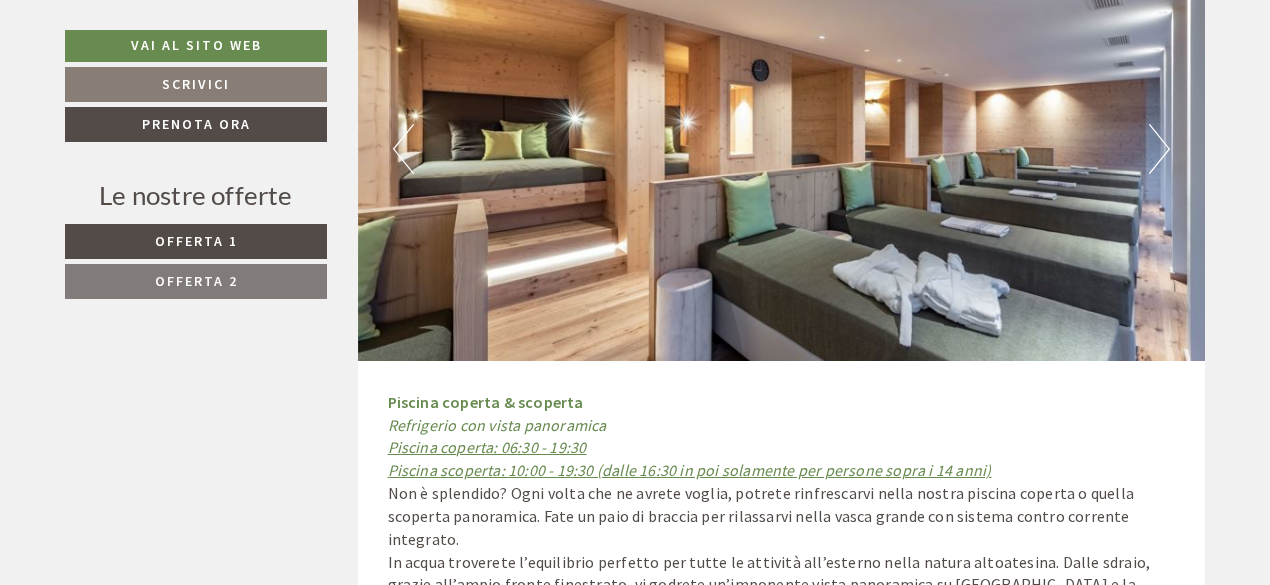 click on "Next" at bounding box center [1159, 149] 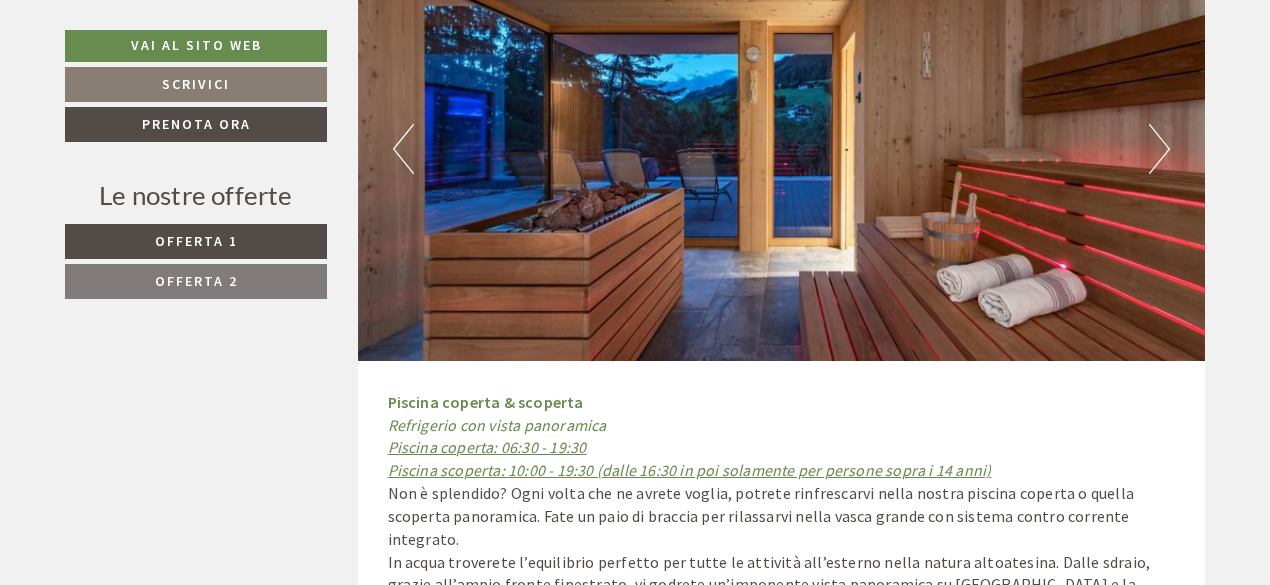 click on "Next" at bounding box center [1159, 149] 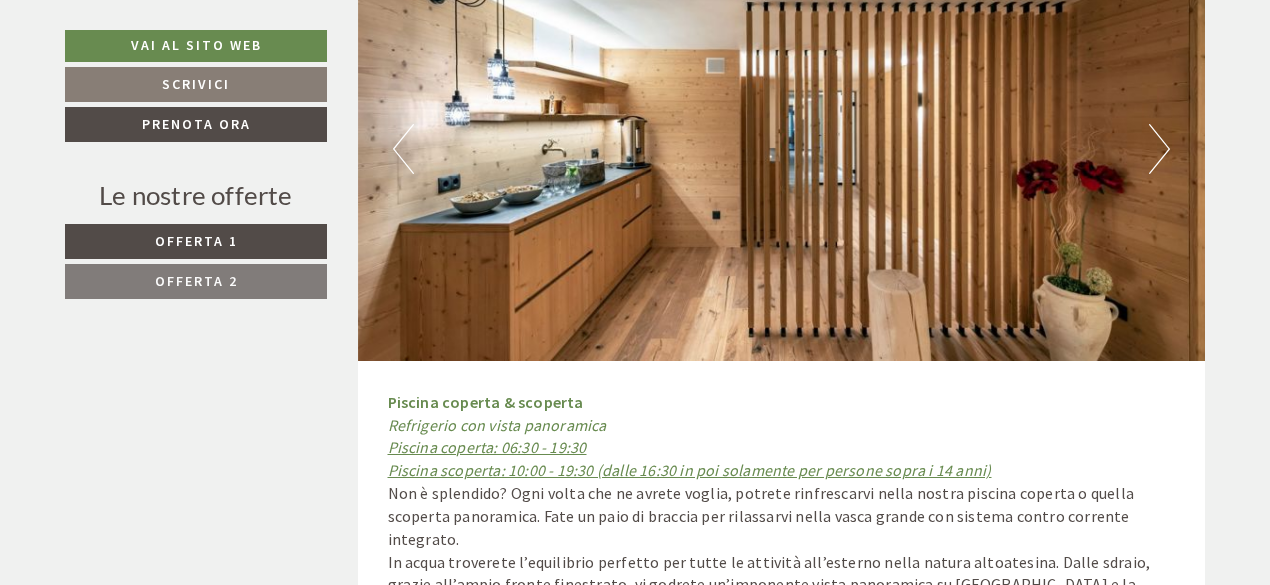 click on "Next" at bounding box center [1159, 149] 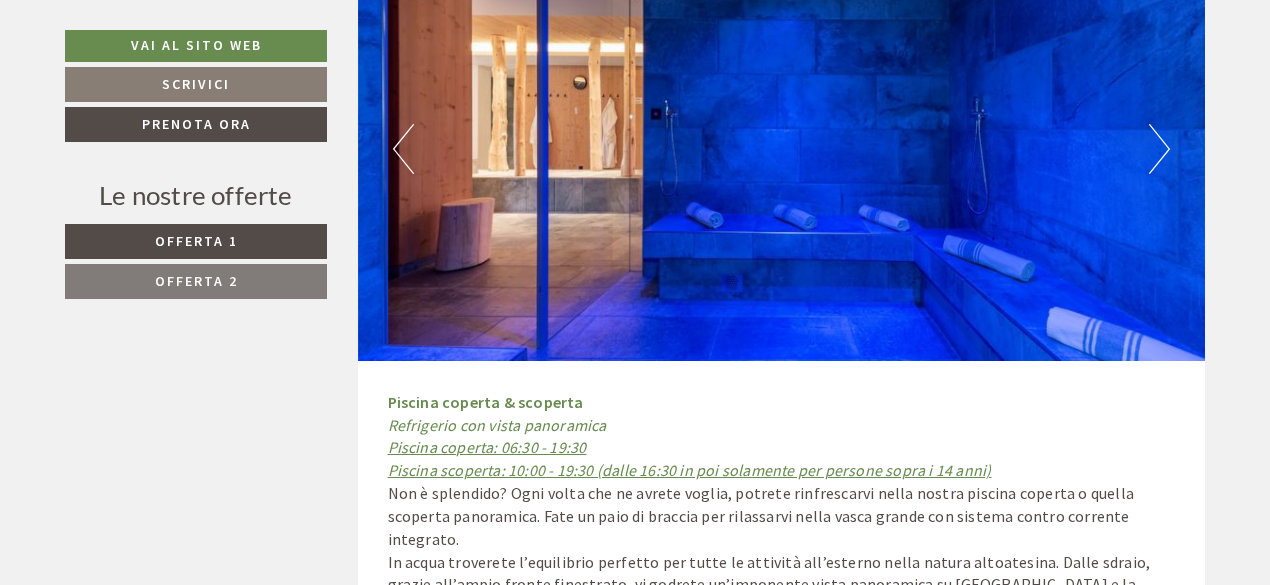 click on "Next" at bounding box center (1159, 149) 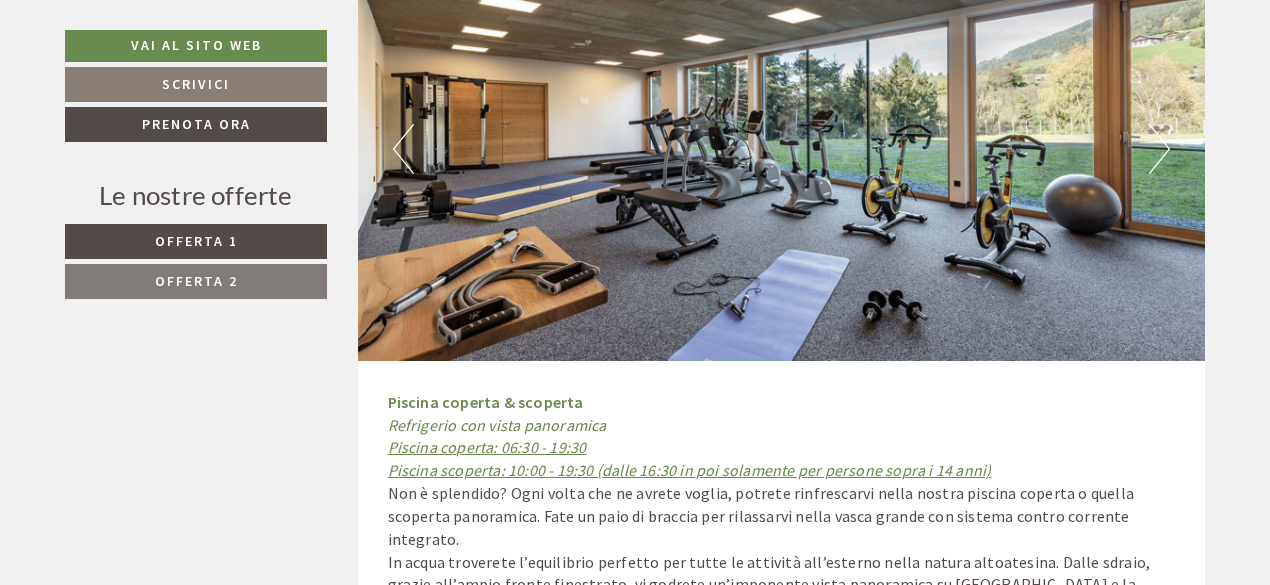 click on "Next" at bounding box center (1159, 149) 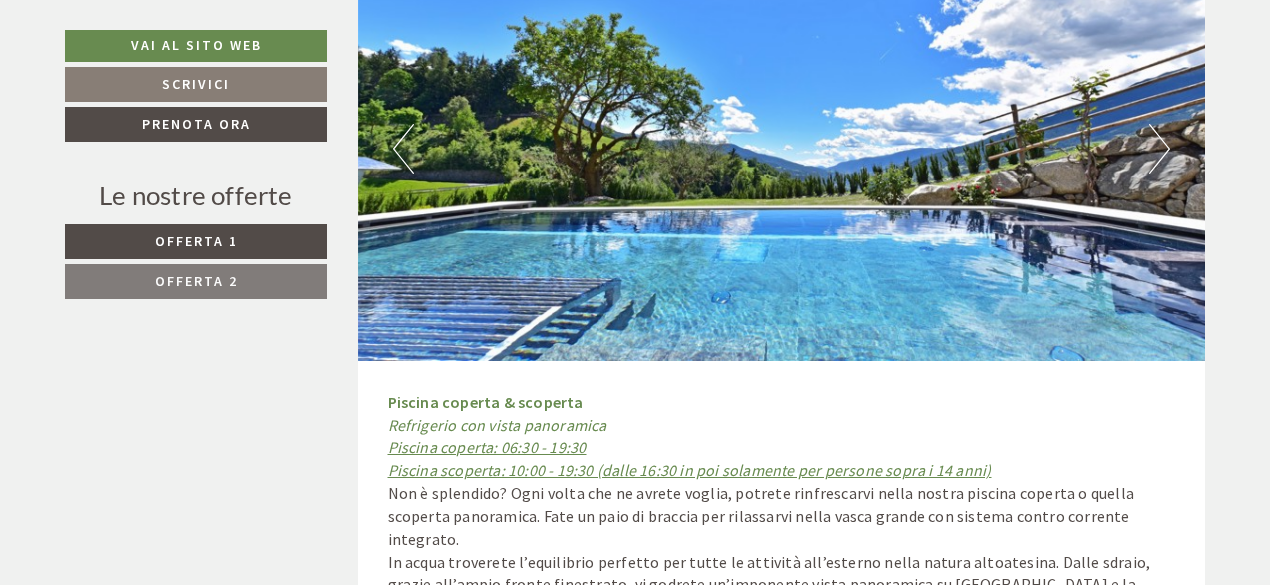 click on "Next" at bounding box center (1159, 149) 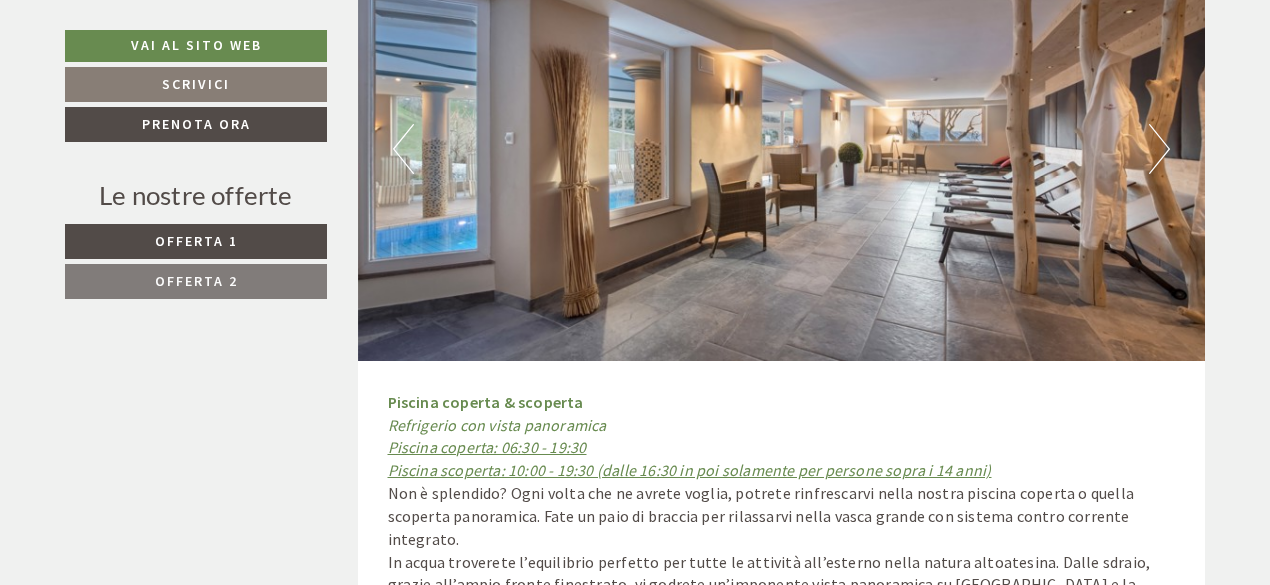 click on "Next" at bounding box center [1159, 149] 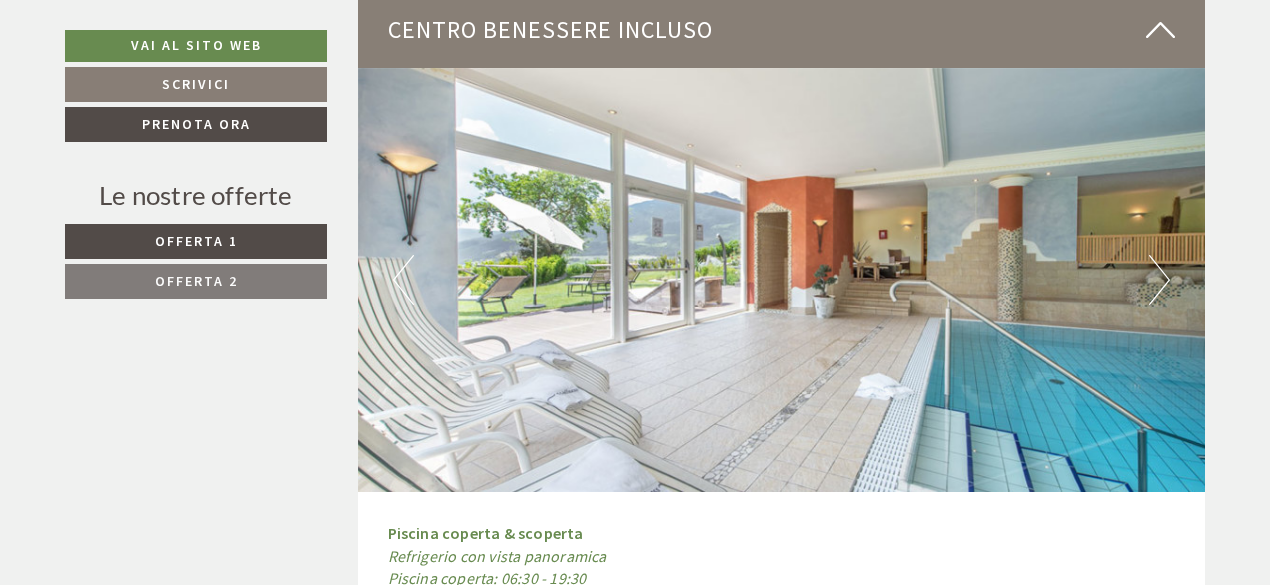 scroll, scrollTop: 5800, scrollLeft: 0, axis: vertical 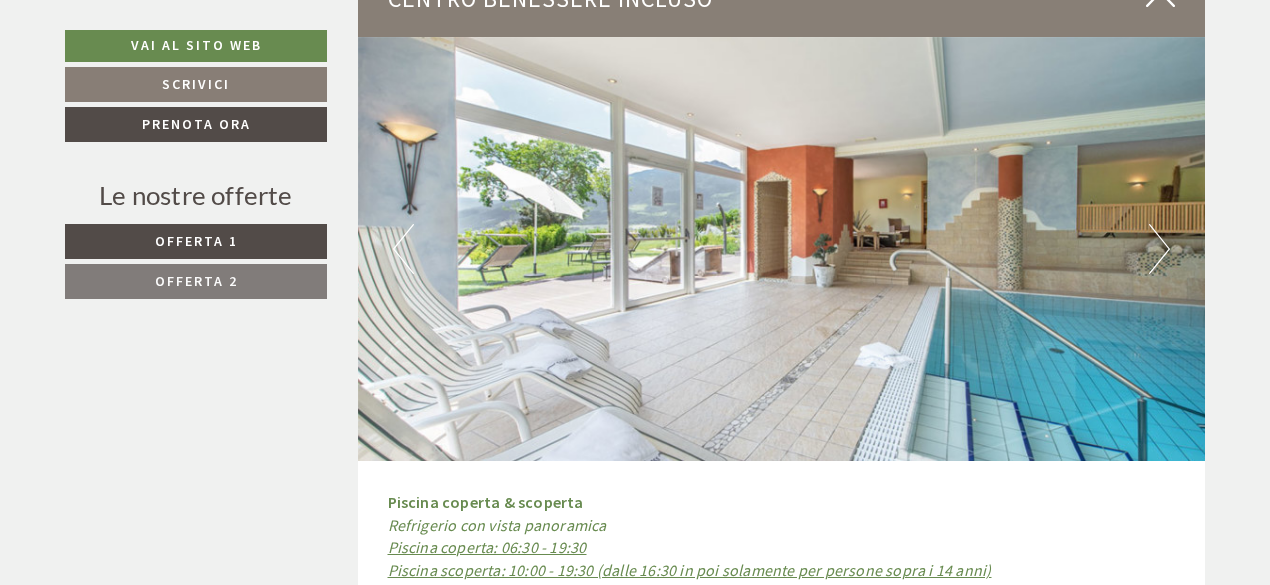 click on "Next" at bounding box center (1159, 249) 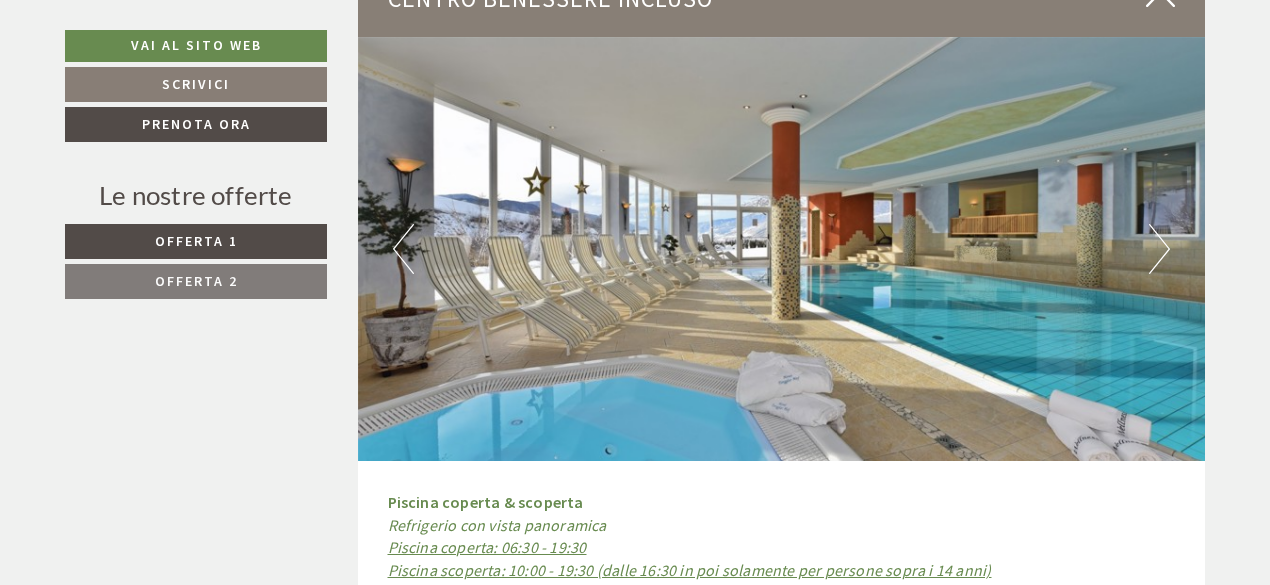 click on "Next" at bounding box center [1159, 249] 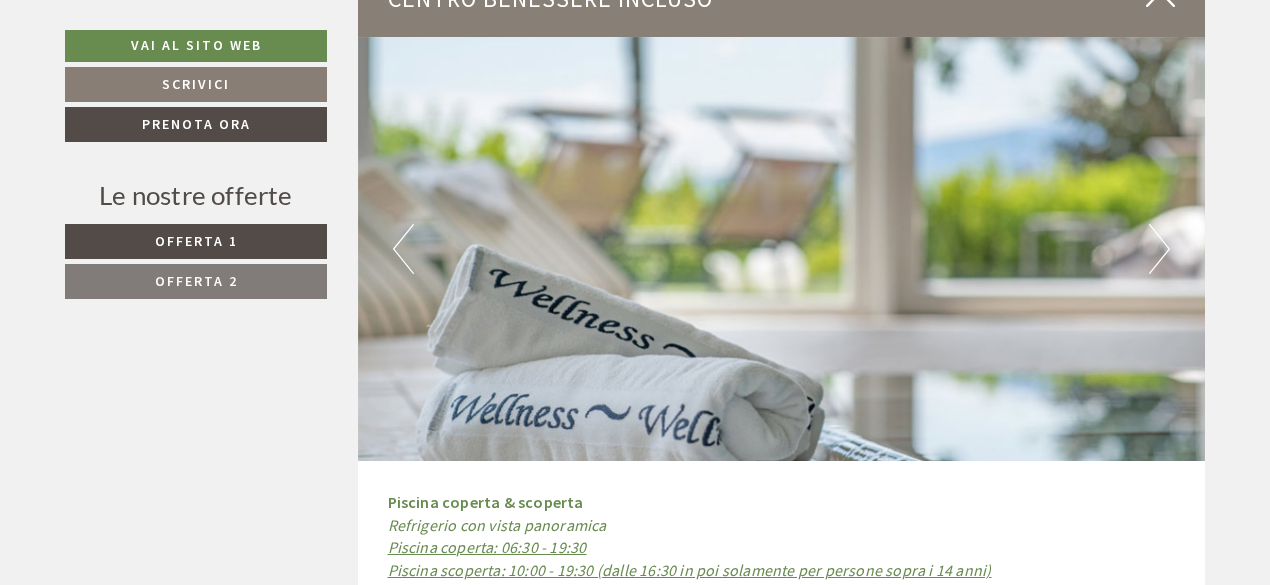 click on "Next" at bounding box center (1159, 249) 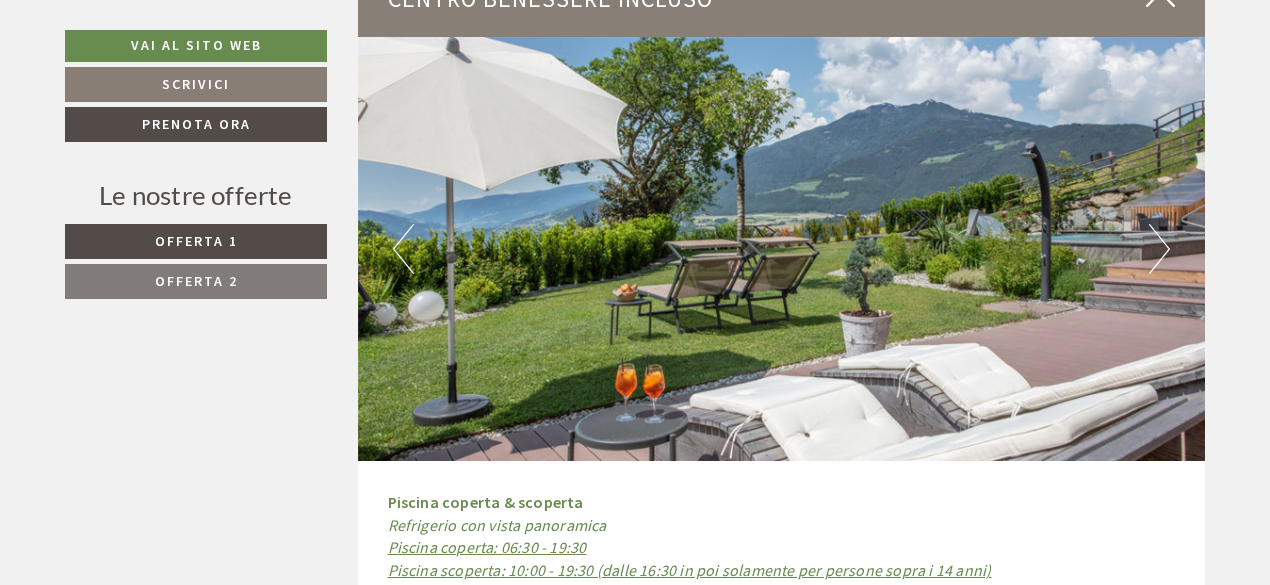 click on "Next" at bounding box center [1159, 249] 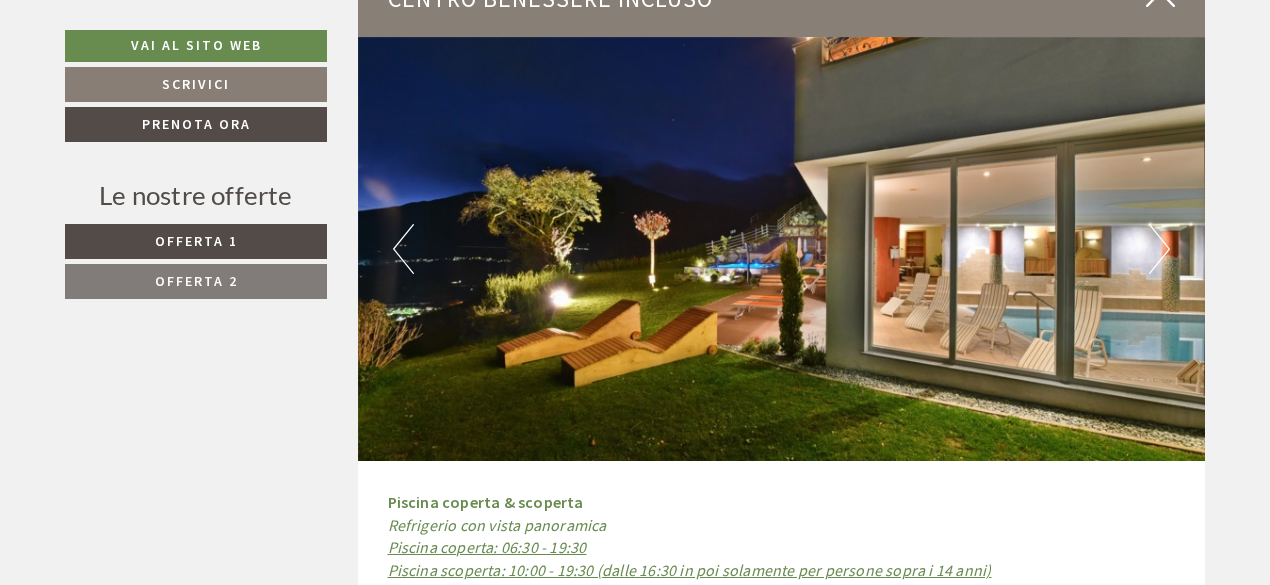 click on "Next" at bounding box center (1159, 249) 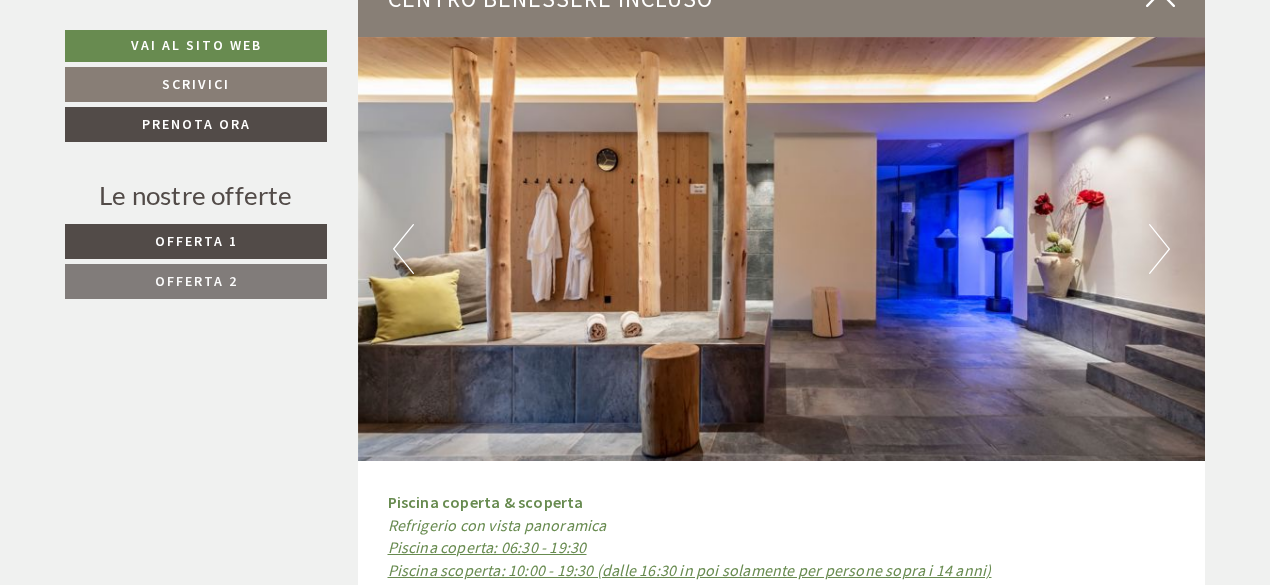 click on "Next" at bounding box center (1159, 249) 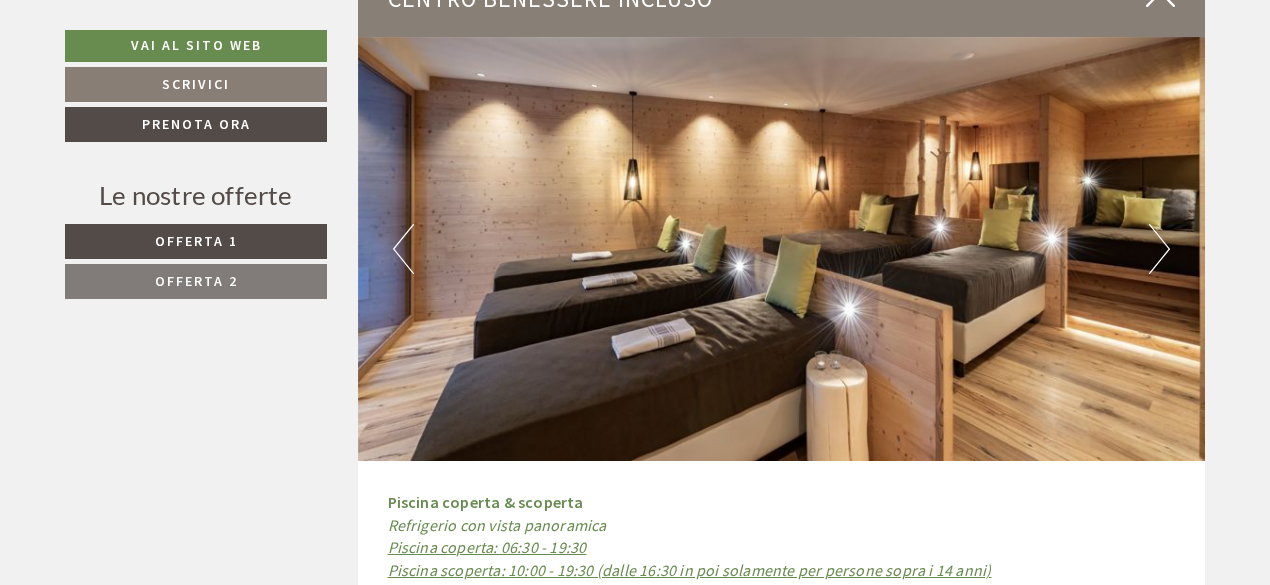 click on "Next" at bounding box center (1159, 249) 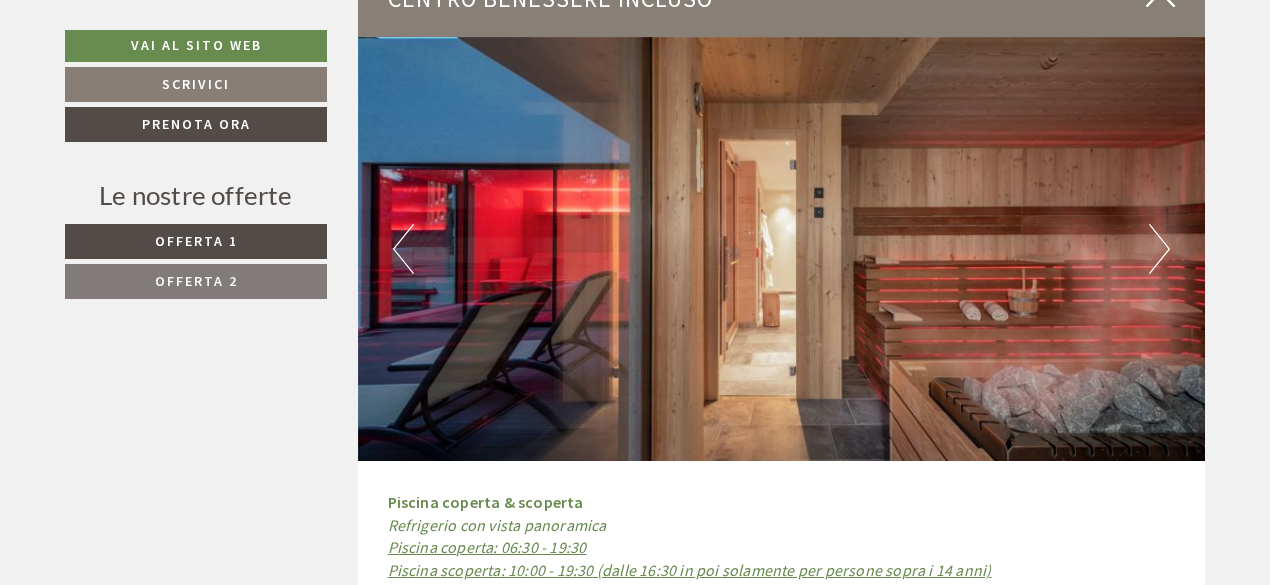 click on "Next" at bounding box center [1159, 249] 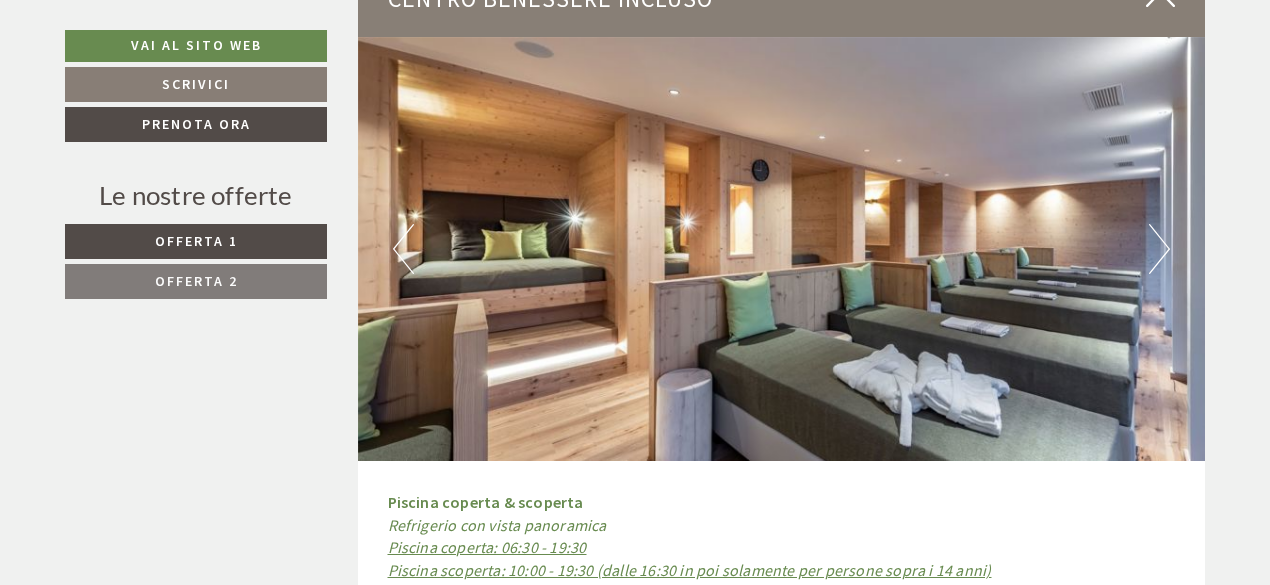 click on "Next" at bounding box center [1159, 249] 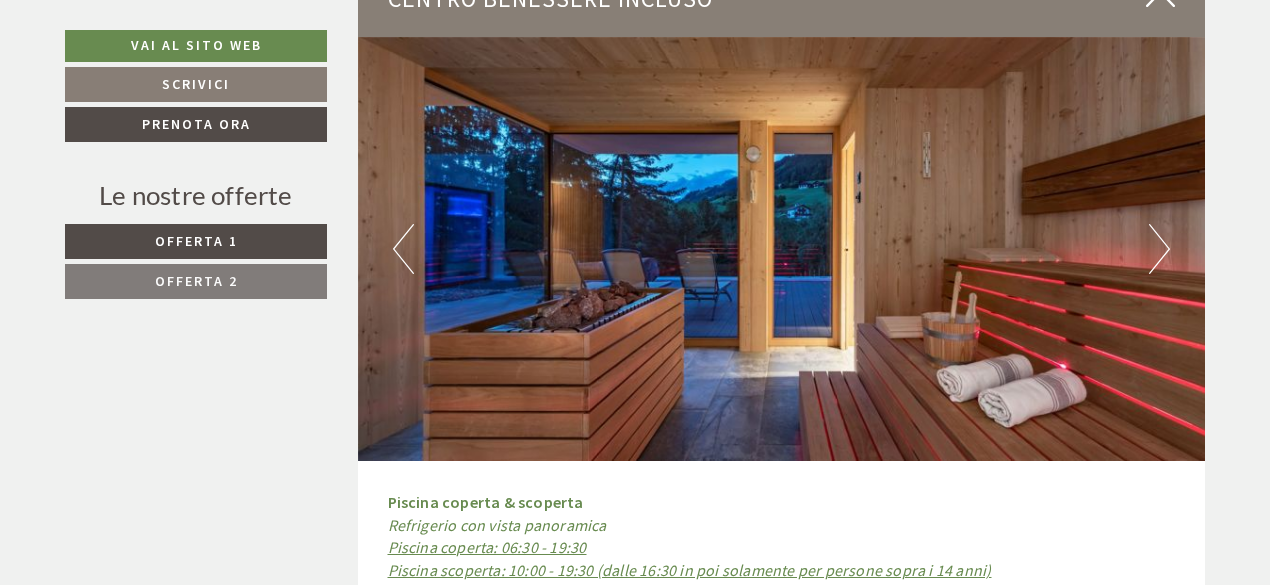 click on "Next" at bounding box center [1159, 249] 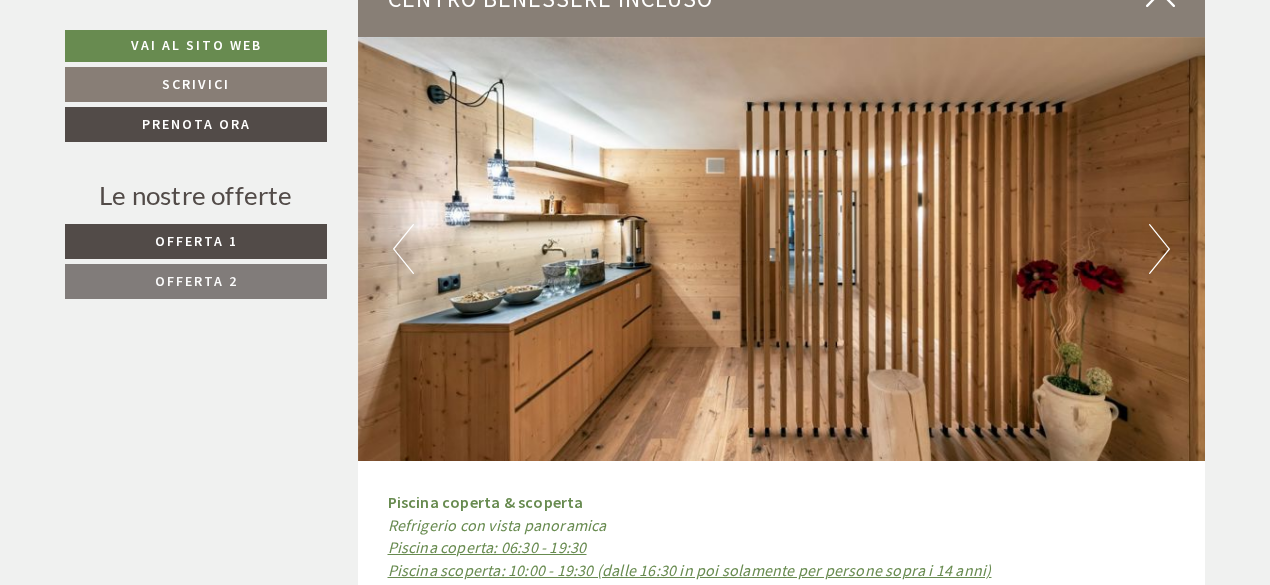 click on "Next" at bounding box center [1159, 249] 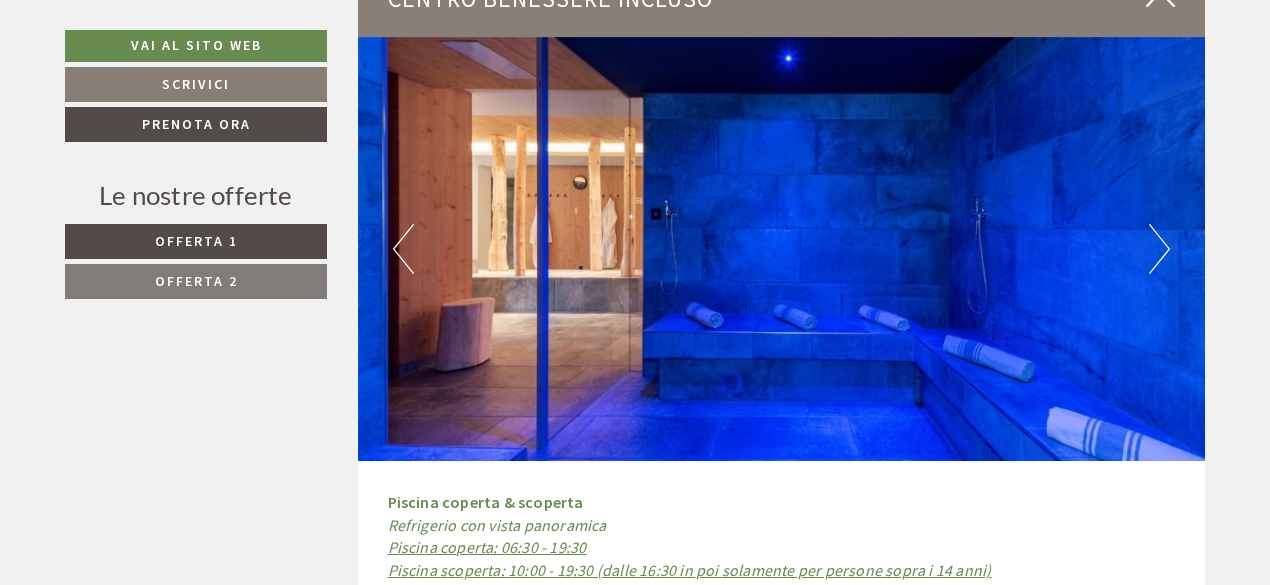click on "Next" at bounding box center (1159, 249) 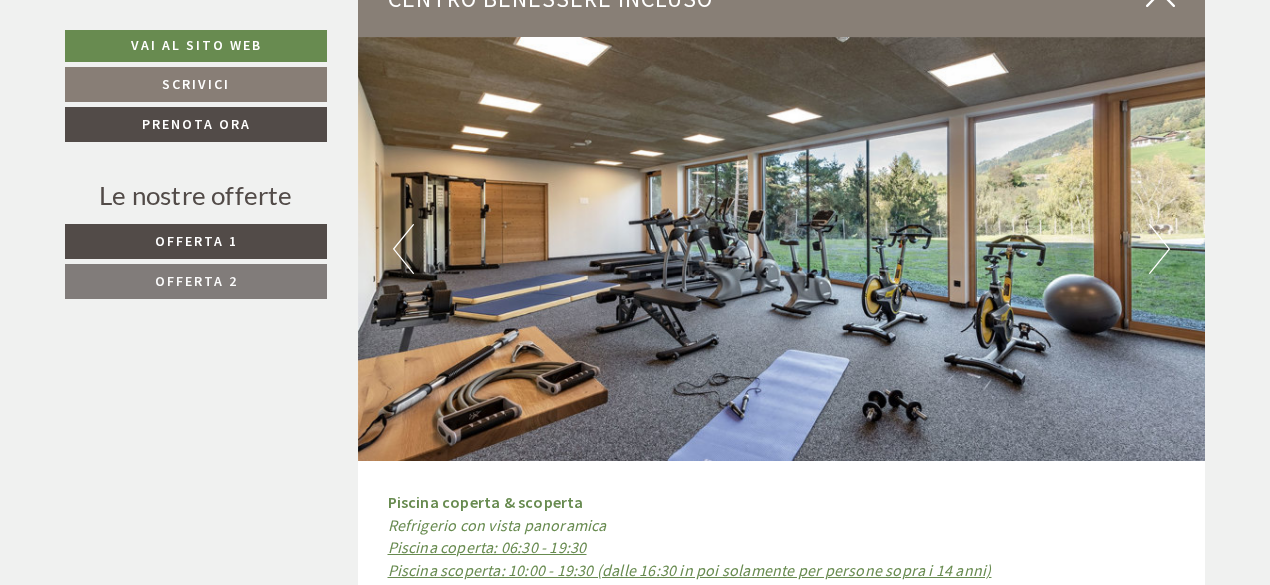 click on "Next" at bounding box center [1159, 249] 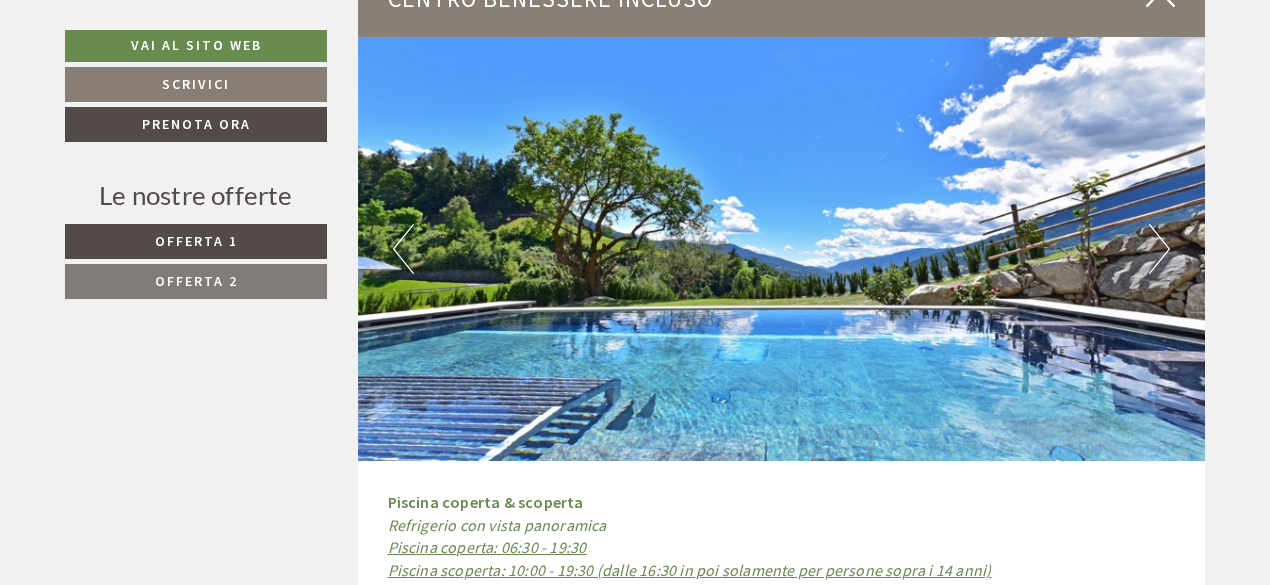 click on "Next" at bounding box center (1159, 249) 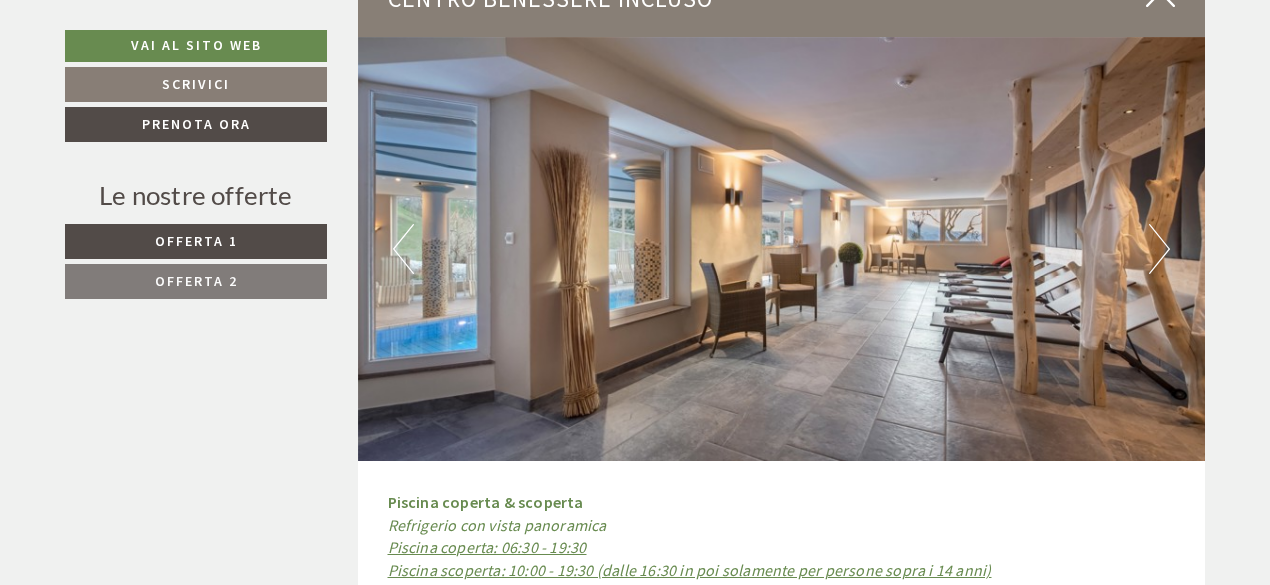 click on "Next" at bounding box center [1159, 249] 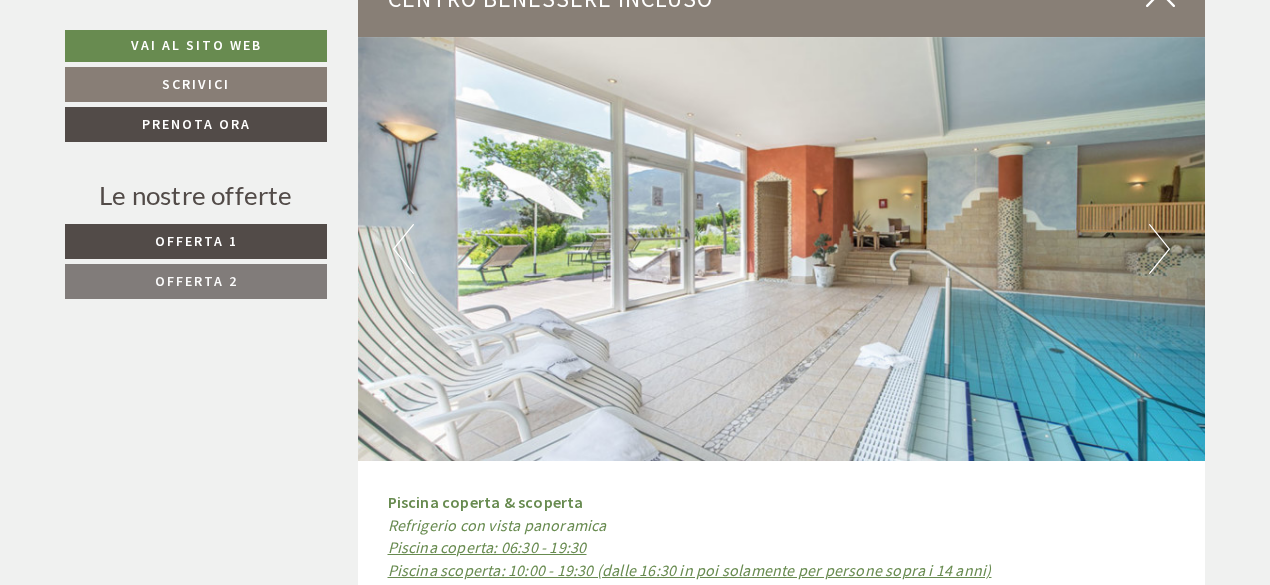 click on "Next" at bounding box center (1159, 249) 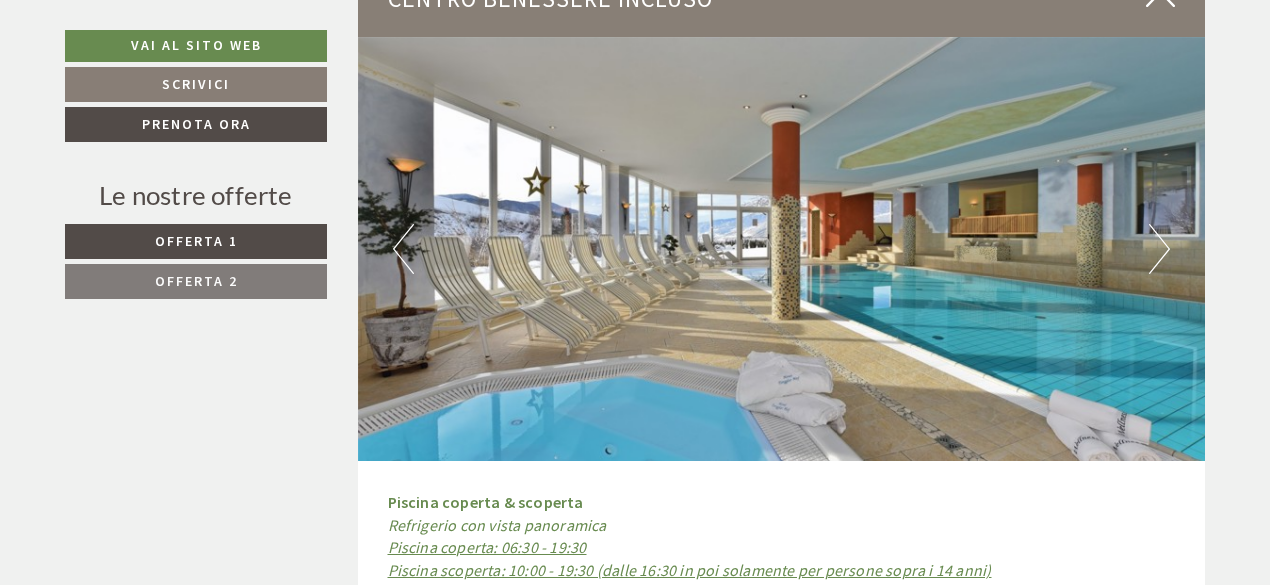 click on "Next" at bounding box center [1159, 249] 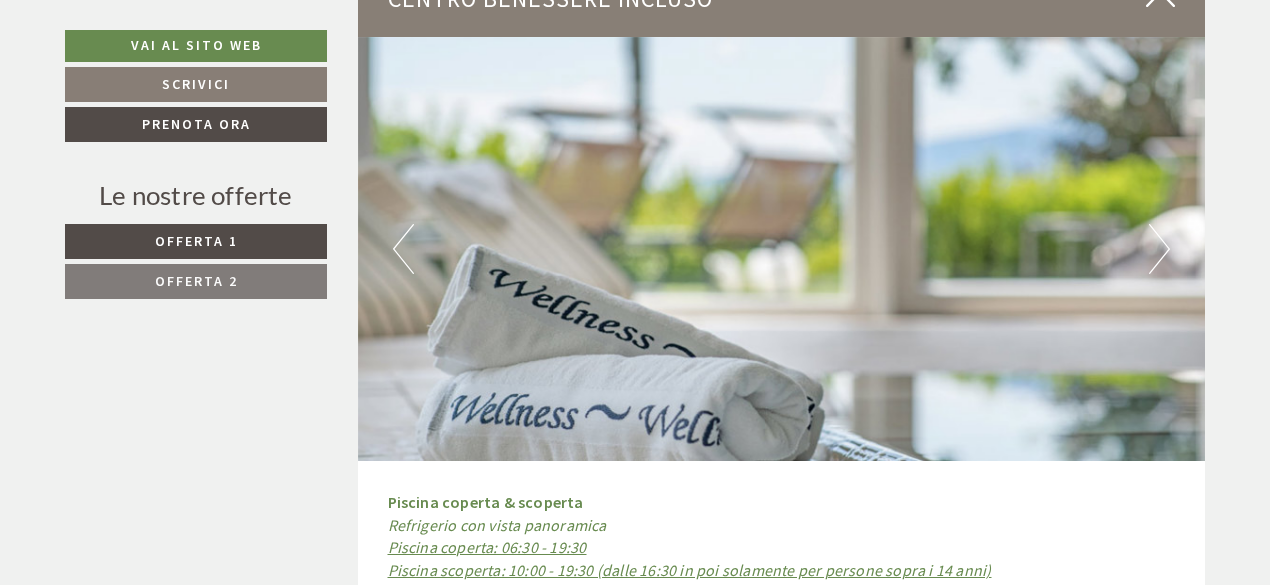click on "Next" at bounding box center (1159, 249) 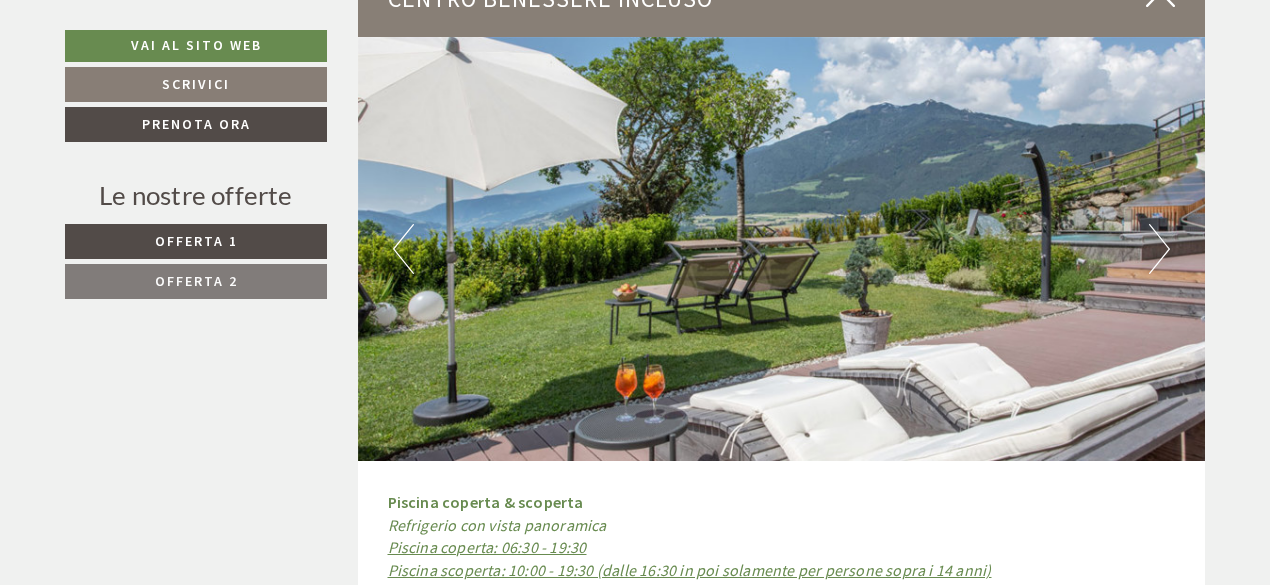 click on "Next" at bounding box center [1159, 249] 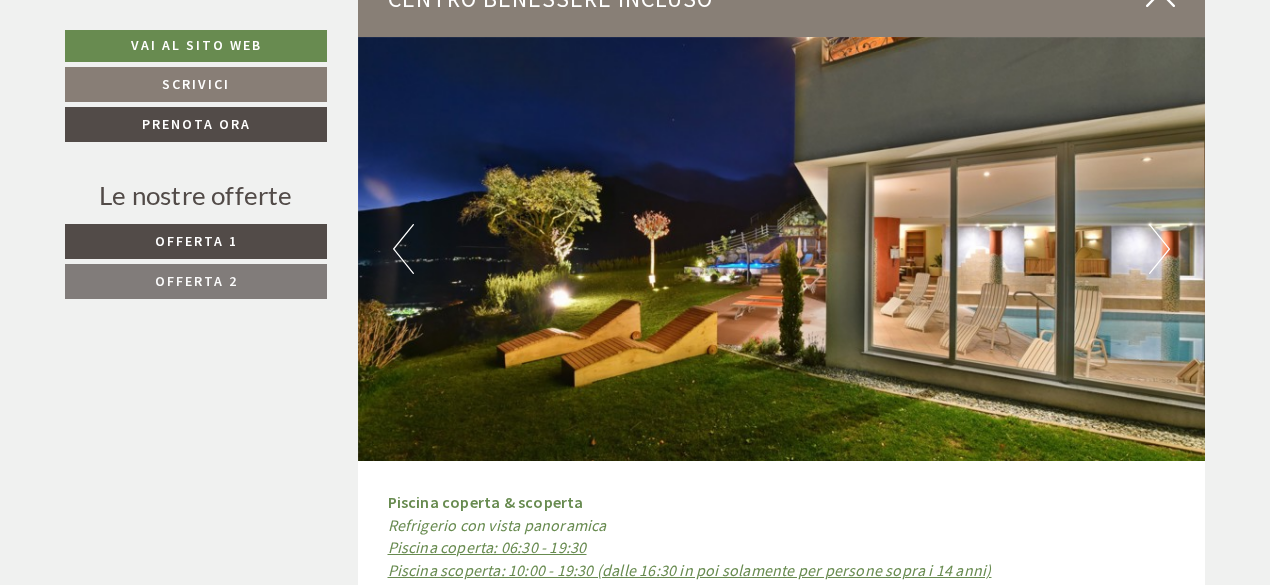 click on "Next" at bounding box center (1159, 249) 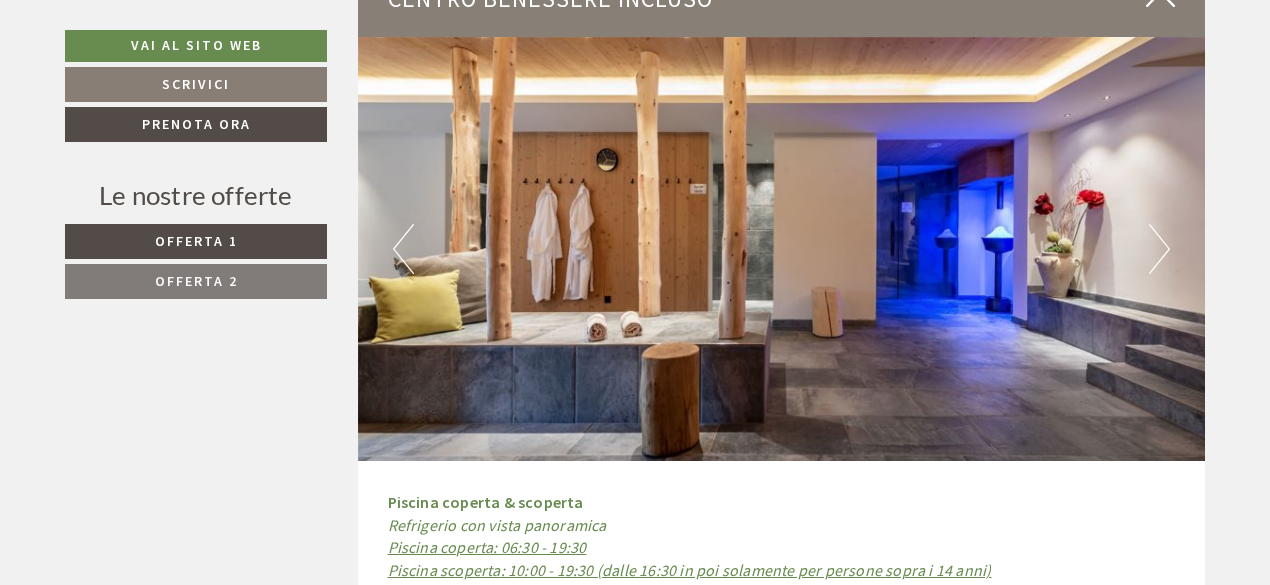 click on "Next" at bounding box center (1159, 249) 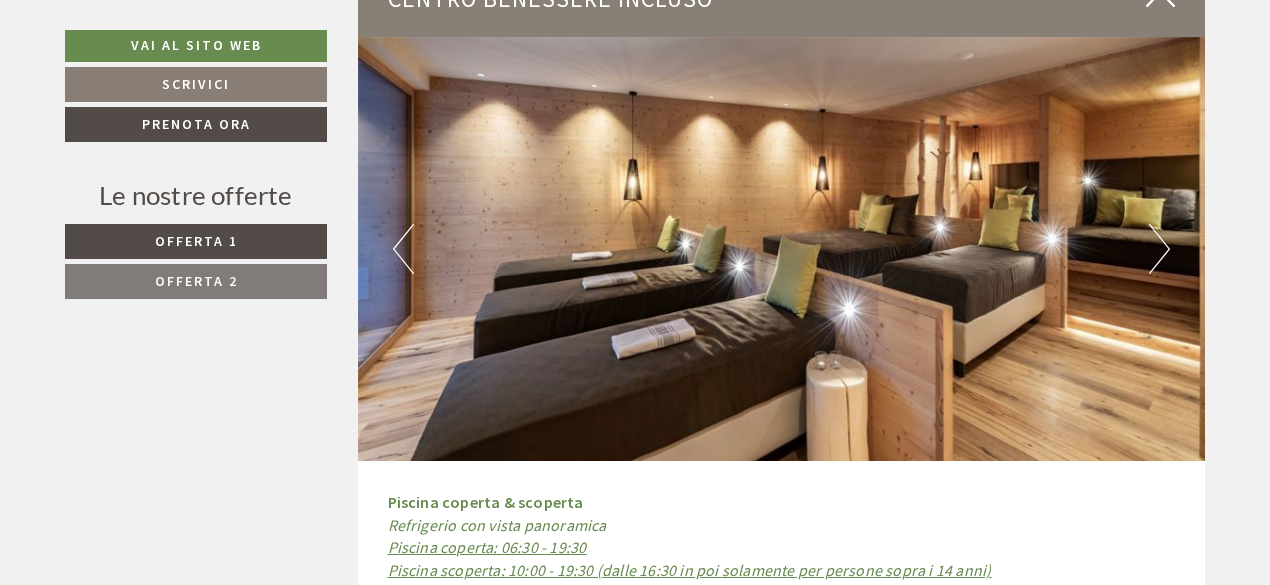 click on "Next" at bounding box center (1159, 249) 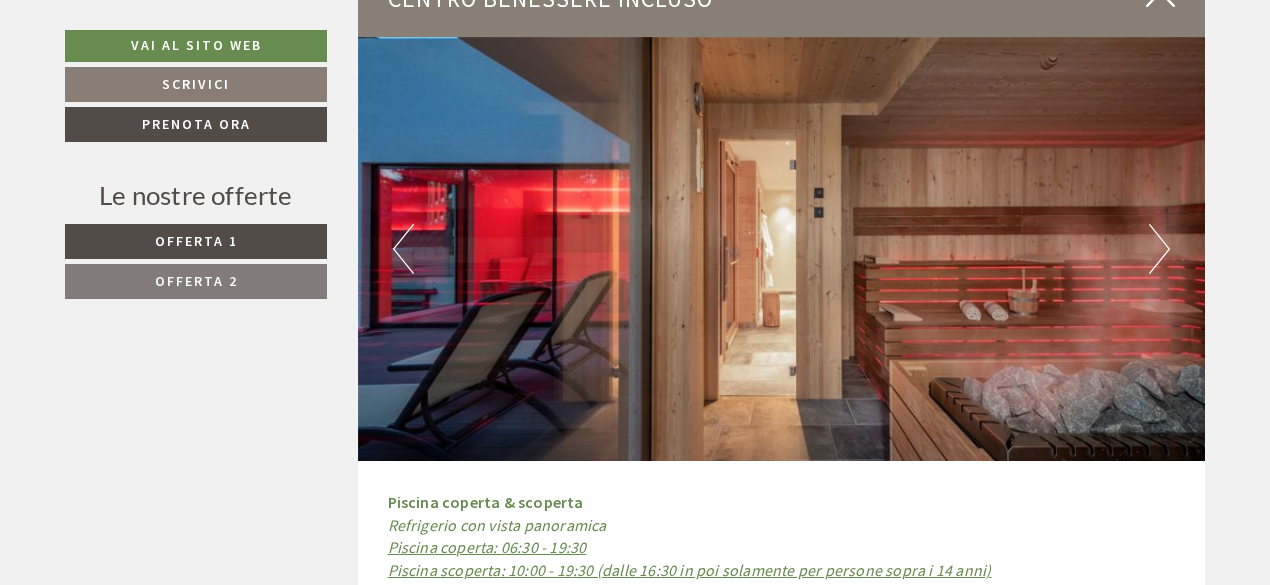 click on "Next" at bounding box center (1159, 249) 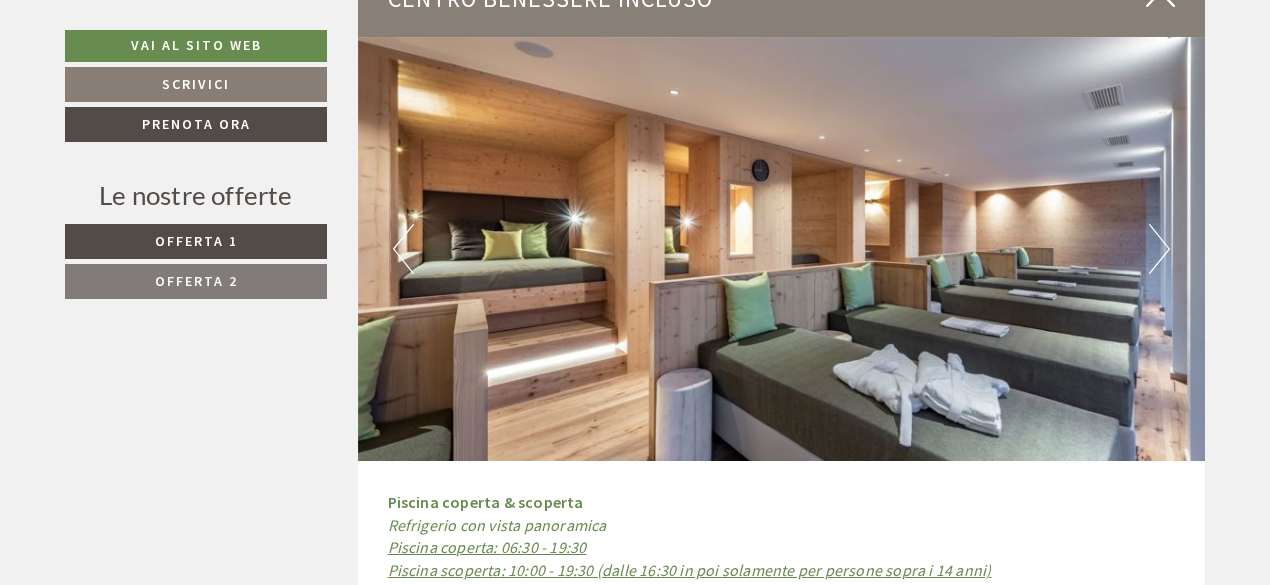 click on "Next" at bounding box center [1159, 249] 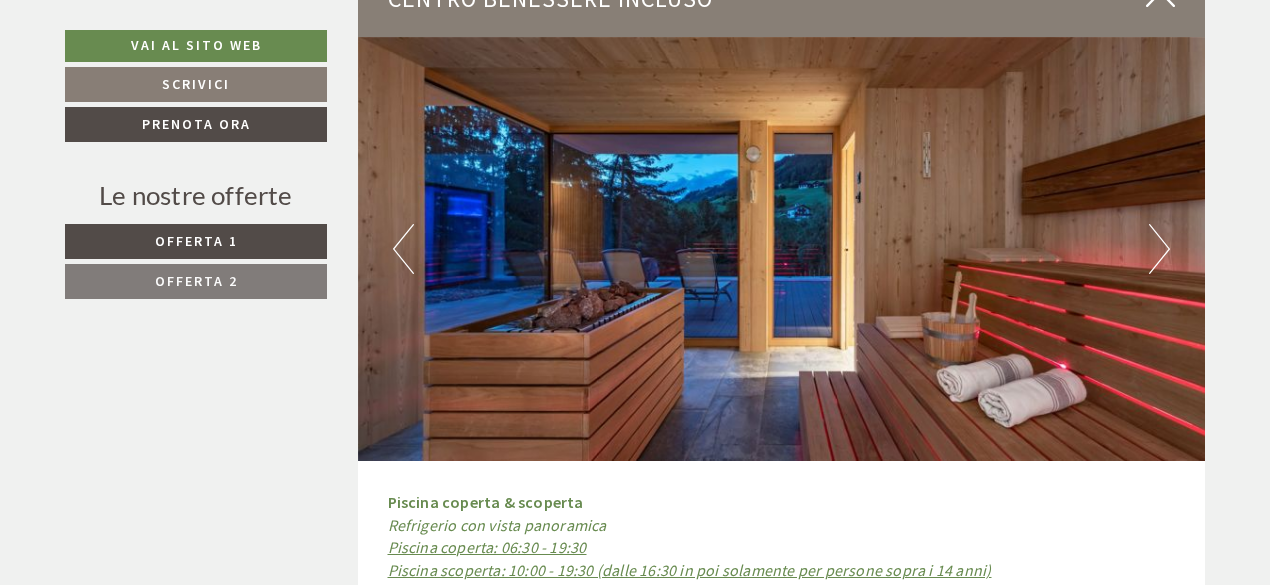 click on "Next" at bounding box center (1159, 249) 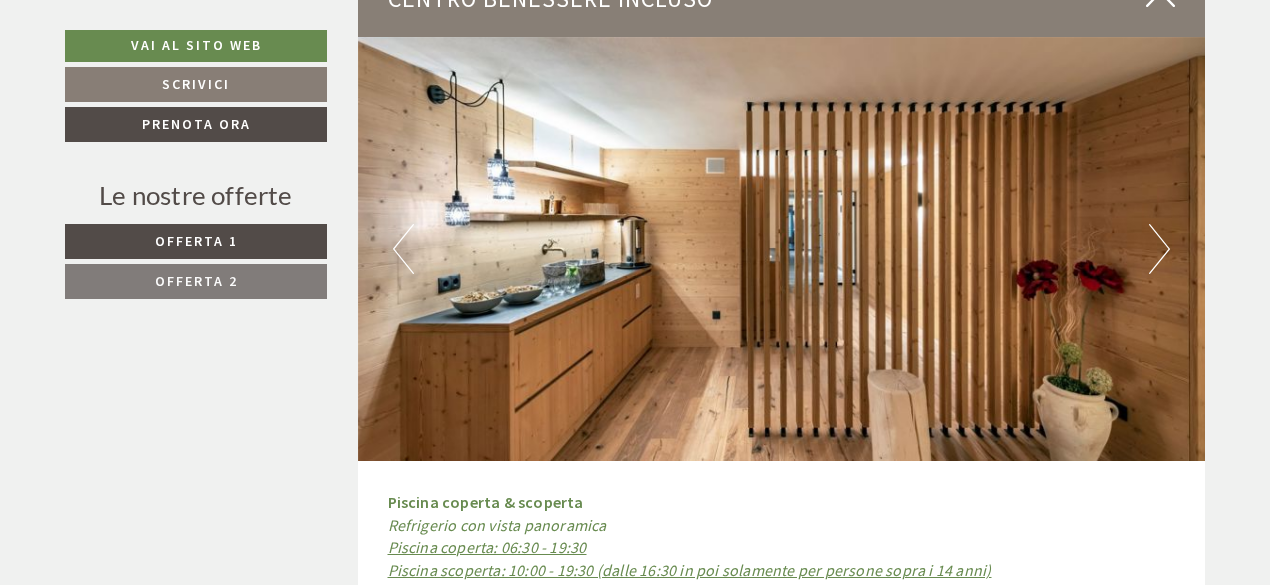 click on "Next" at bounding box center (1159, 249) 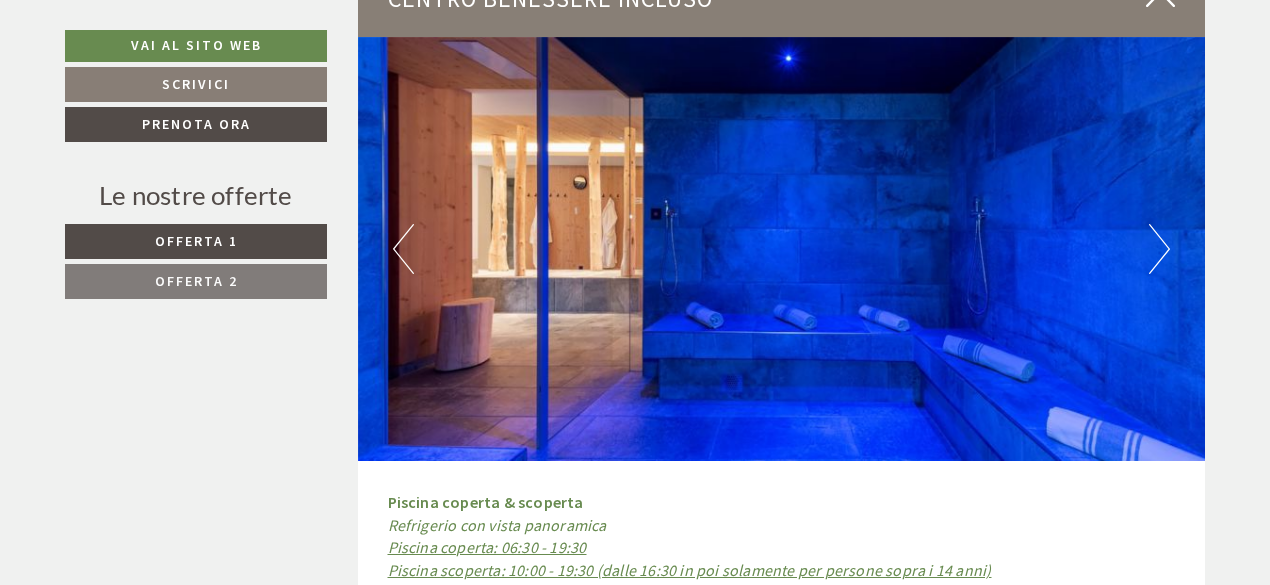 click on "Next" at bounding box center [1159, 249] 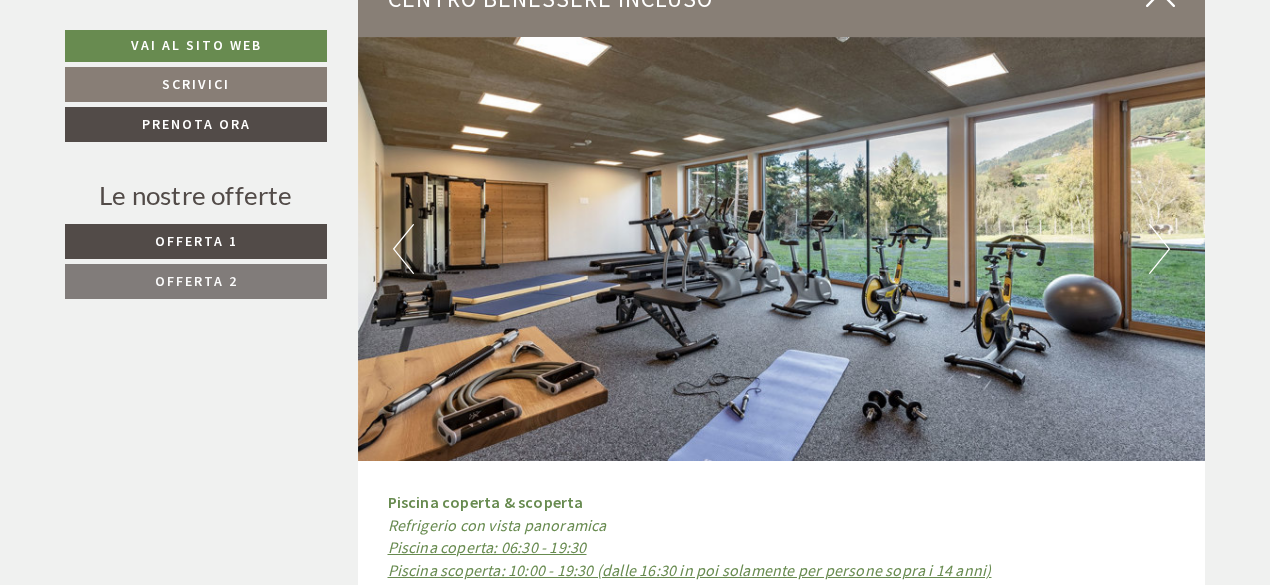 click on "Next" at bounding box center [1159, 249] 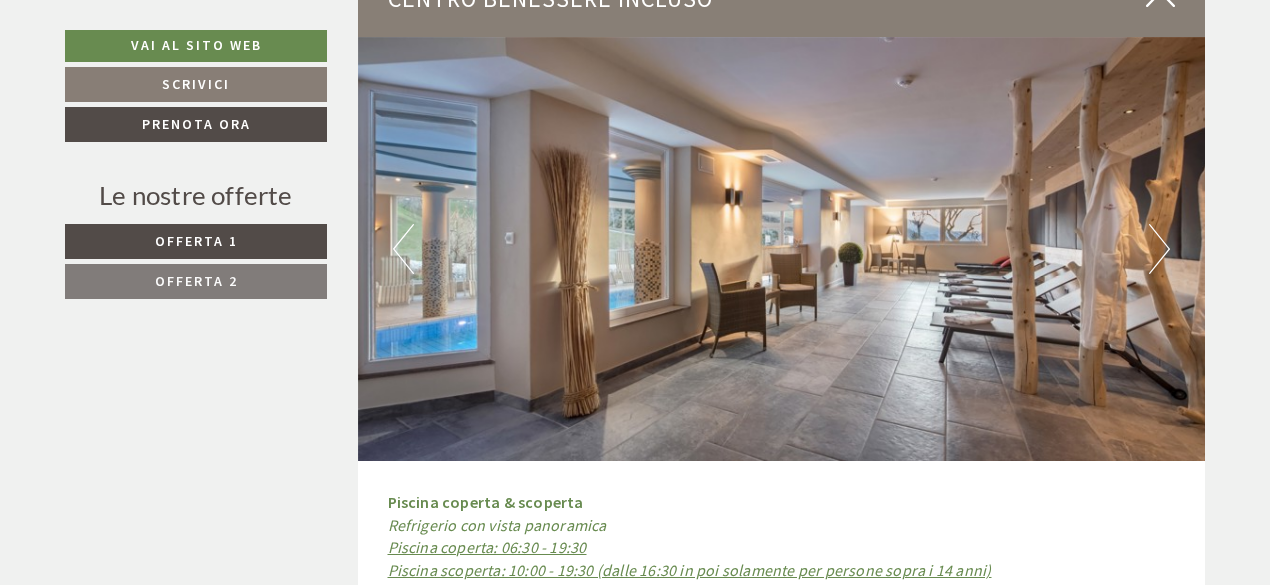 click on "Next" at bounding box center [1159, 249] 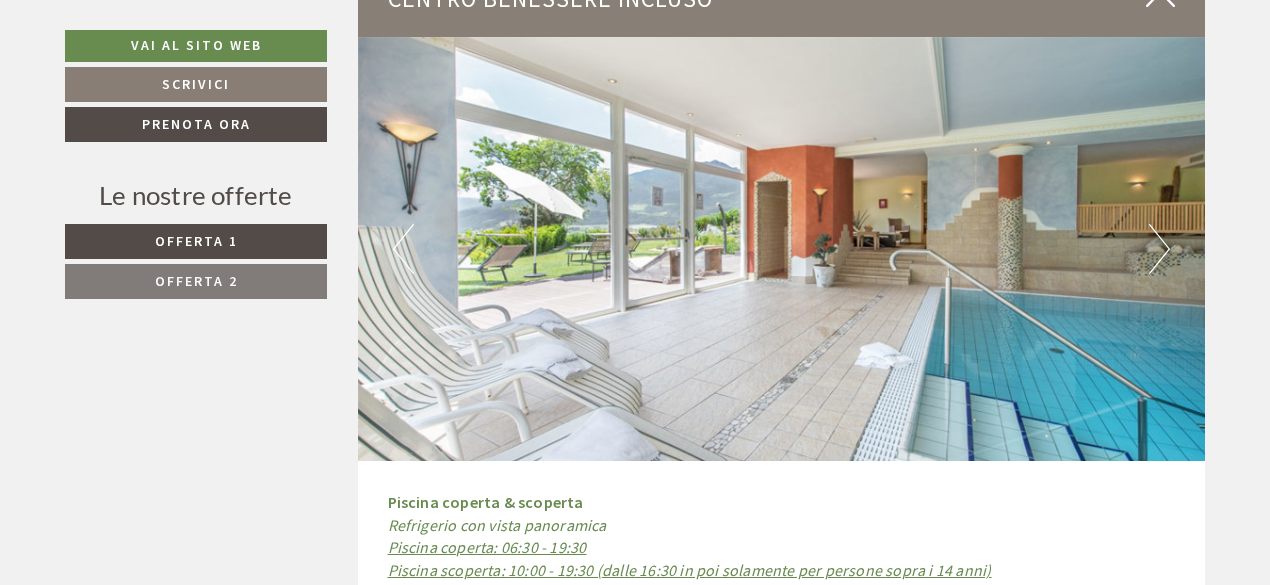 click on "Next" at bounding box center (1159, 249) 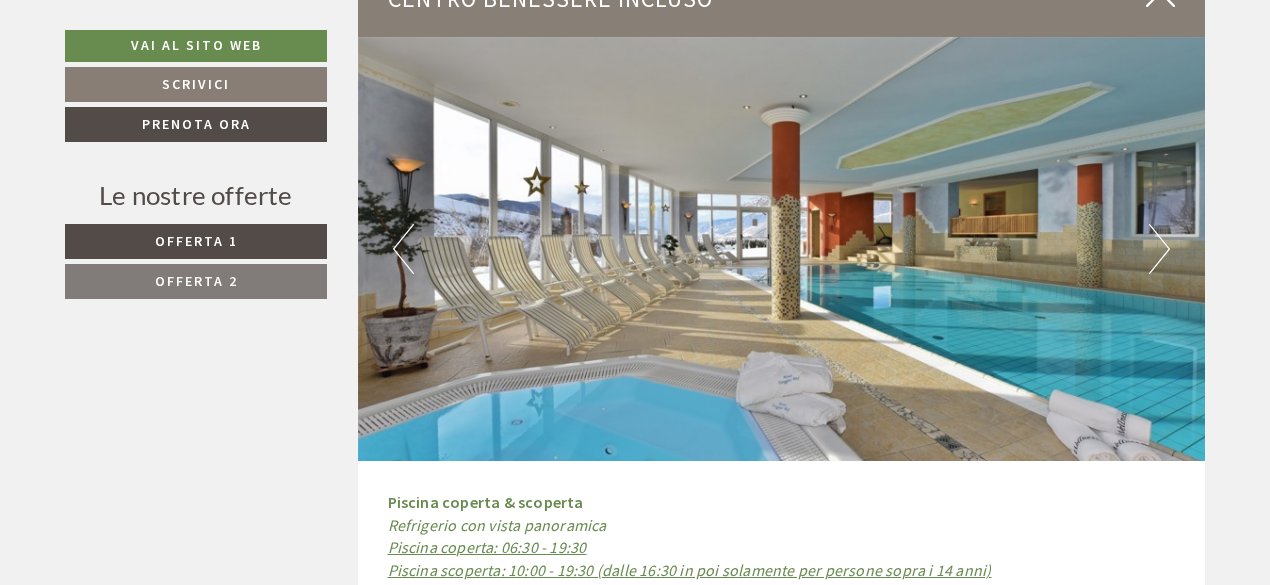 click on "Next" at bounding box center (1159, 249) 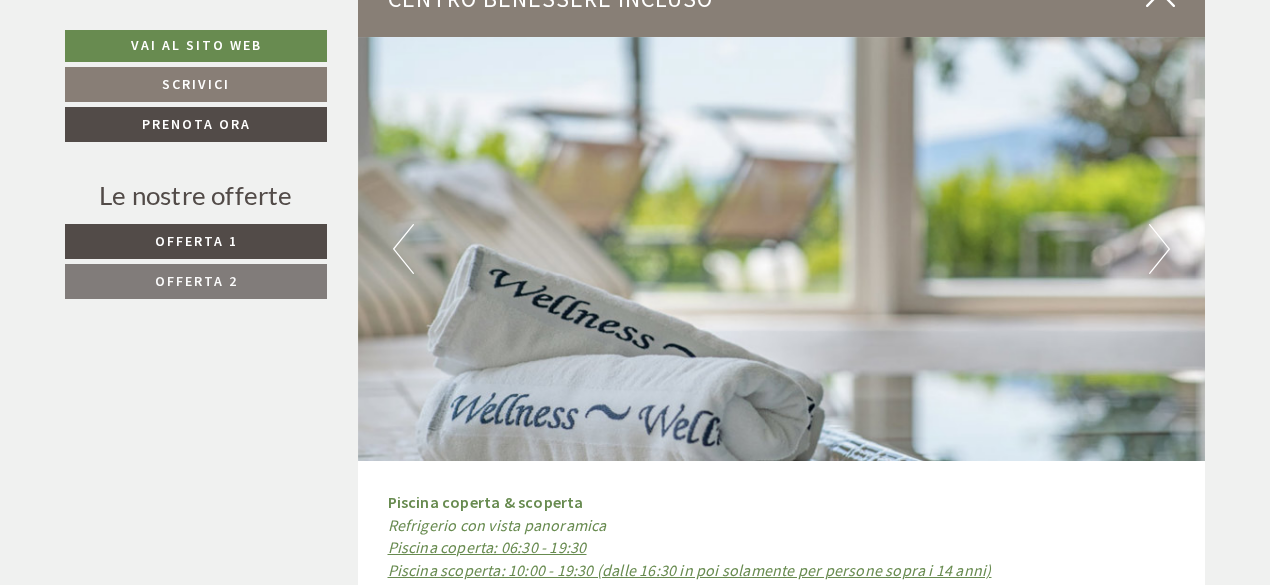 click on "Next" at bounding box center (1159, 249) 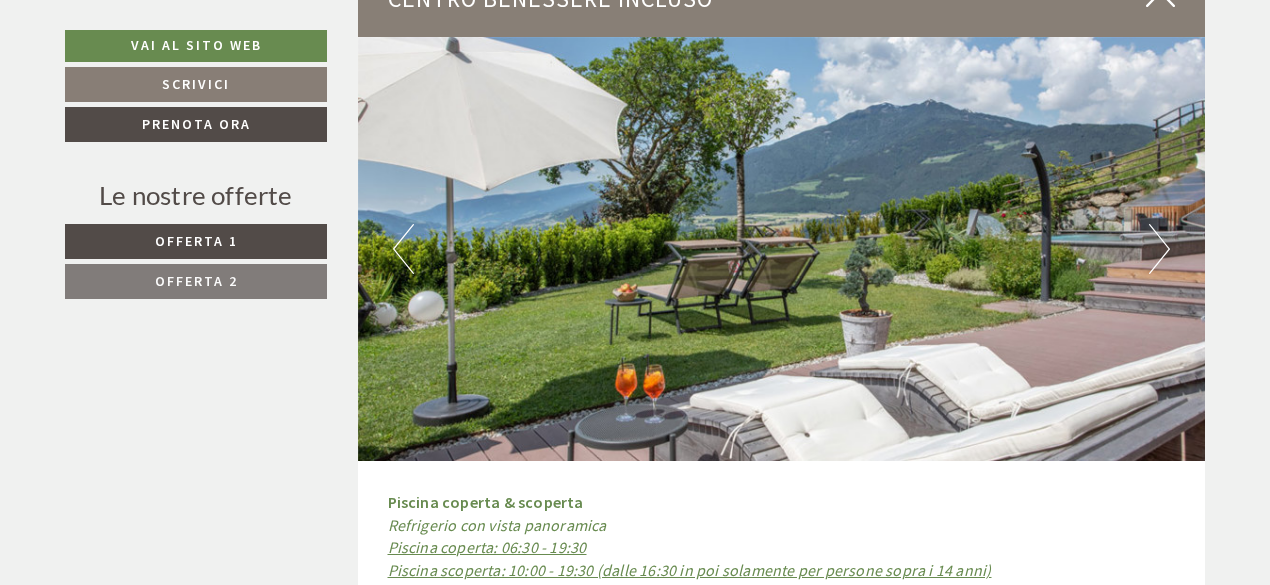 click on "Next" at bounding box center (1159, 249) 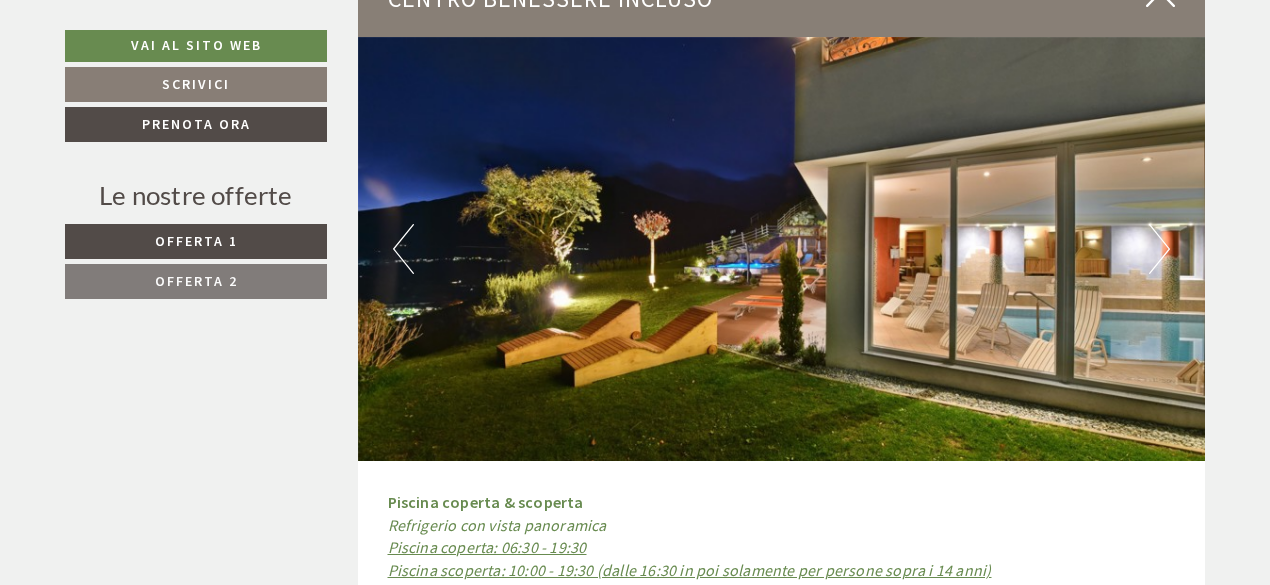 click on "Next" at bounding box center [1159, 249] 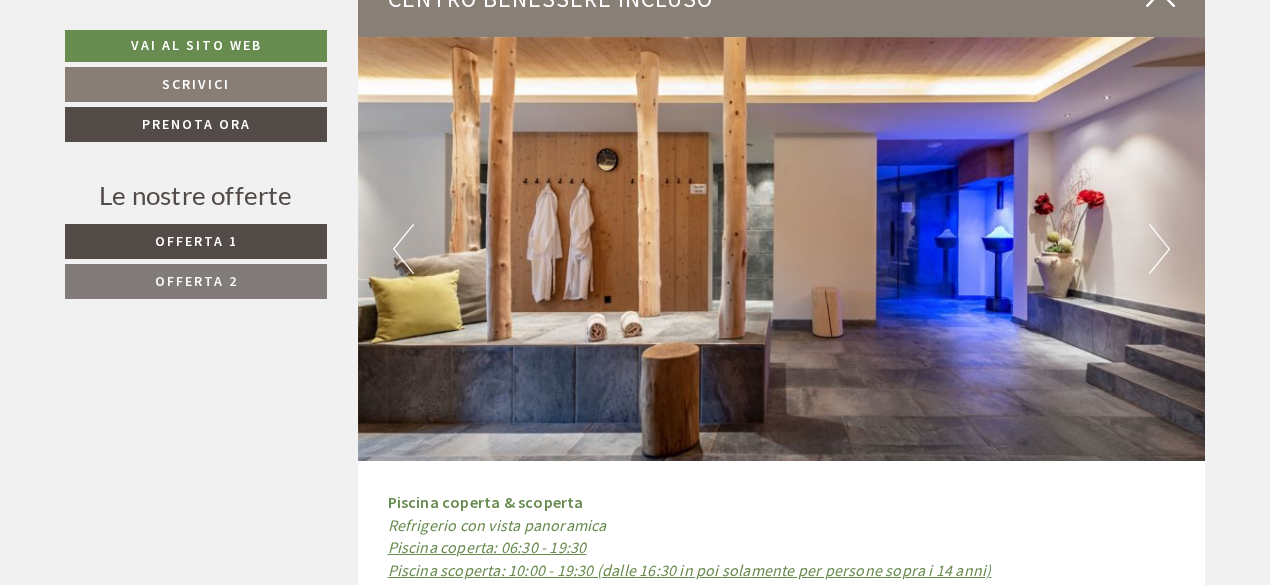 click on "Next" at bounding box center (1159, 249) 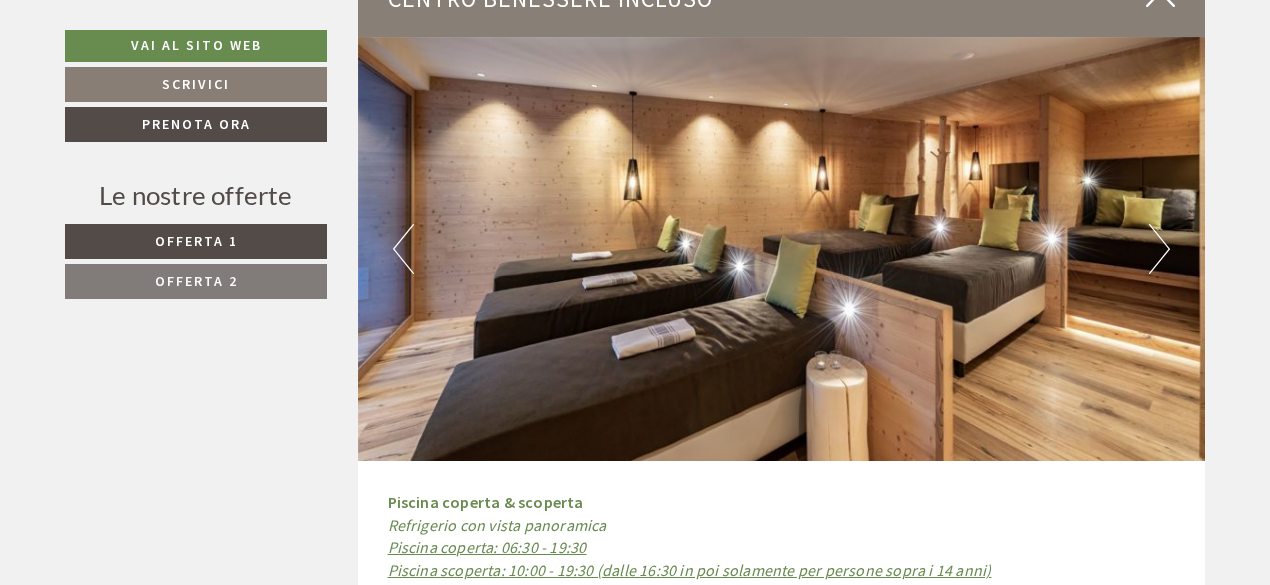 click on "Next" at bounding box center [1159, 249] 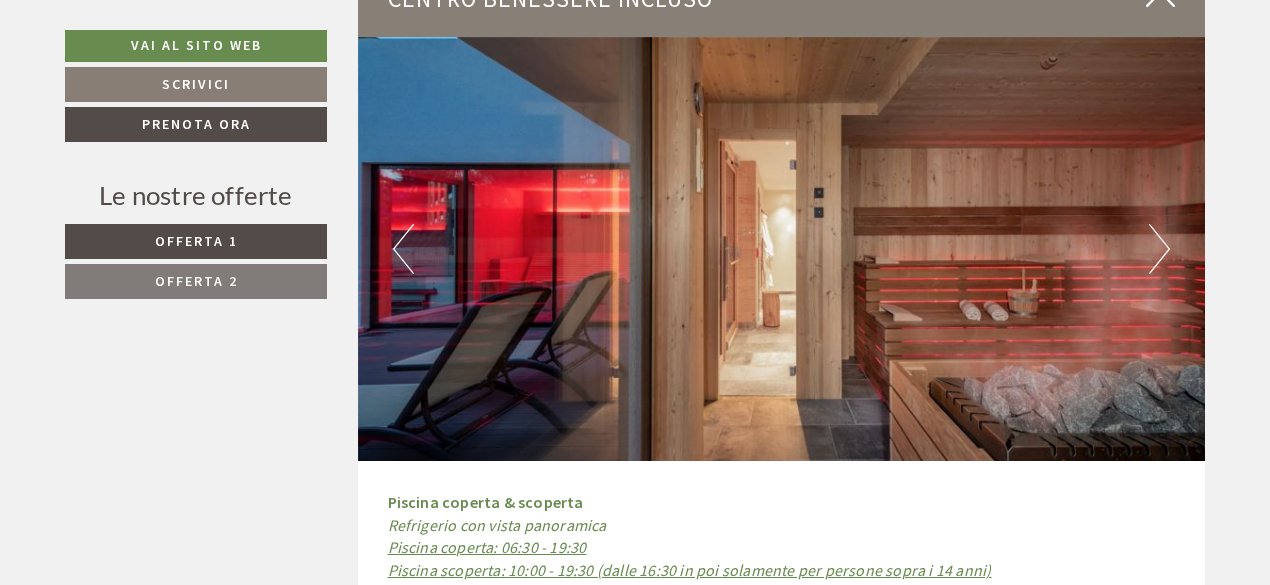 click on "Next" at bounding box center [1159, 249] 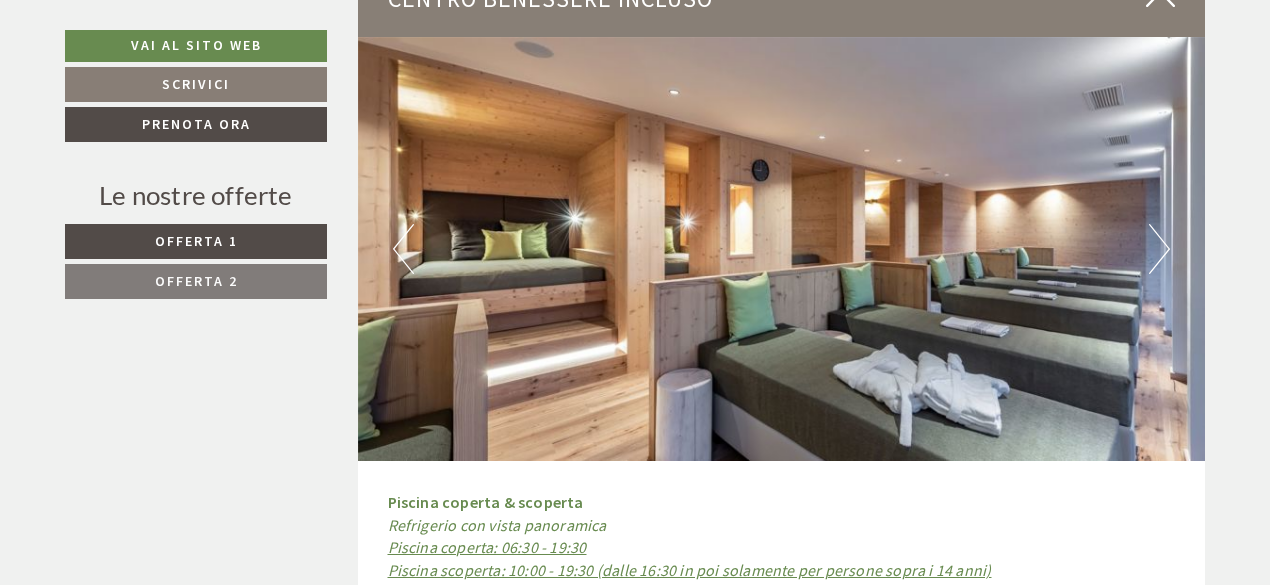 click on "Next" at bounding box center (1159, 249) 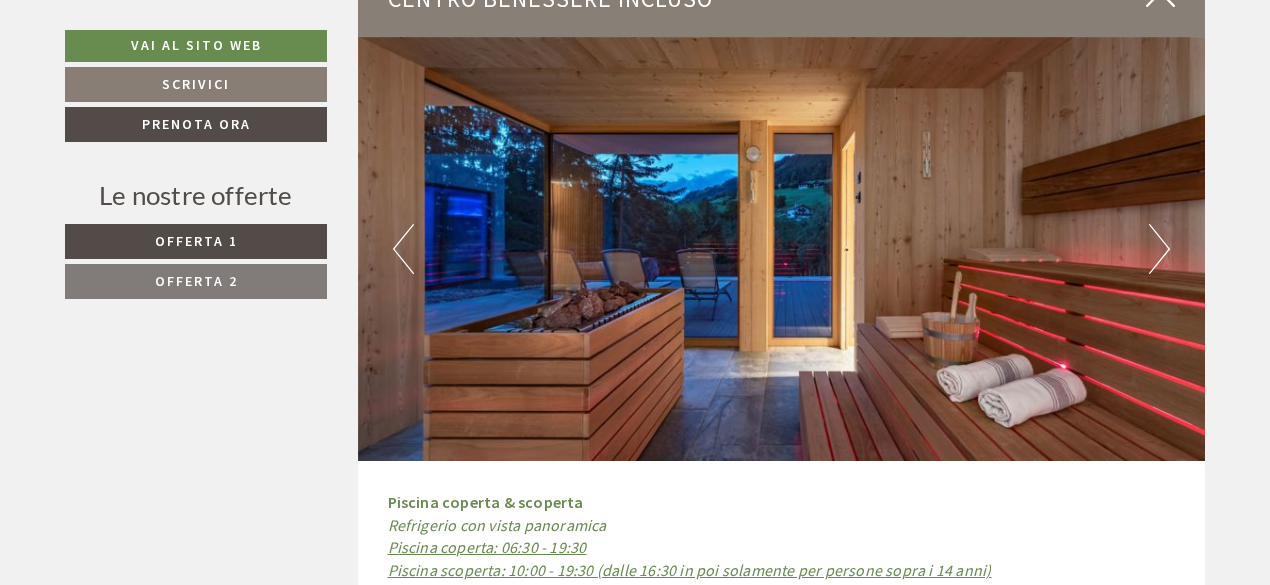 click on "Next" at bounding box center (1159, 249) 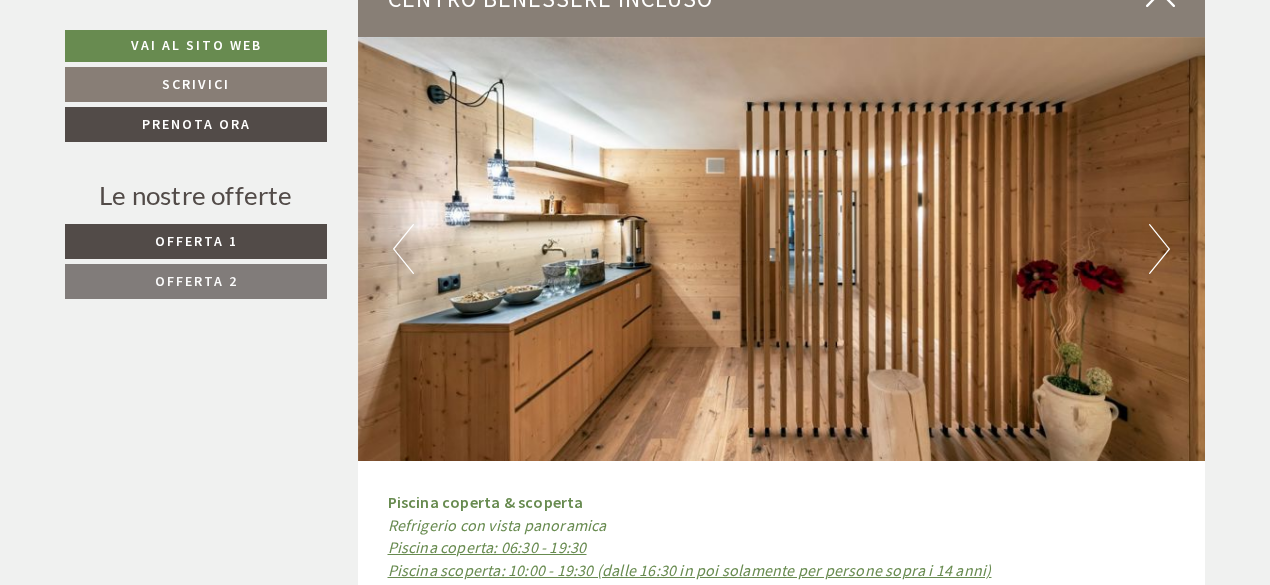 click on "Next" at bounding box center (1159, 249) 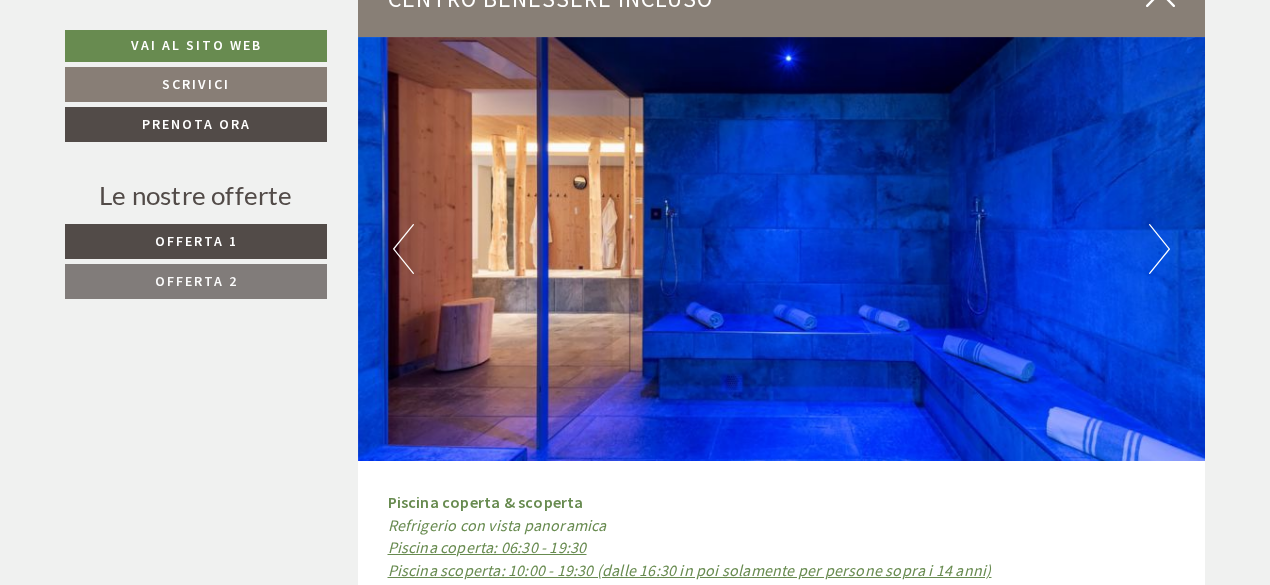 click on "Next" at bounding box center (1159, 249) 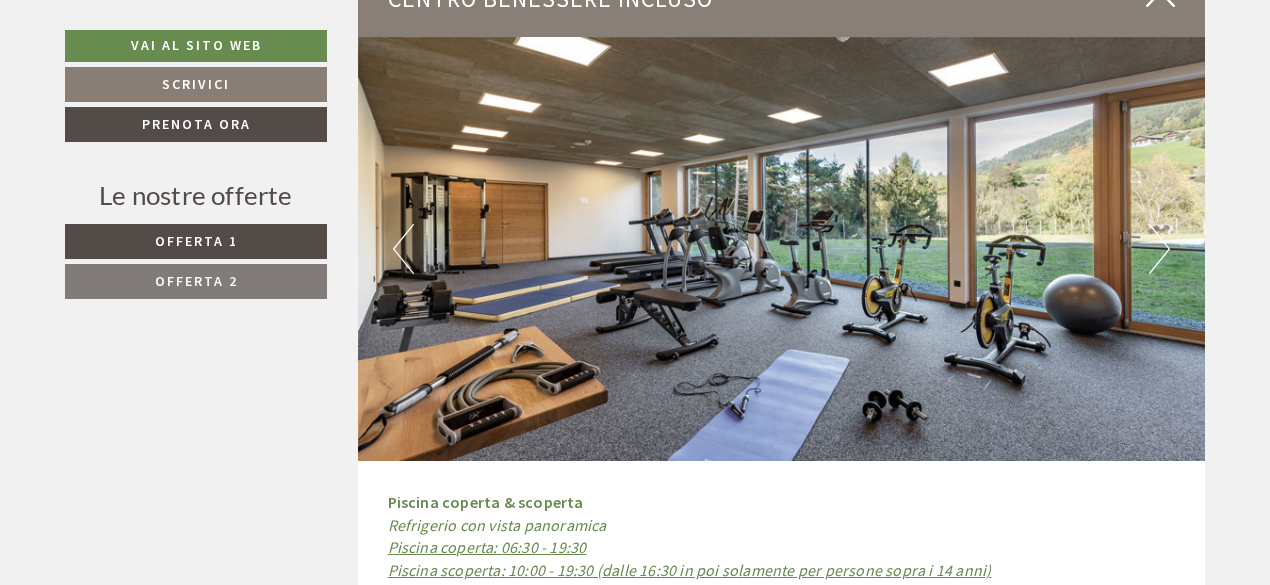click on "Next" at bounding box center [1159, 249] 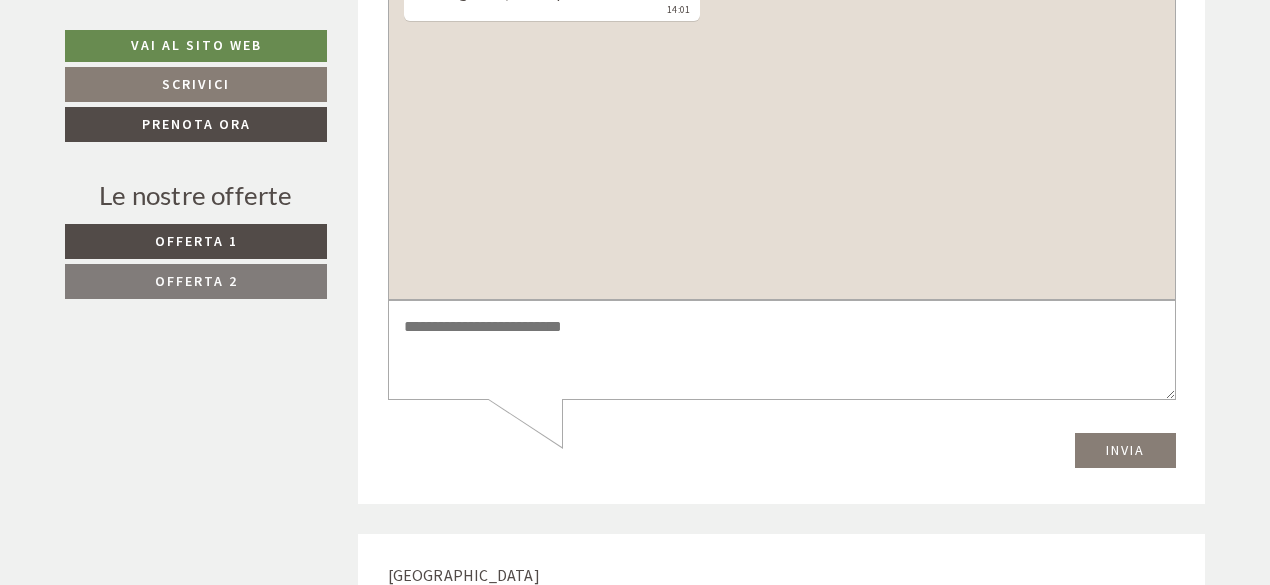scroll, scrollTop: 8776, scrollLeft: 0, axis: vertical 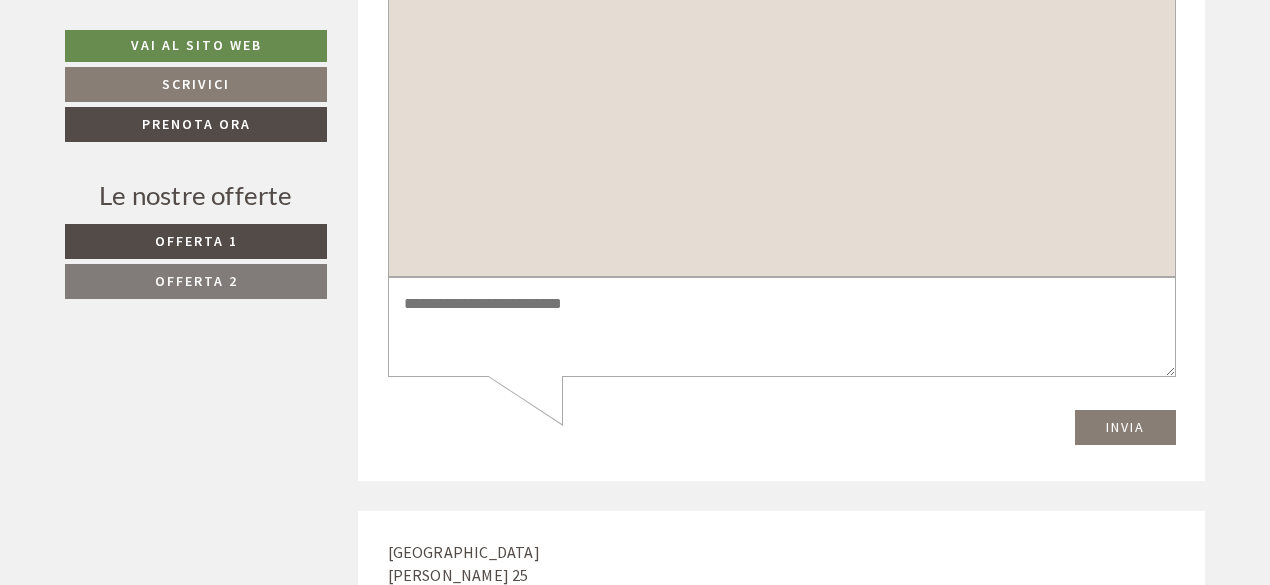 click at bounding box center [781, 327] 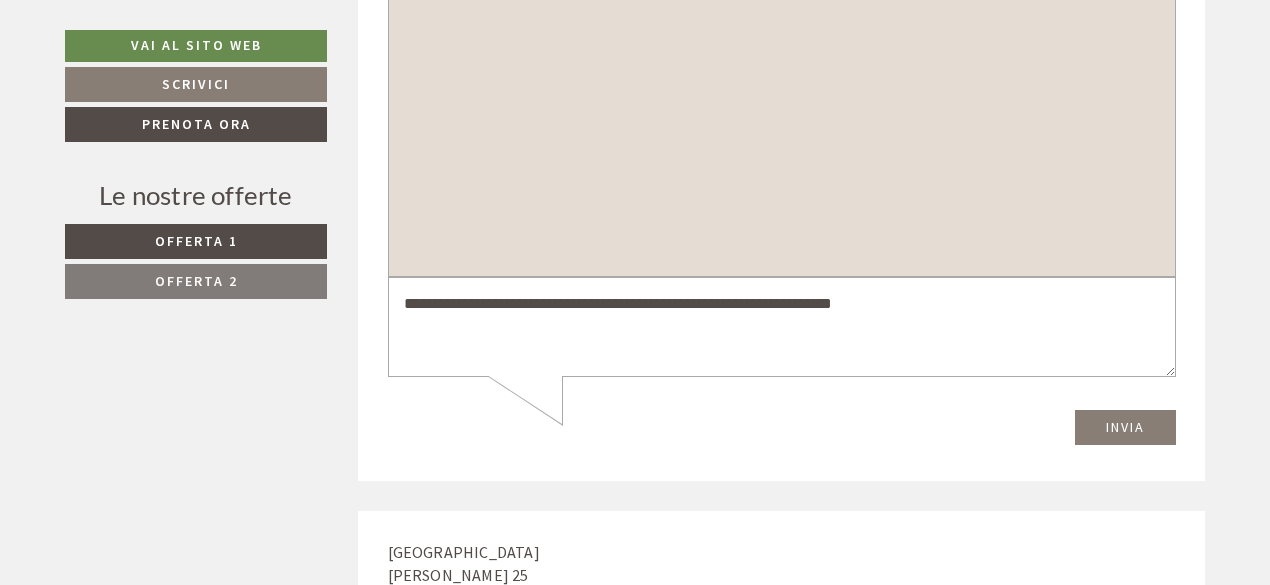 click on "**********" at bounding box center (781, 327) 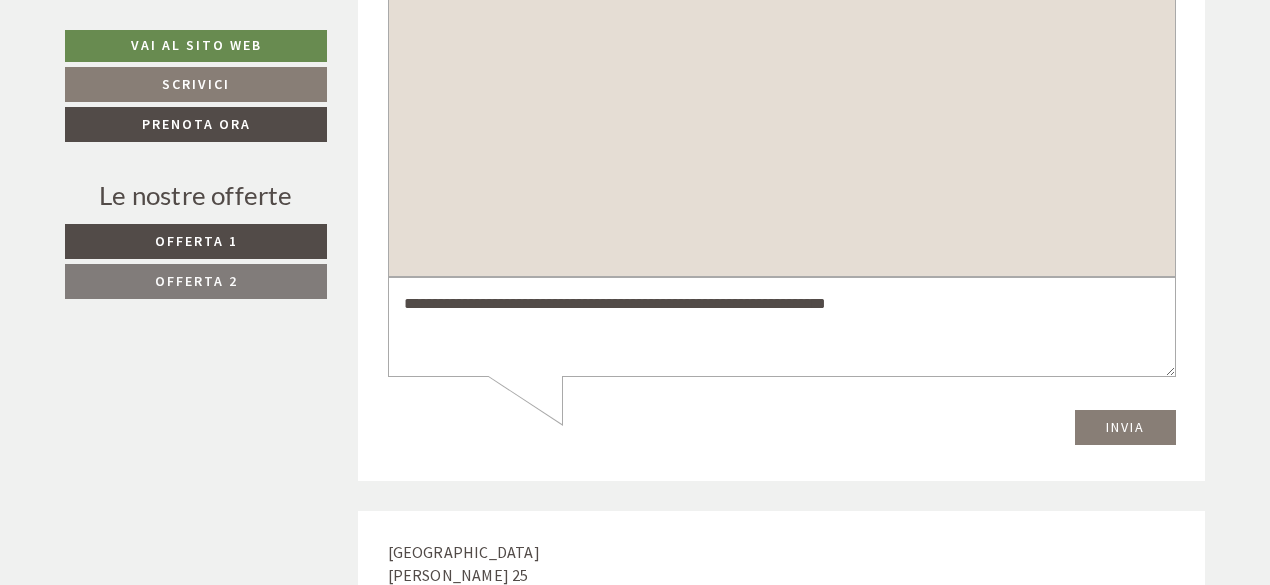 click on "**********" at bounding box center [781, 327] 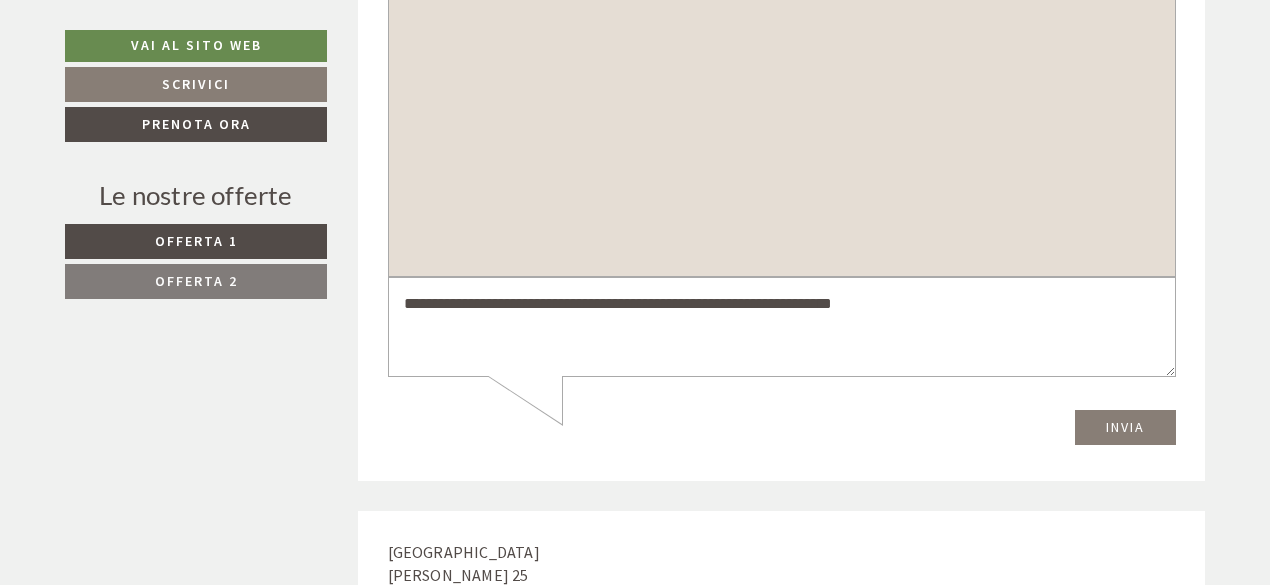 click on "**********" at bounding box center [781, 327] 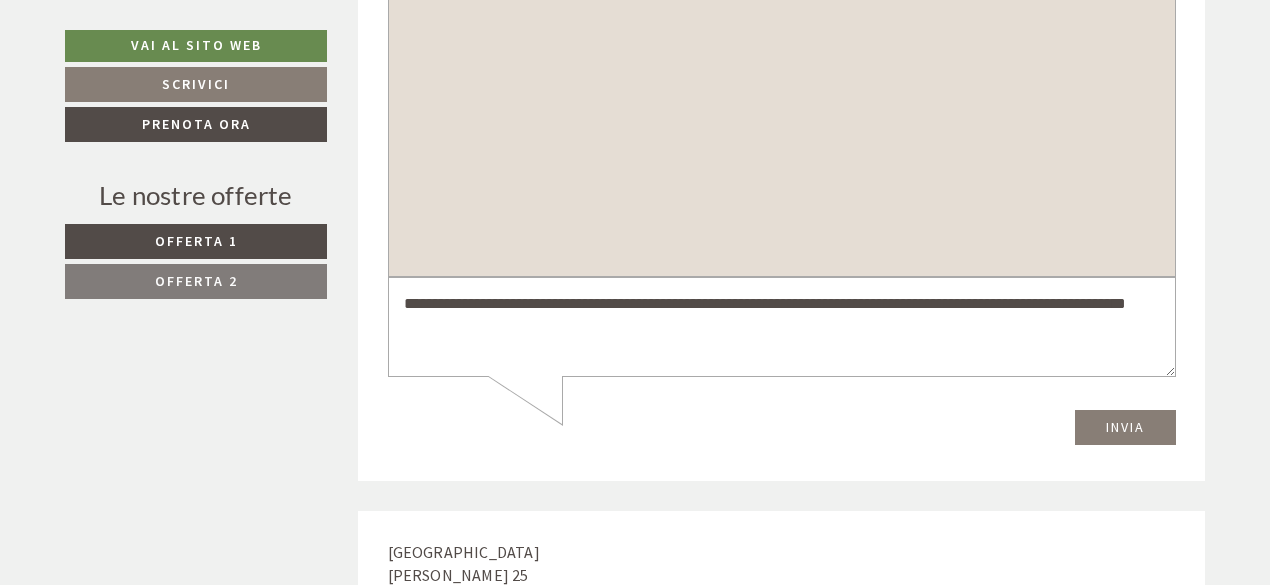 click on "**********" at bounding box center (781, 327) 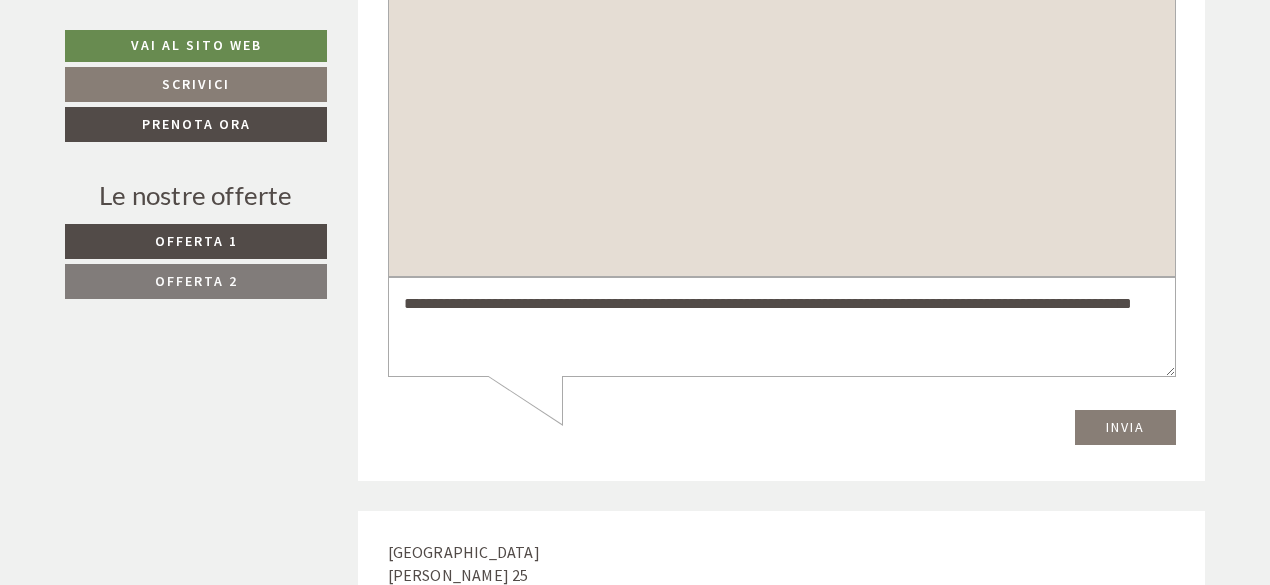 click on "**********" at bounding box center (781, 327) 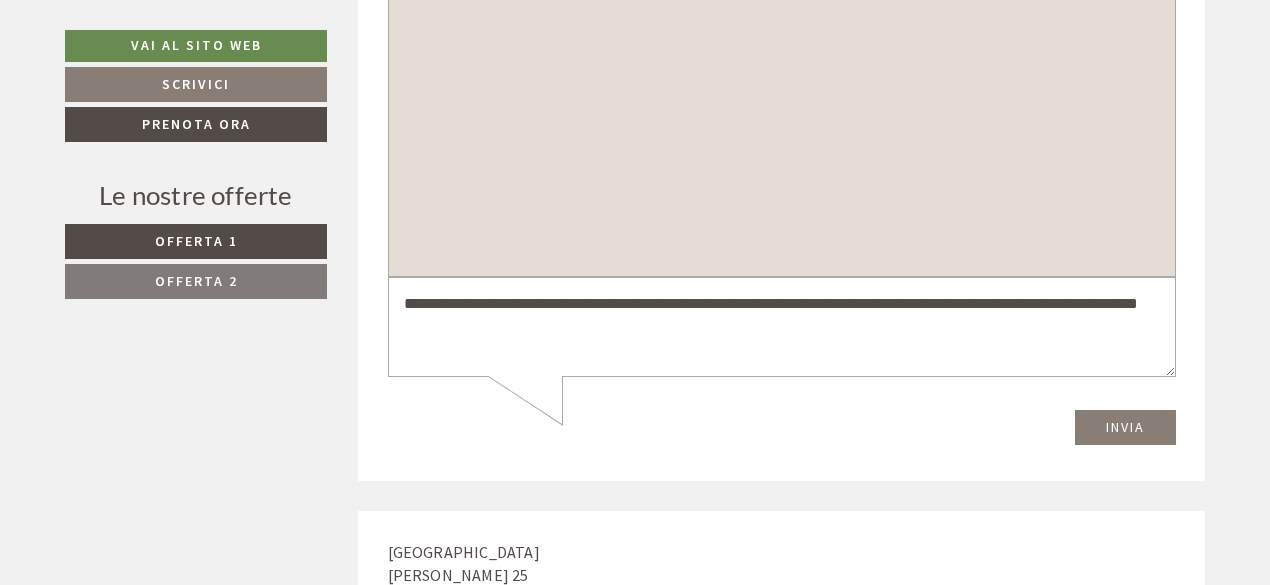 click on "**********" at bounding box center (781, 327) 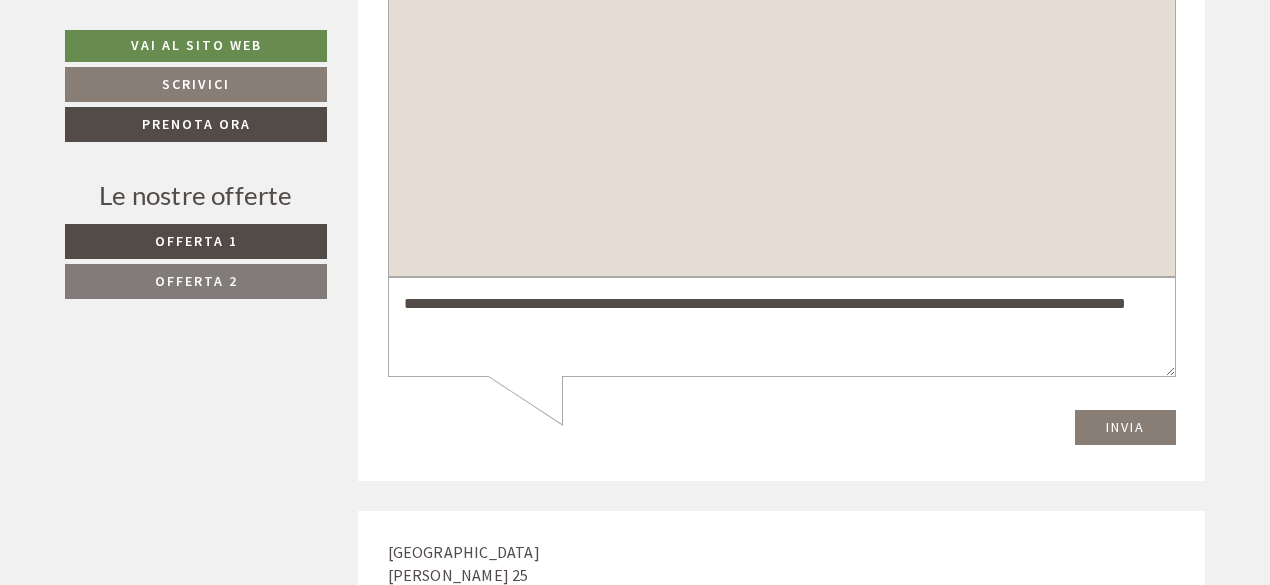 click on "**********" at bounding box center (781, 327) 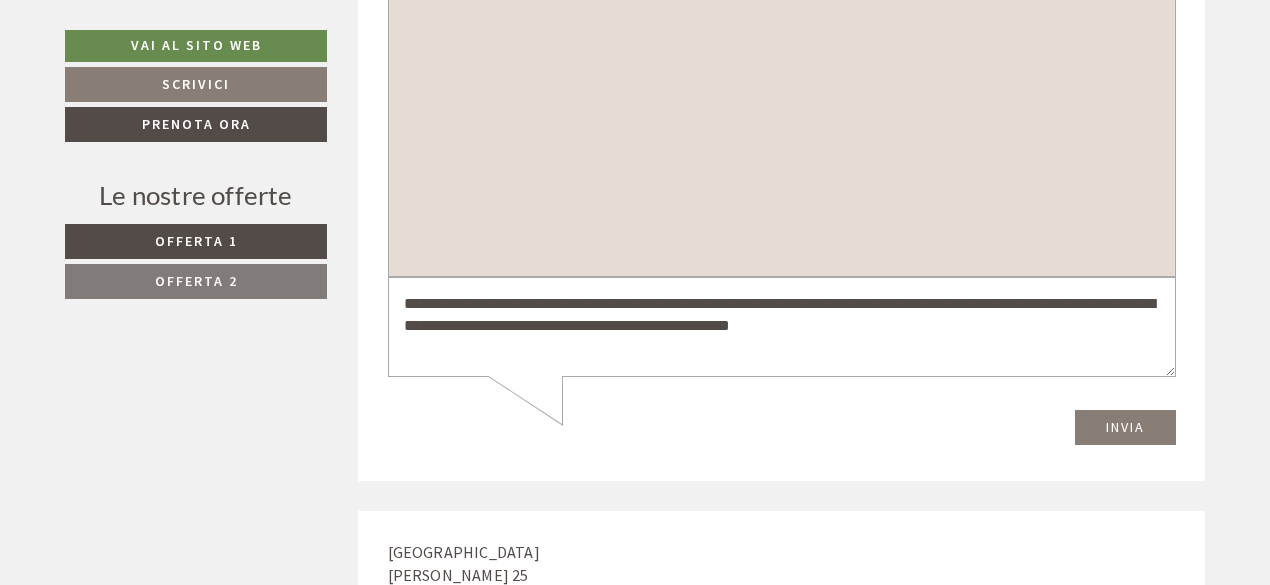 click on "**********" at bounding box center (781, 327) 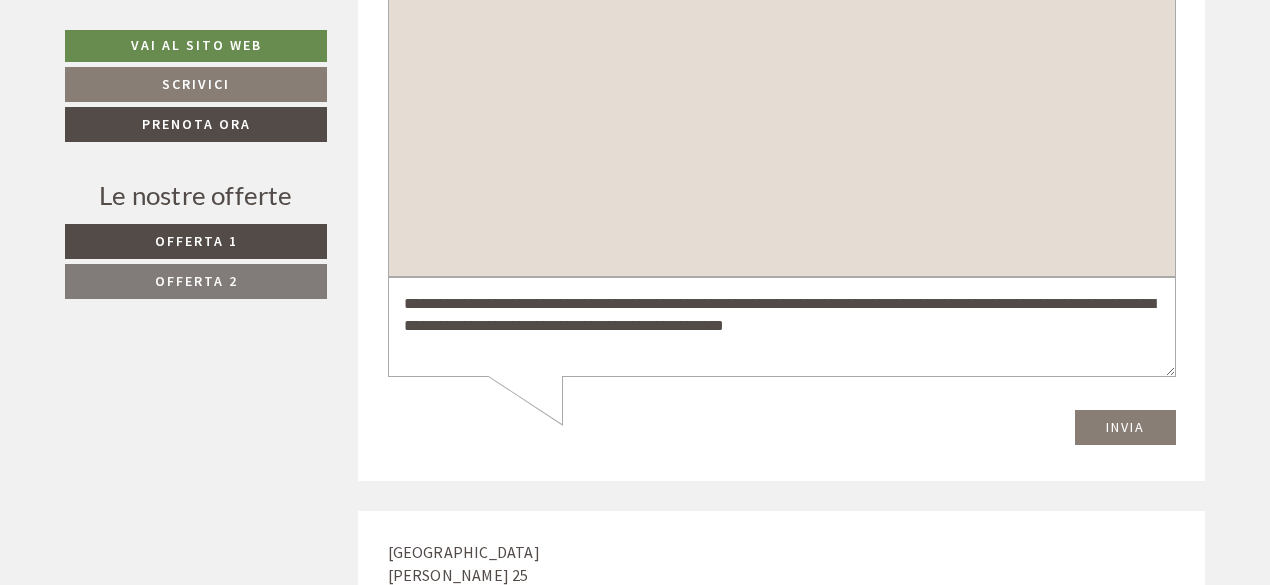 type on "**********" 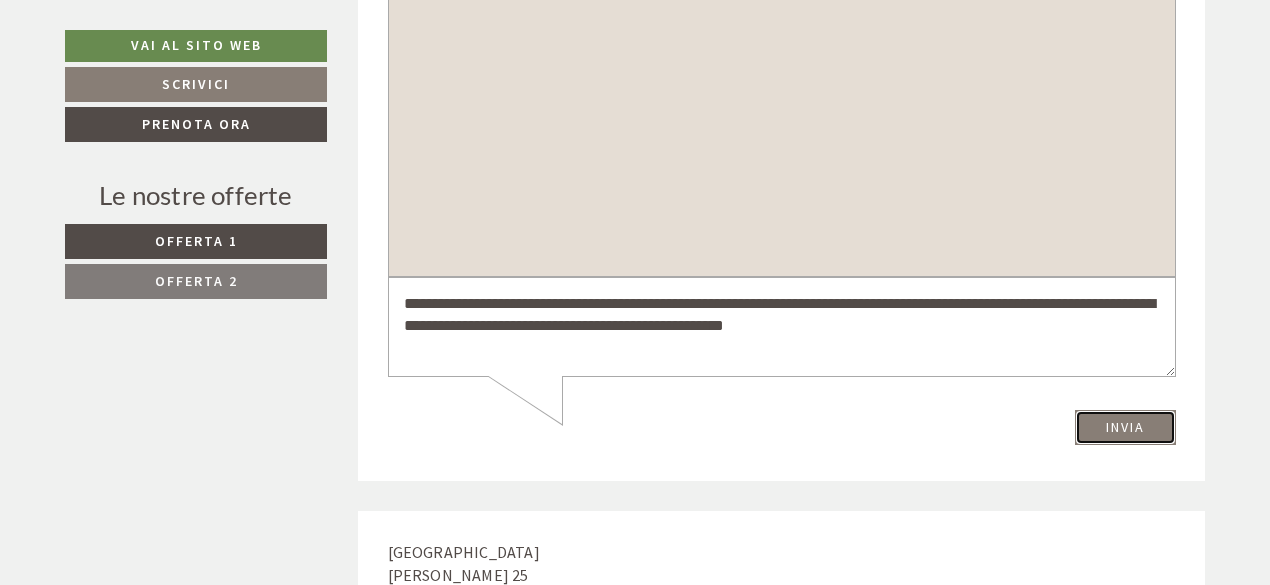click on "Invia" at bounding box center (1124, 427) 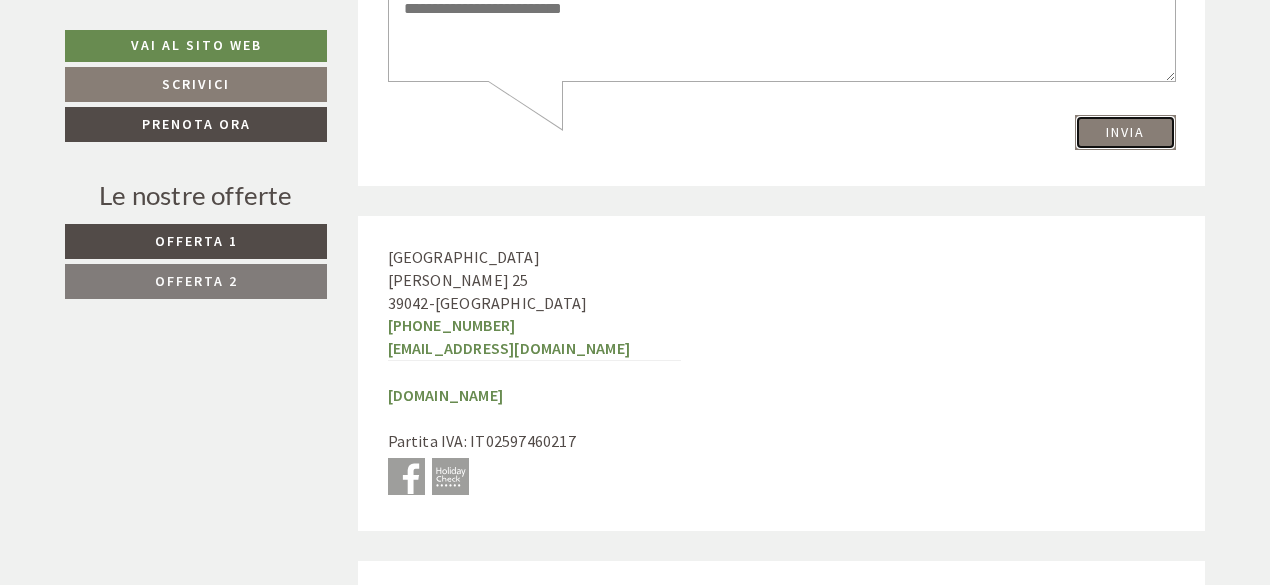 scroll, scrollTop: 9076, scrollLeft: 0, axis: vertical 